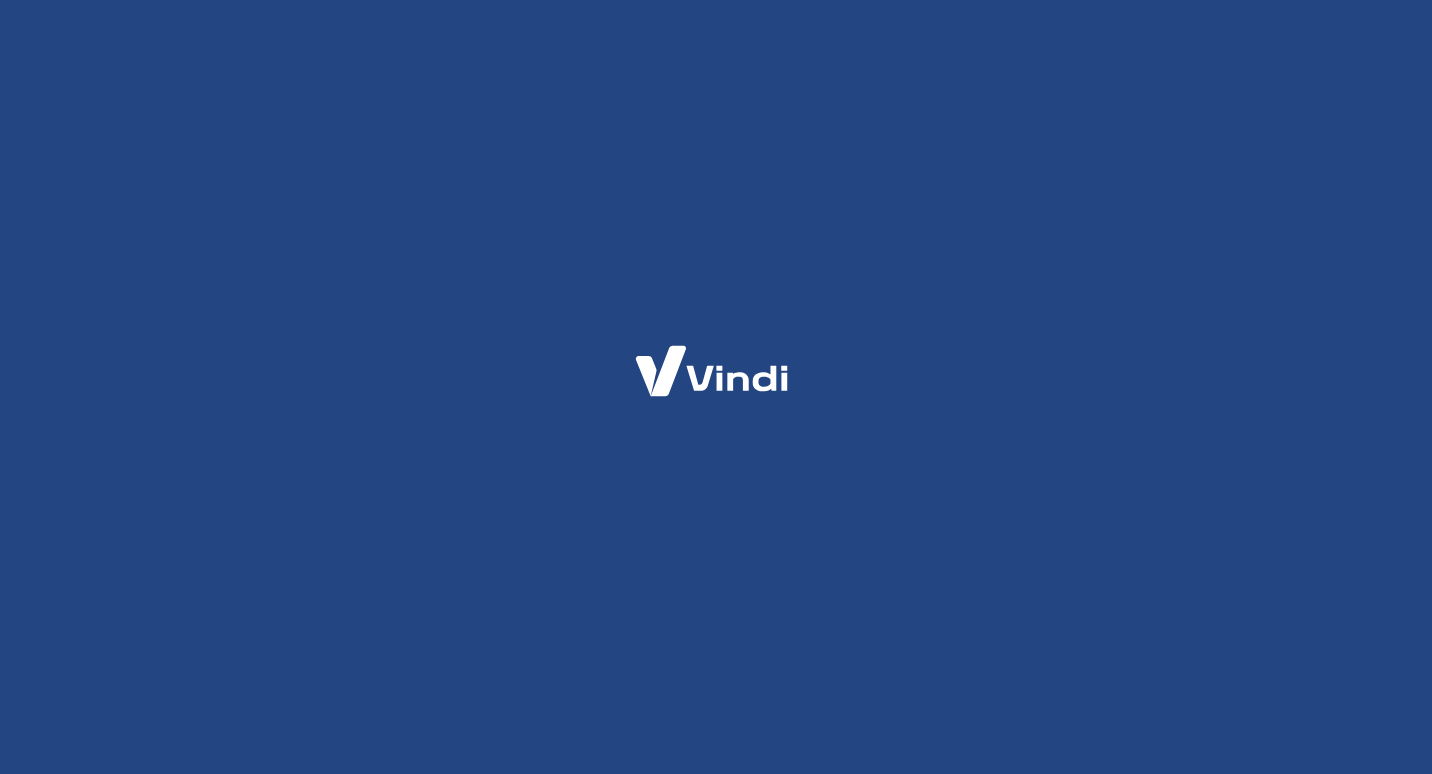 scroll, scrollTop: 0, scrollLeft: 0, axis: both 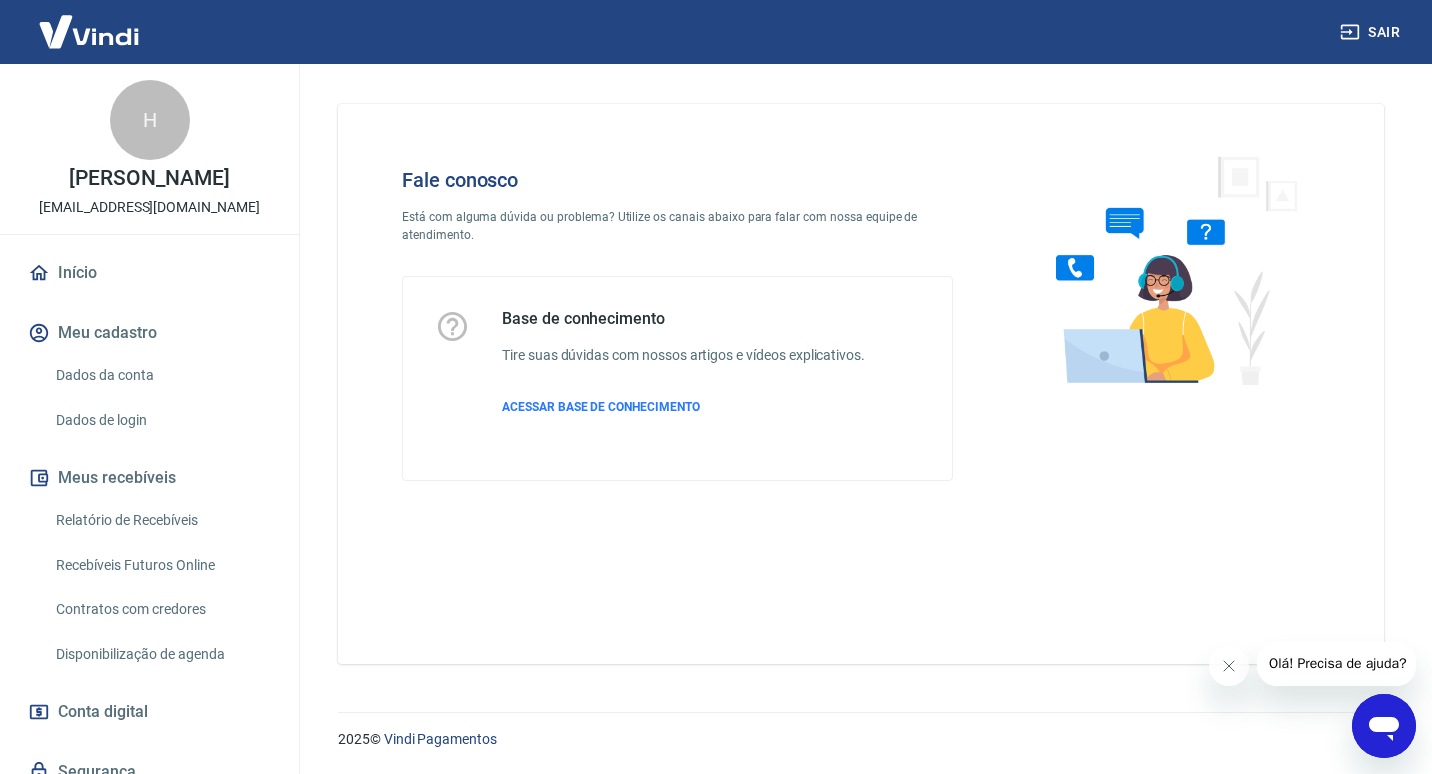click 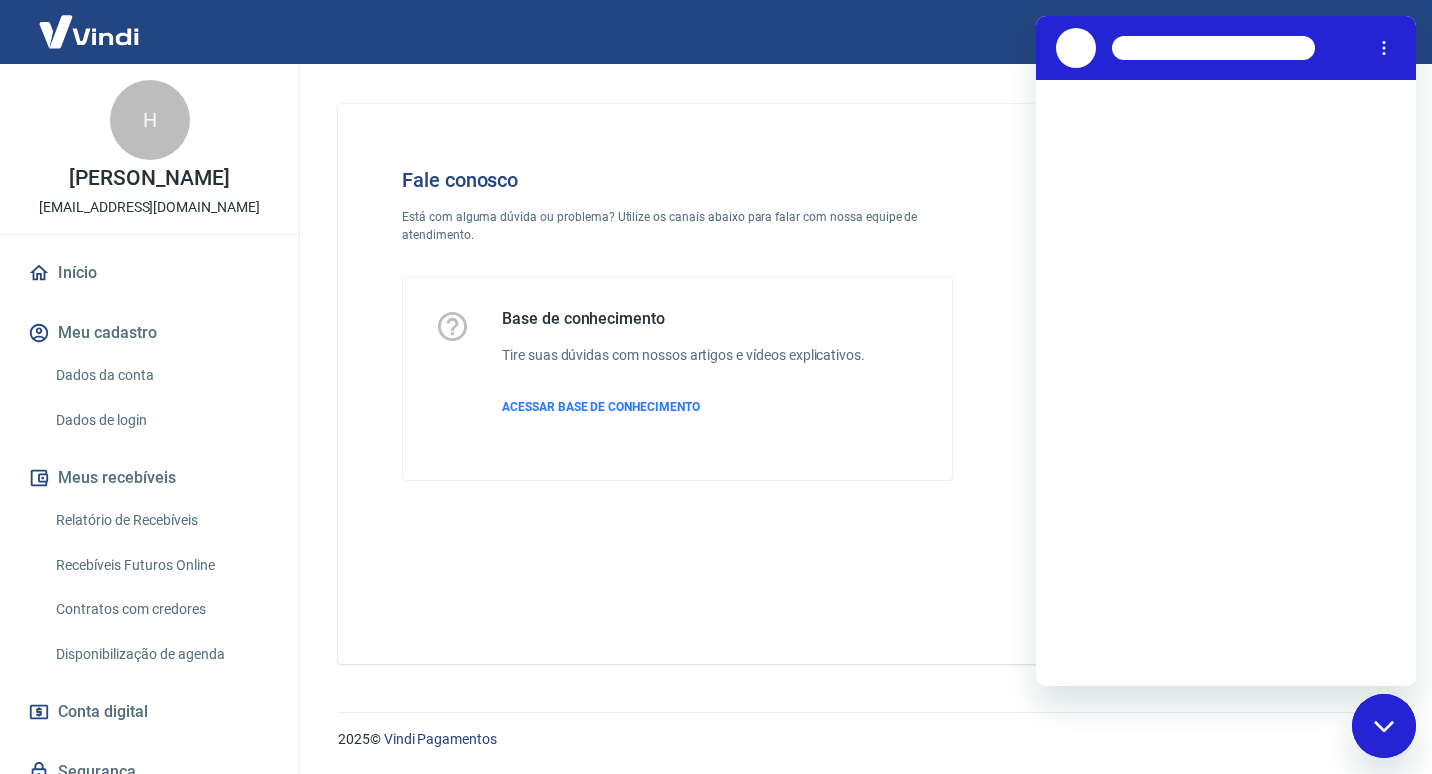 scroll, scrollTop: 0, scrollLeft: 0, axis: both 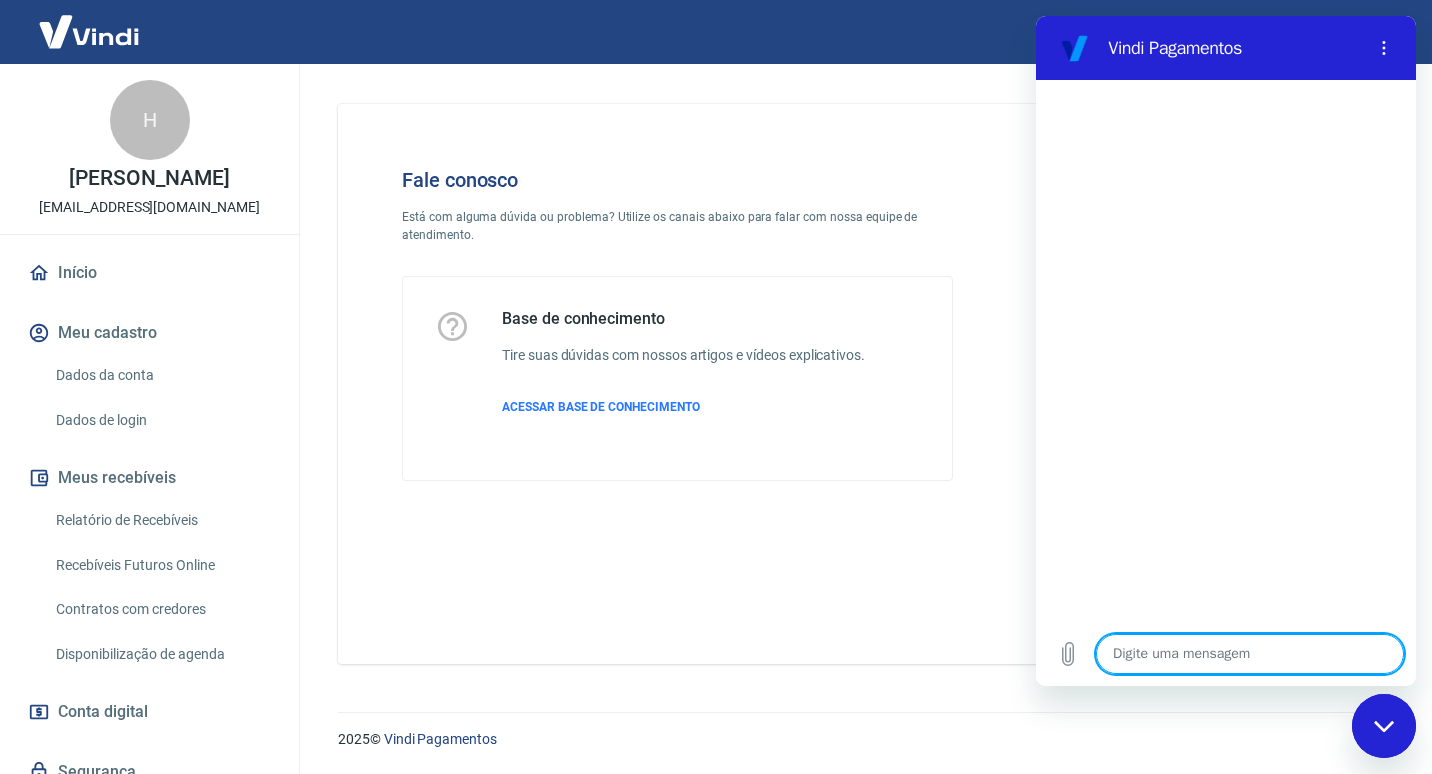 click on "Conta digital" at bounding box center [103, 712] 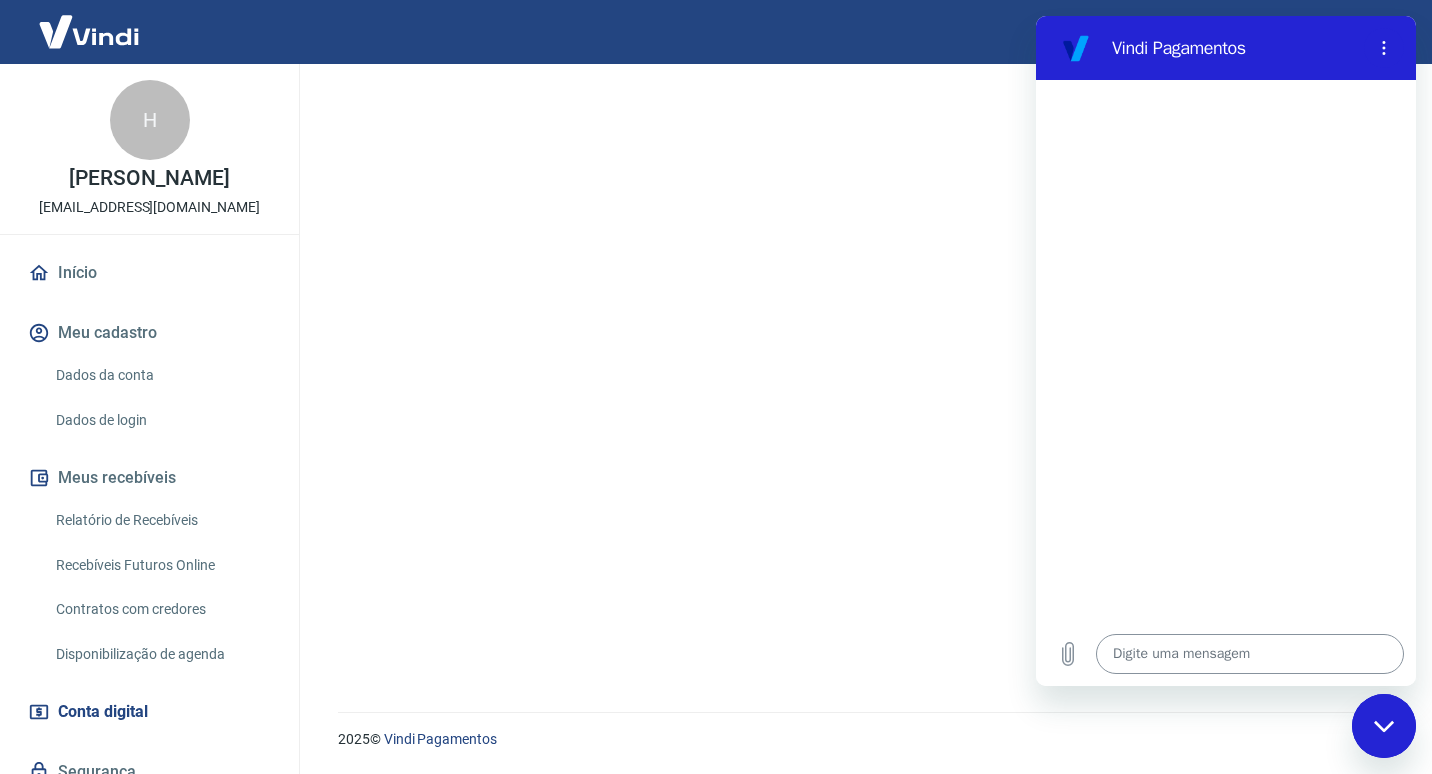 click at bounding box center [1250, 654] 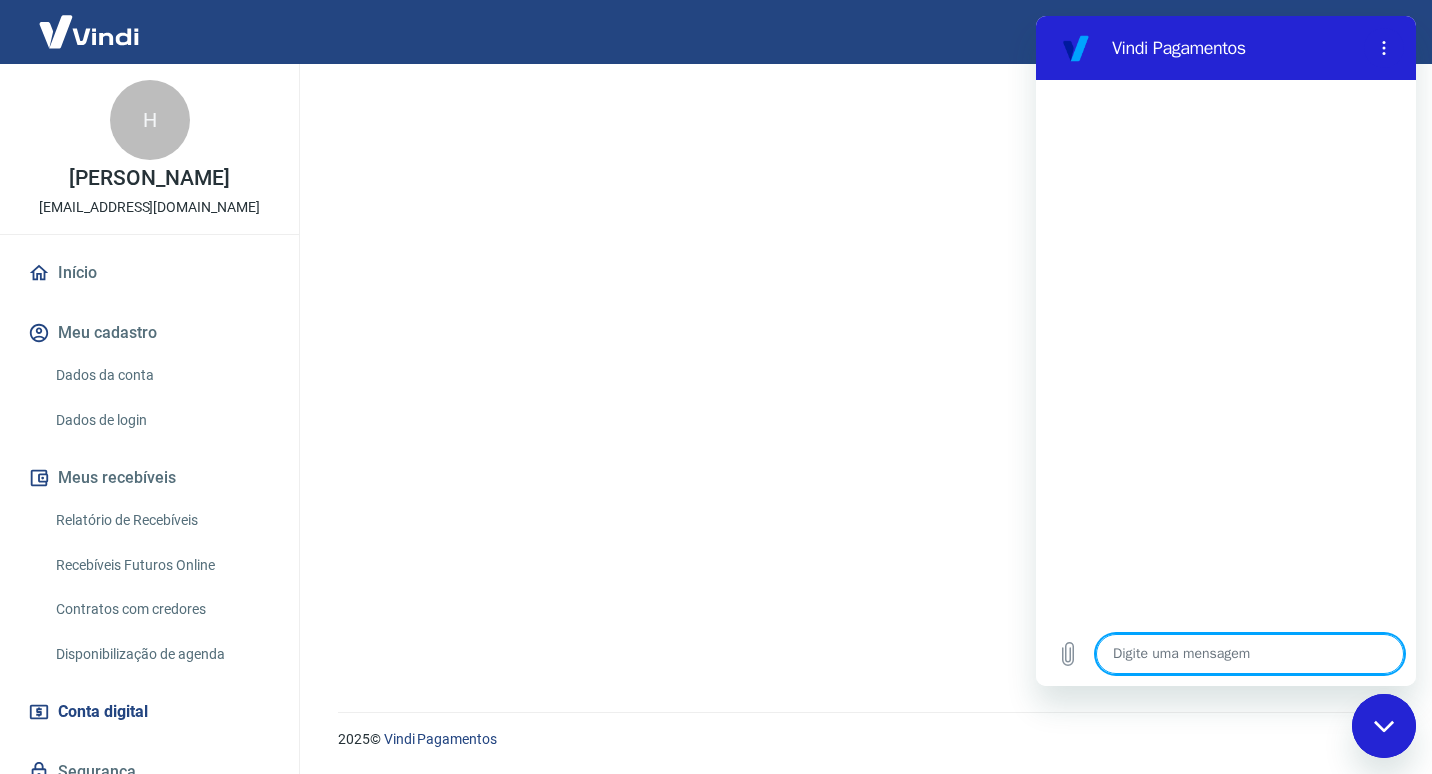type on "e" 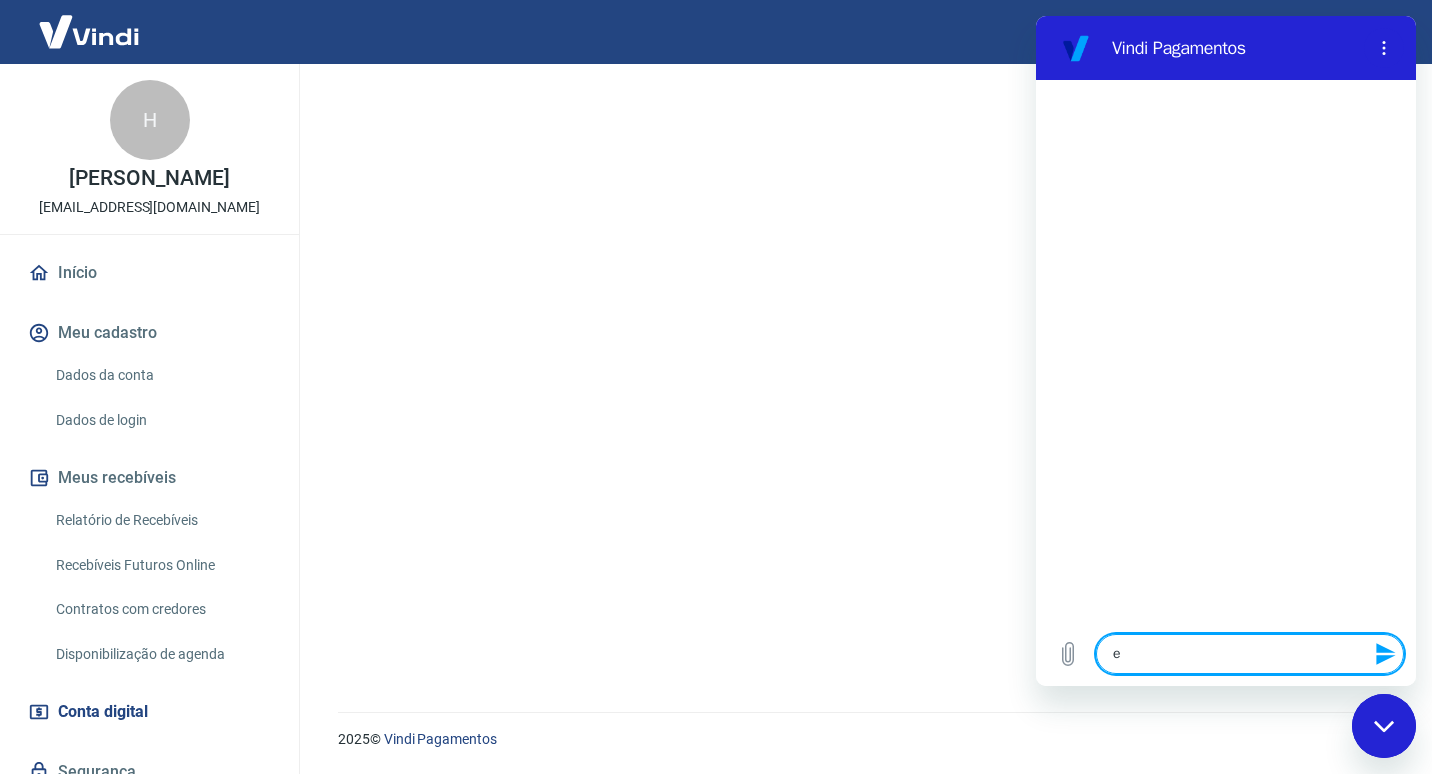 type on "es" 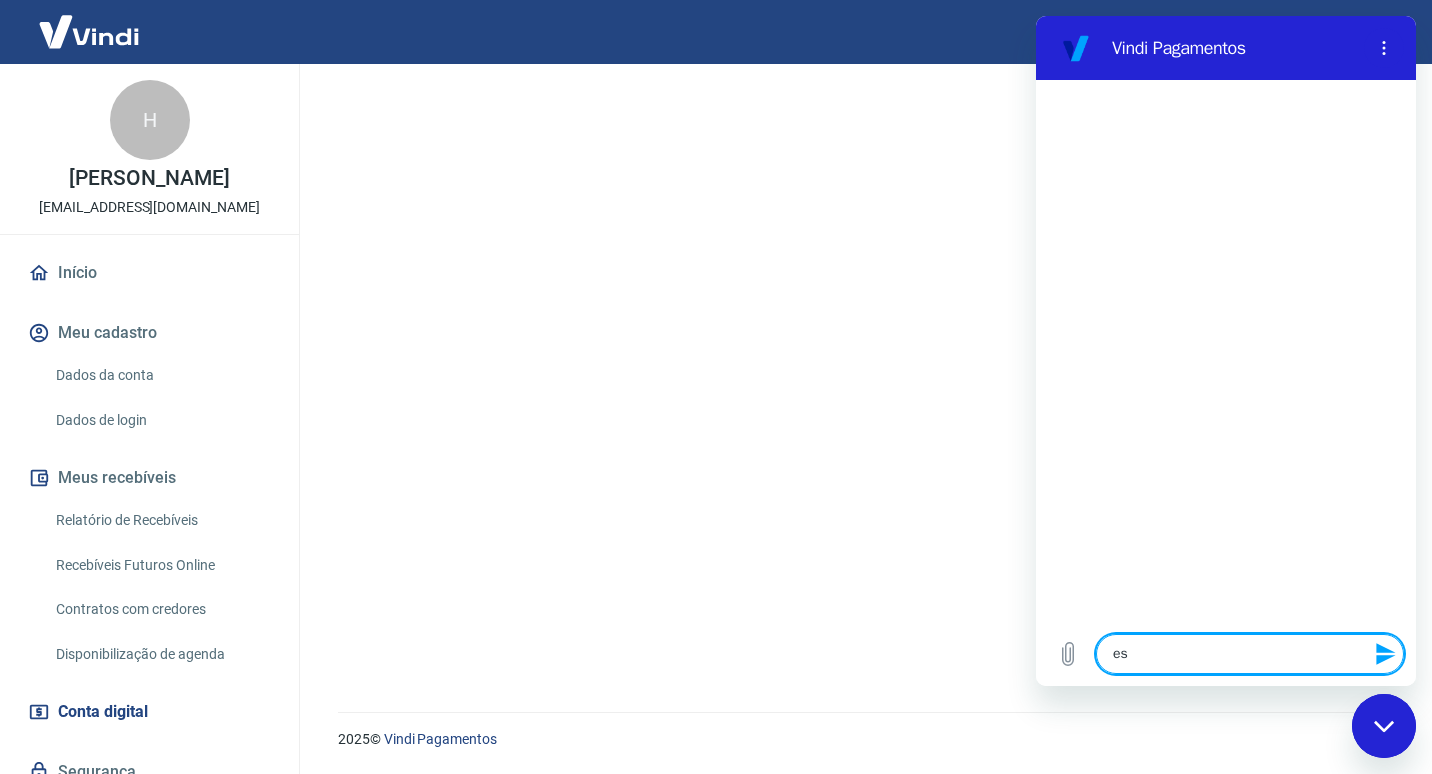 type on "est" 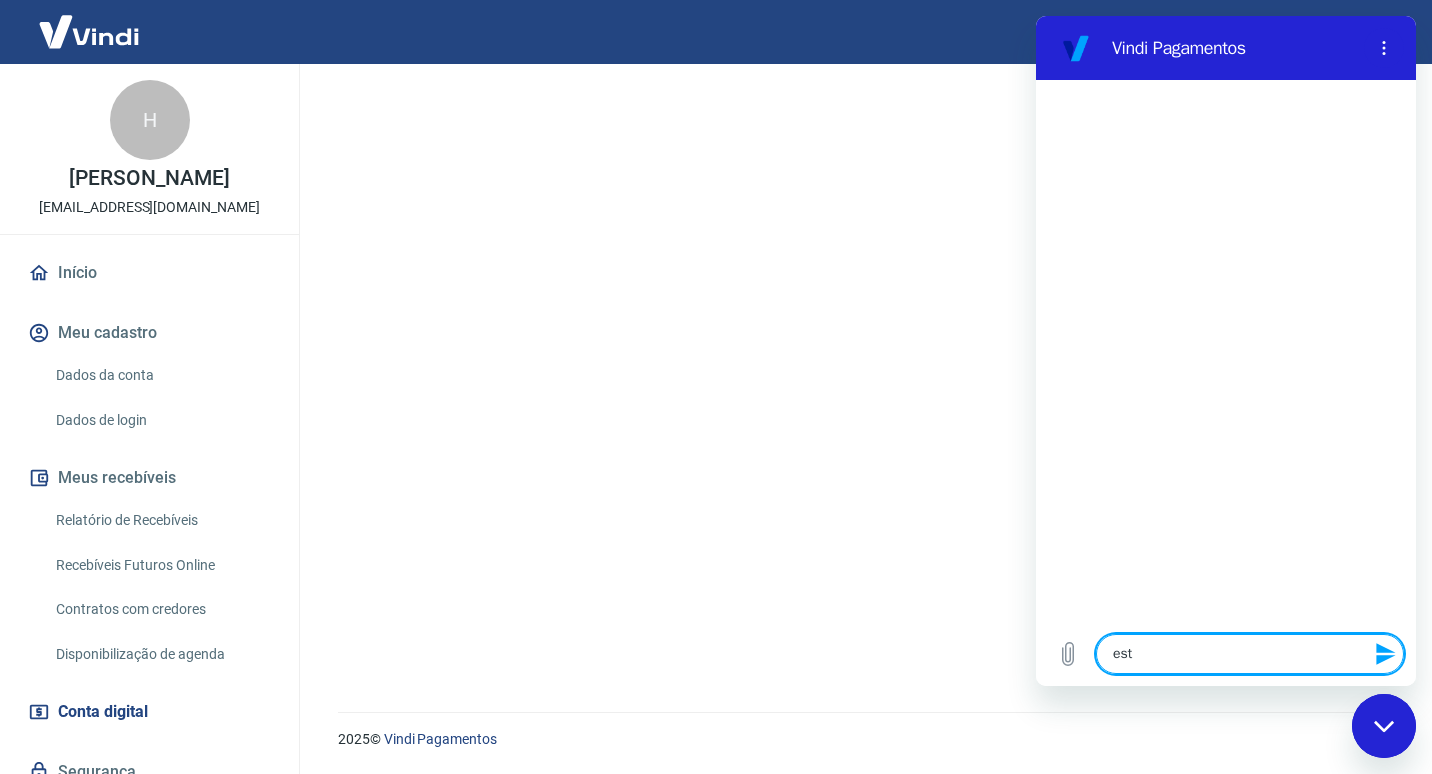 type on "esto" 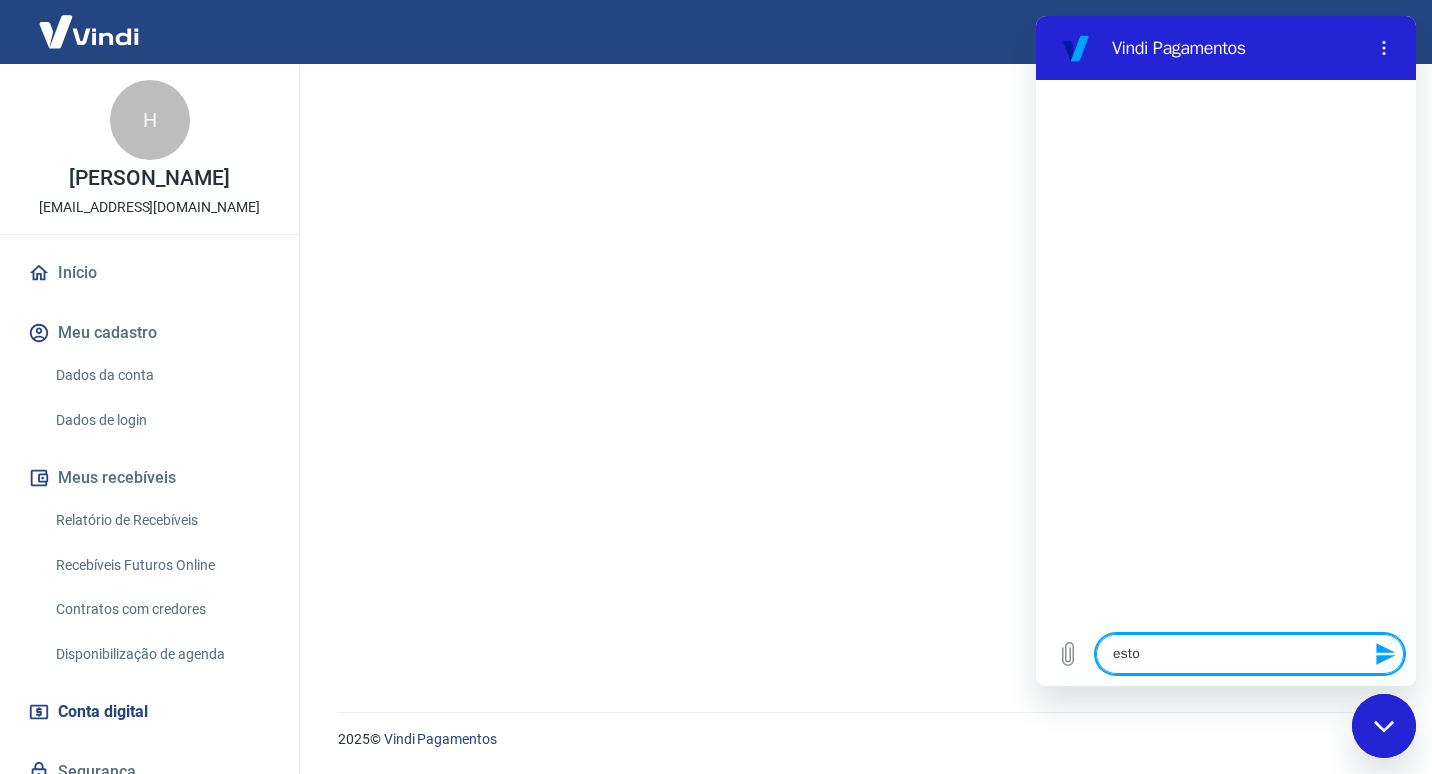 type on "estor" 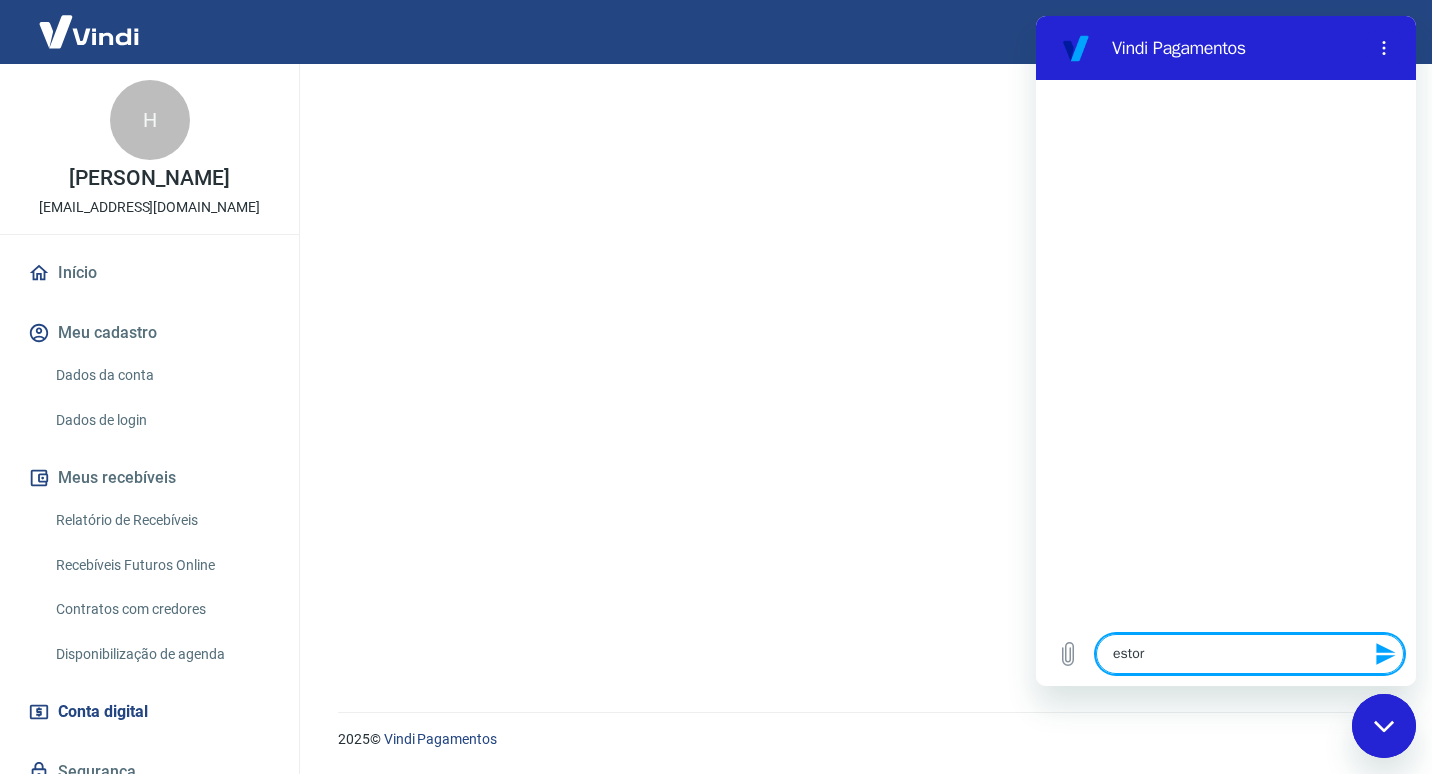 type on "estorn" 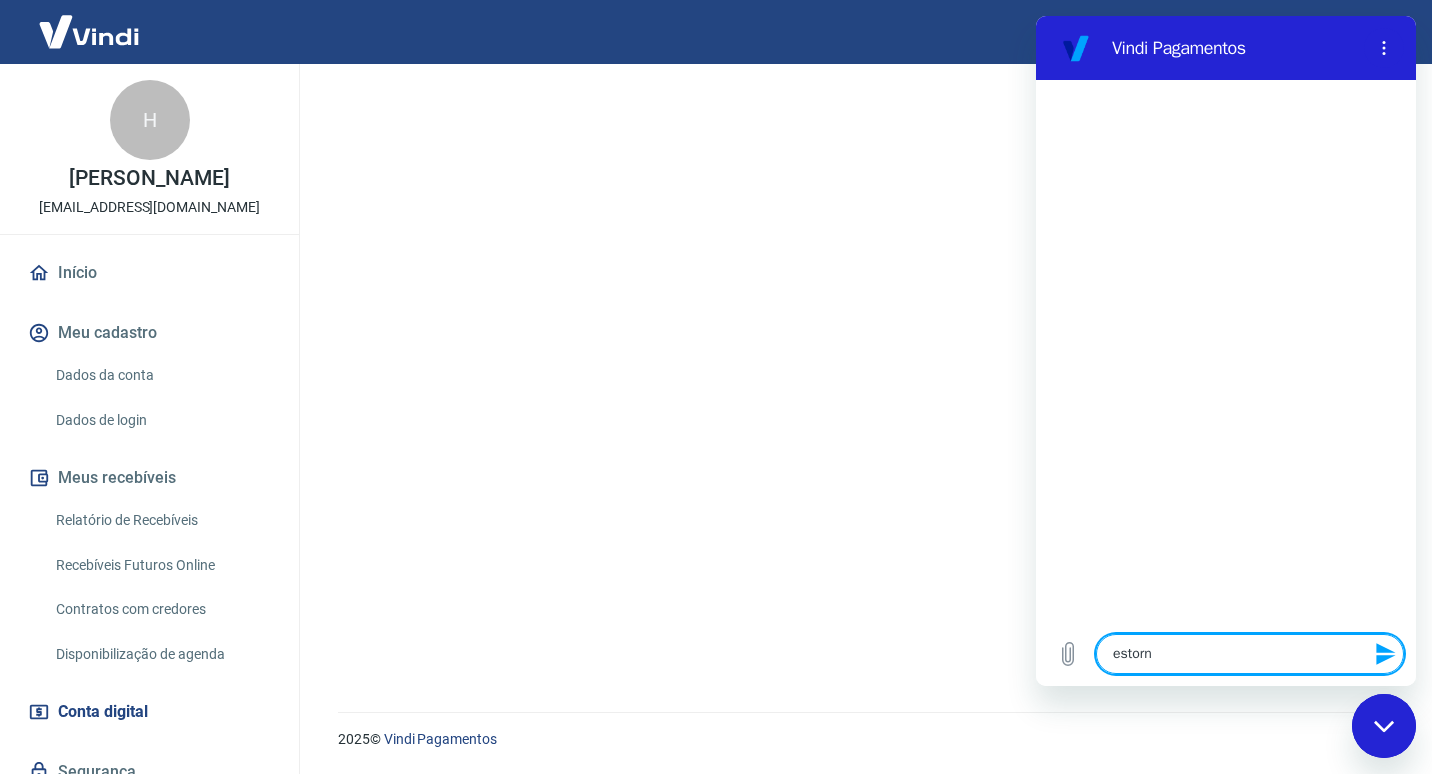 type on "estorno" 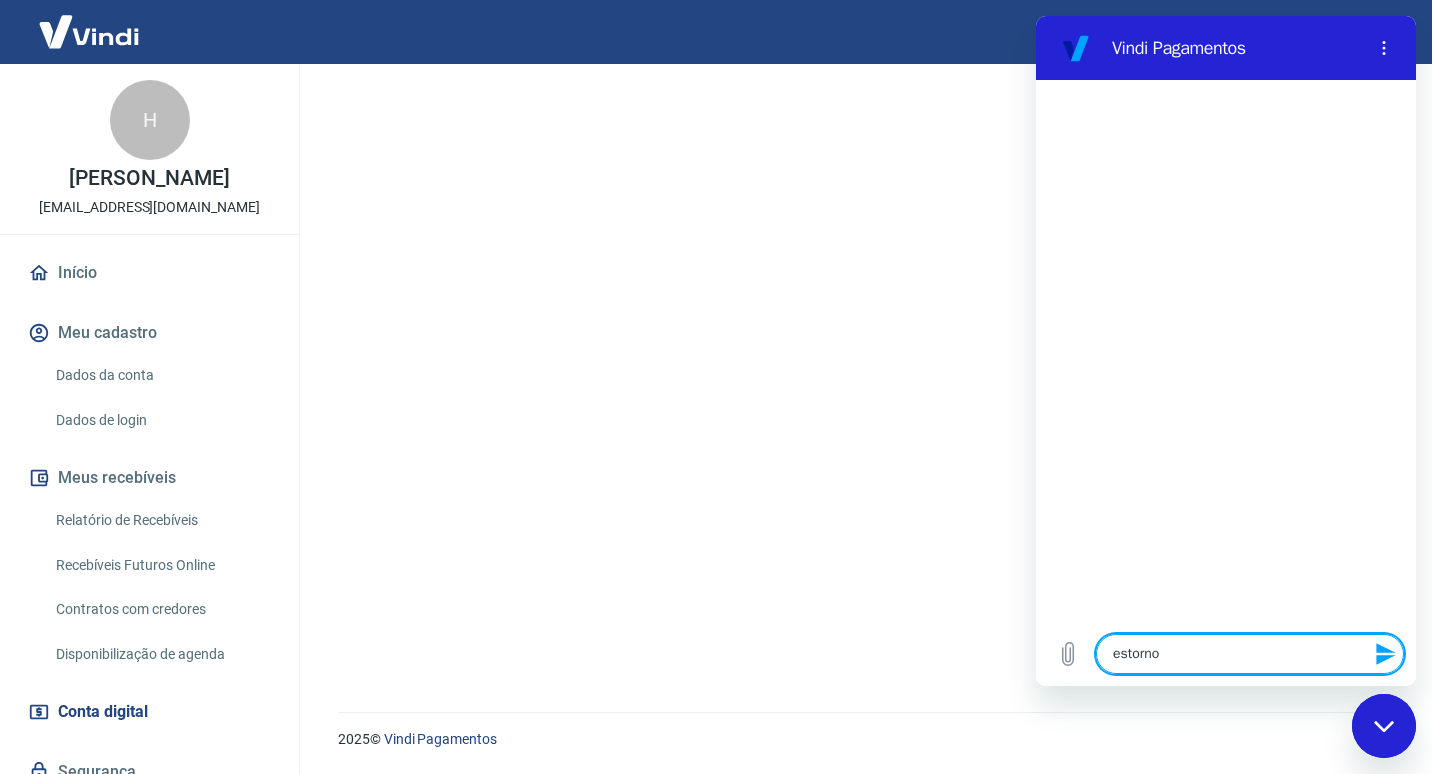 type on "estorno" 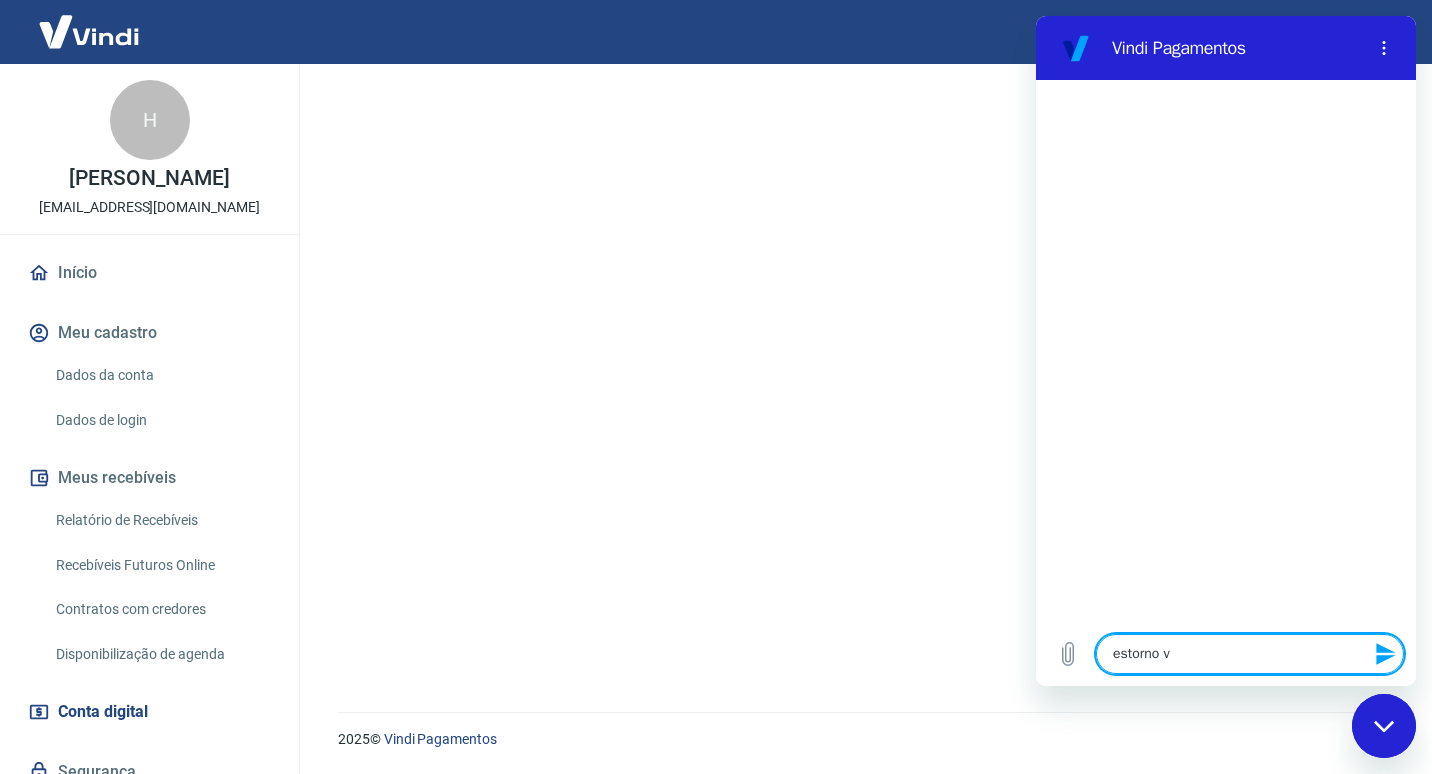 type on "estorno vi" 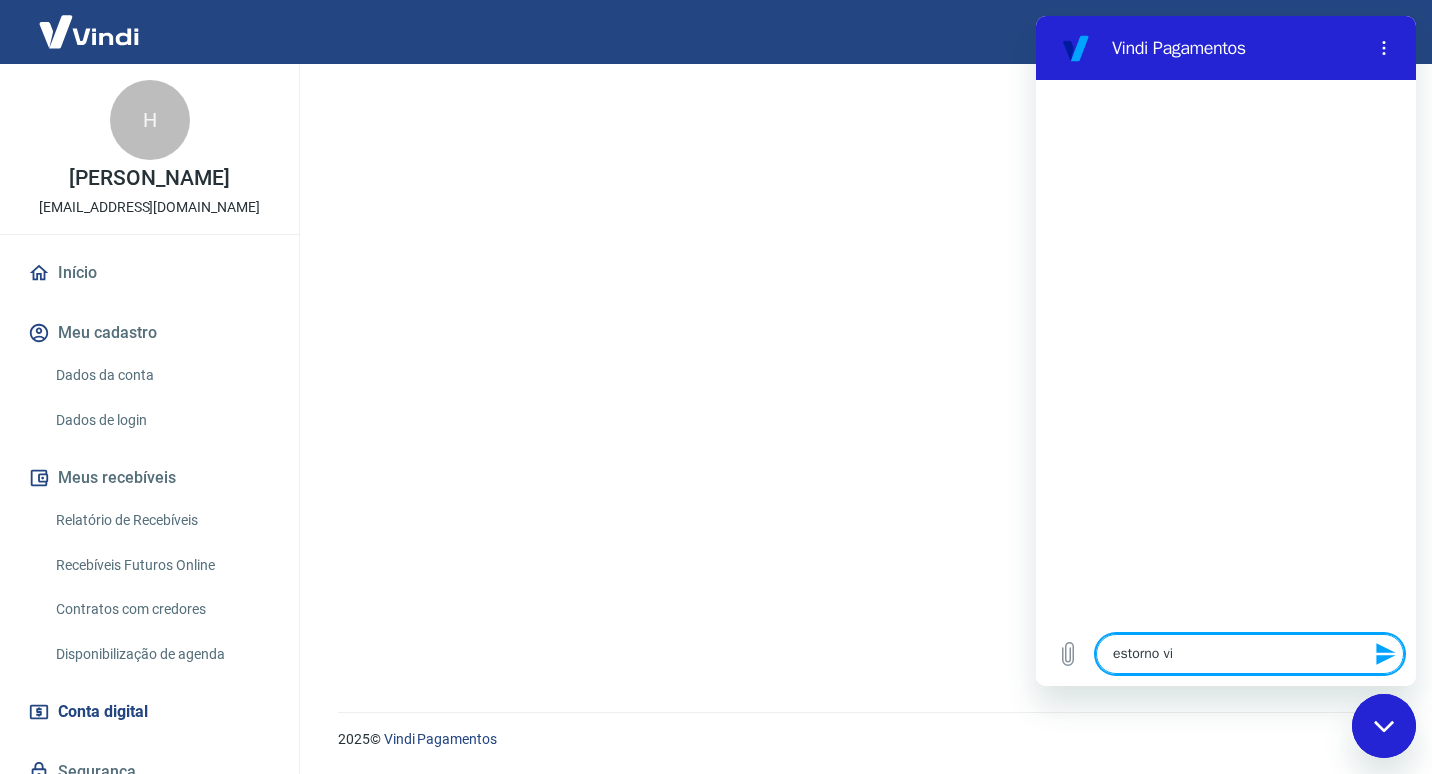 type on "estorno vin" 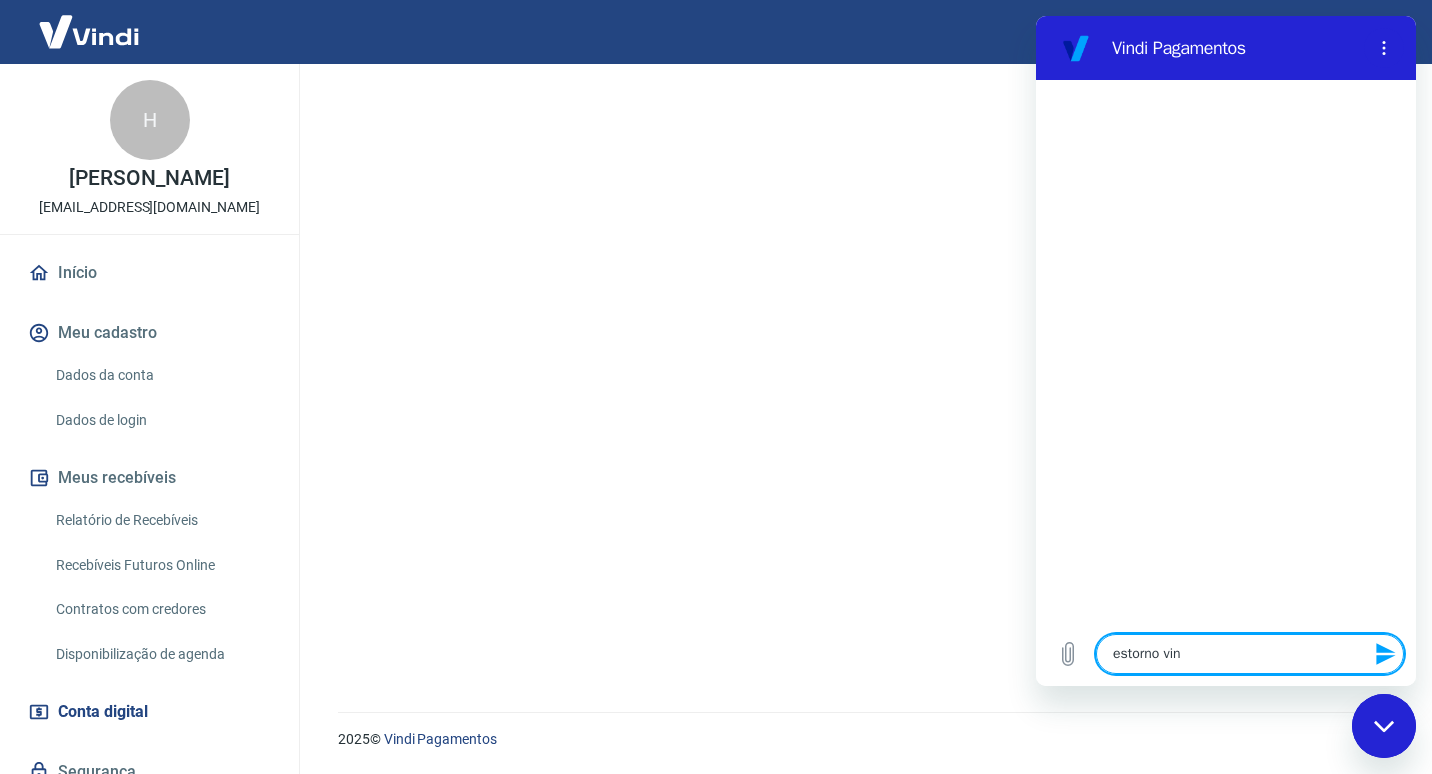 type on "estorno vind" 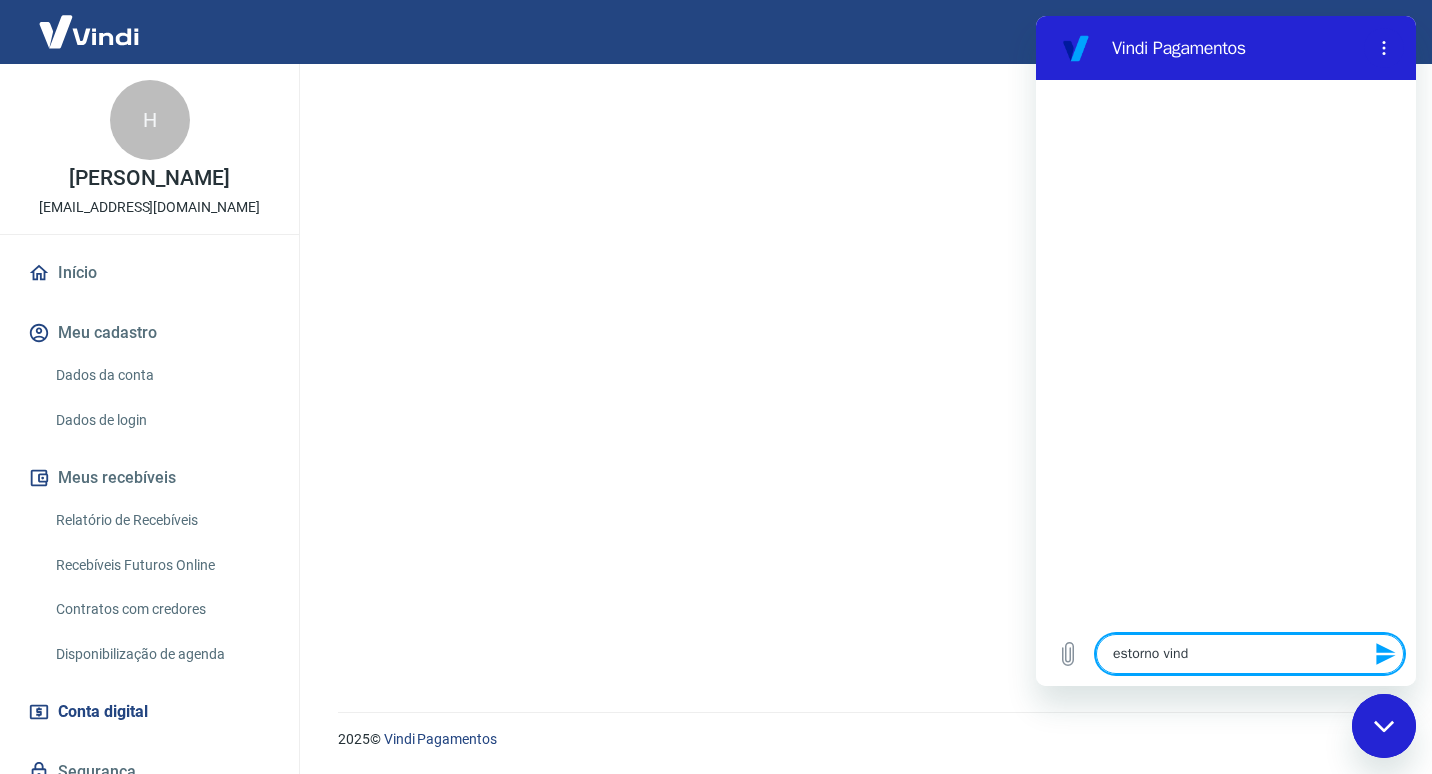type on "estorno vindi" 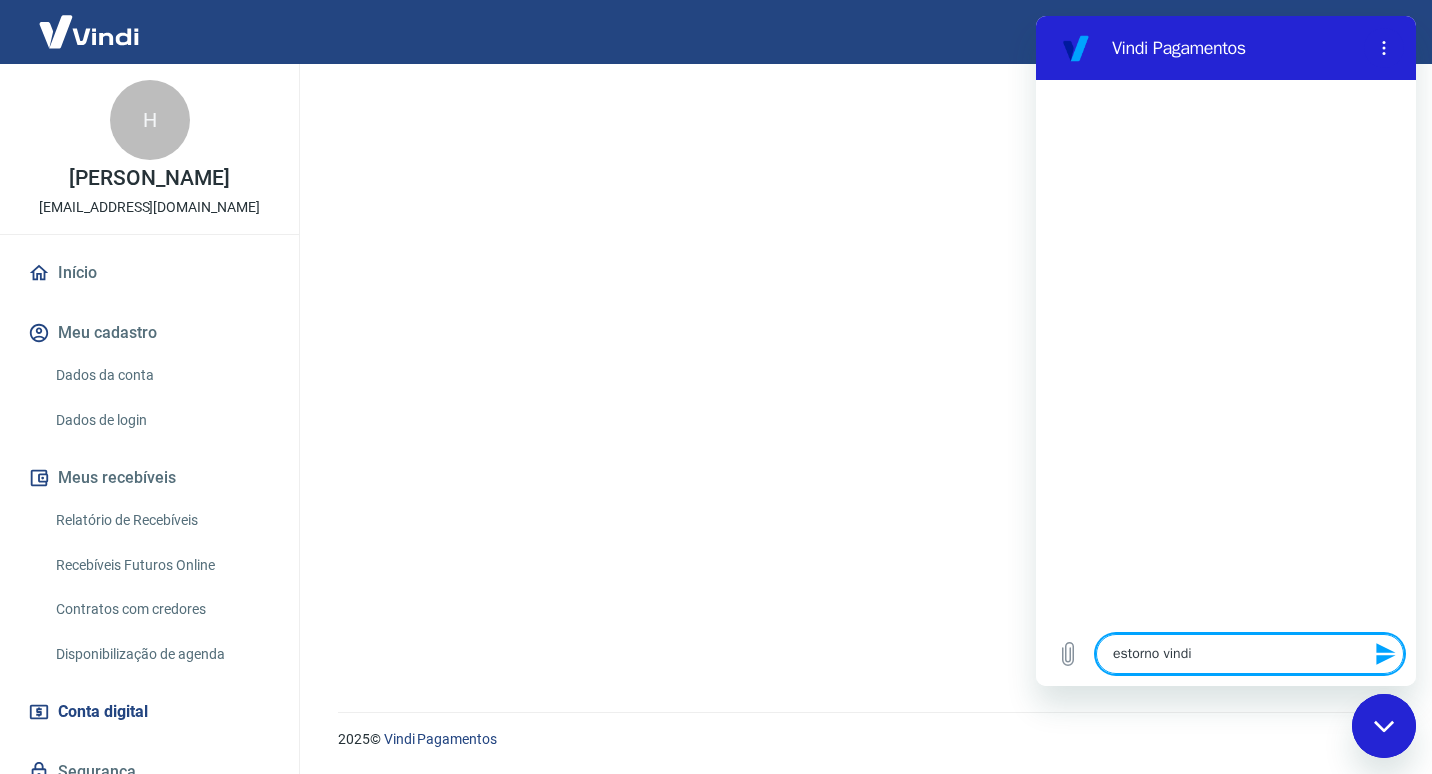 type 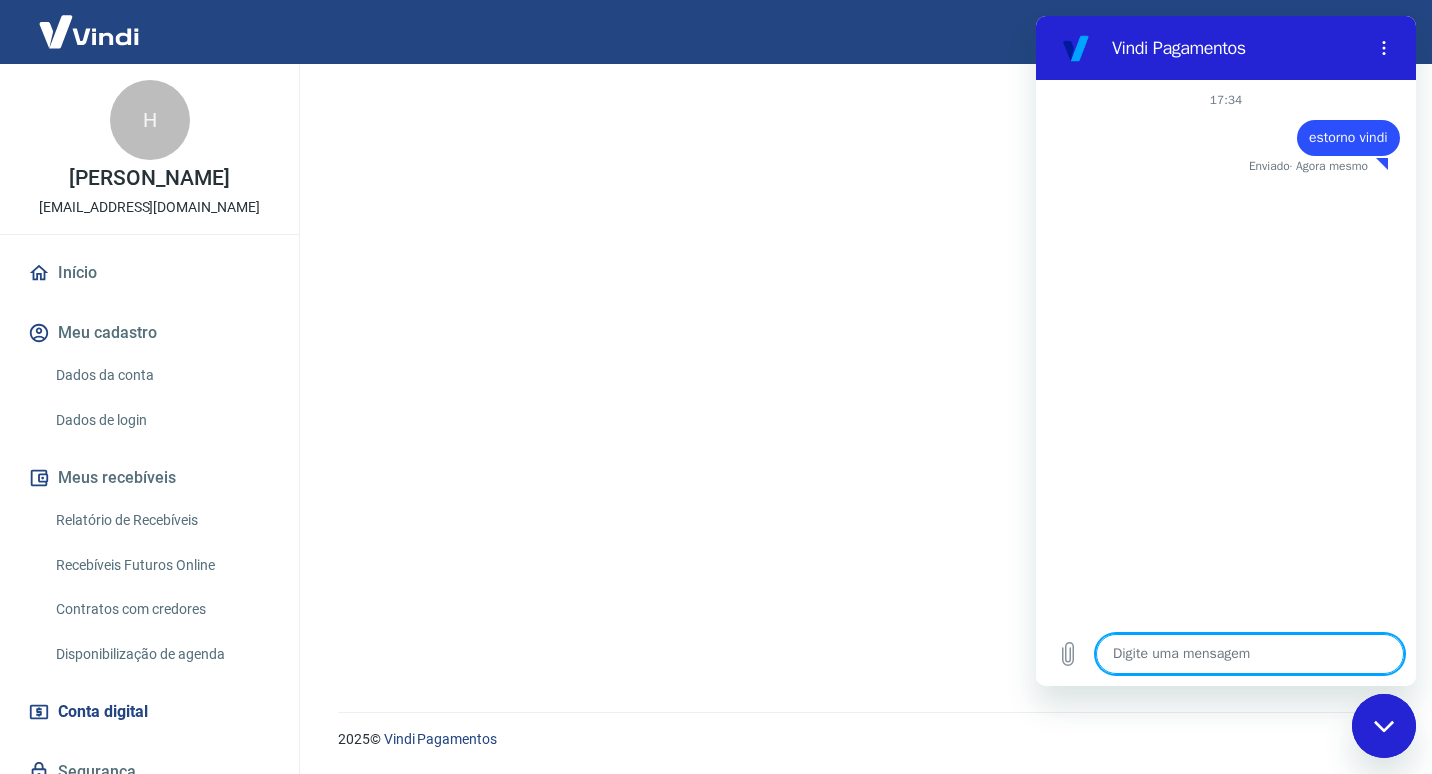 scroll, scrollTop: 300, scrollLeft: 0, axis: vertical 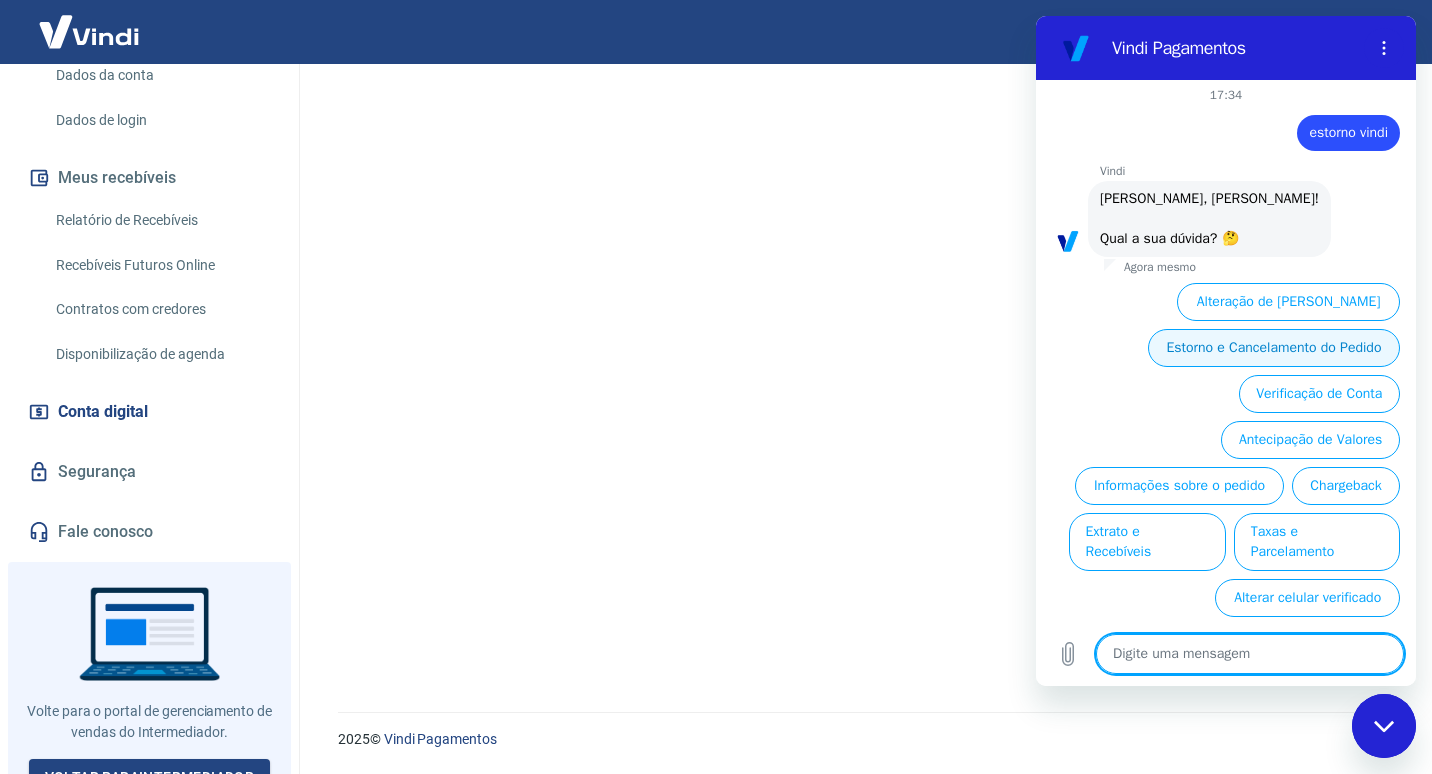 click on "Estorno e Cancelamento do Pedido" at bounding box center [1274, 348] 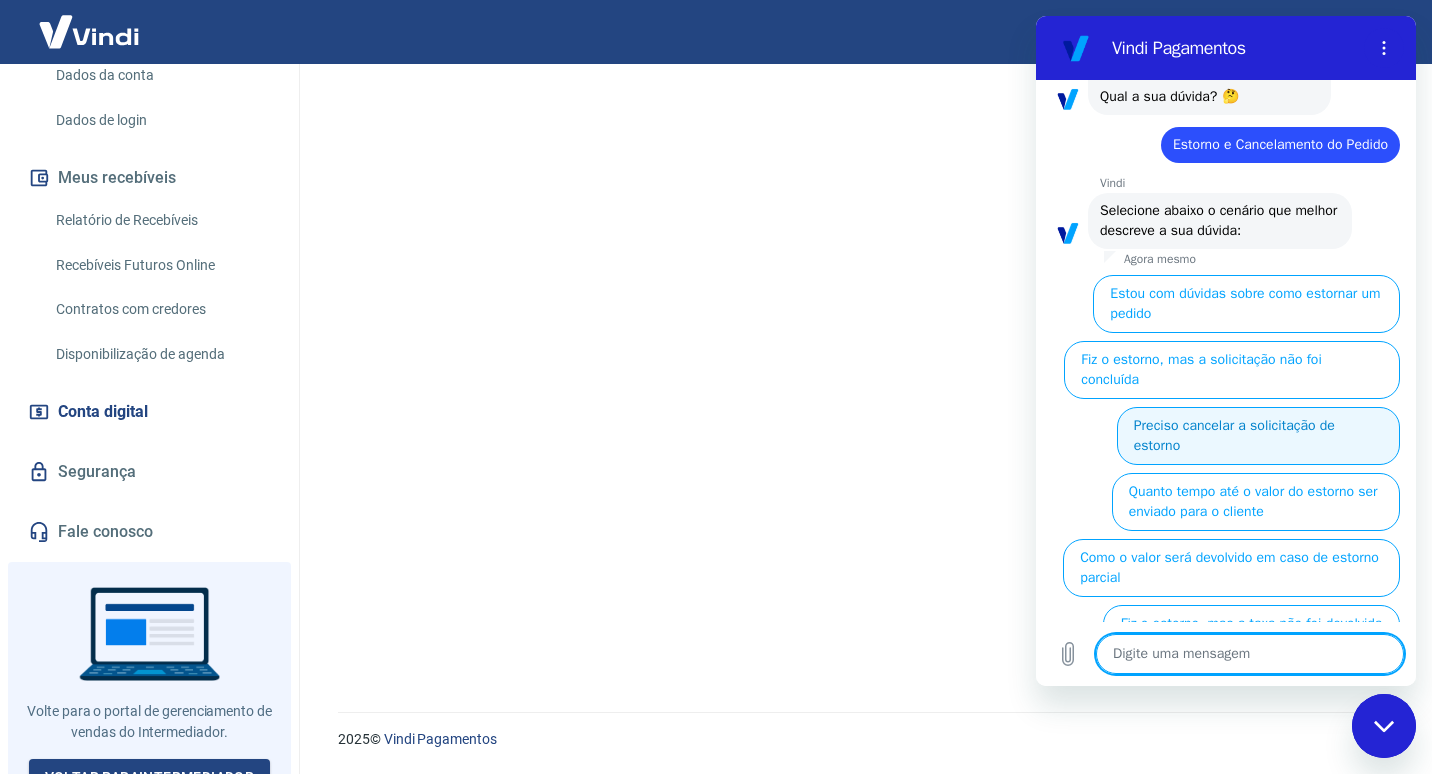 scroll, scrollTop: 153, scrollLeft: 0, axis: vertical 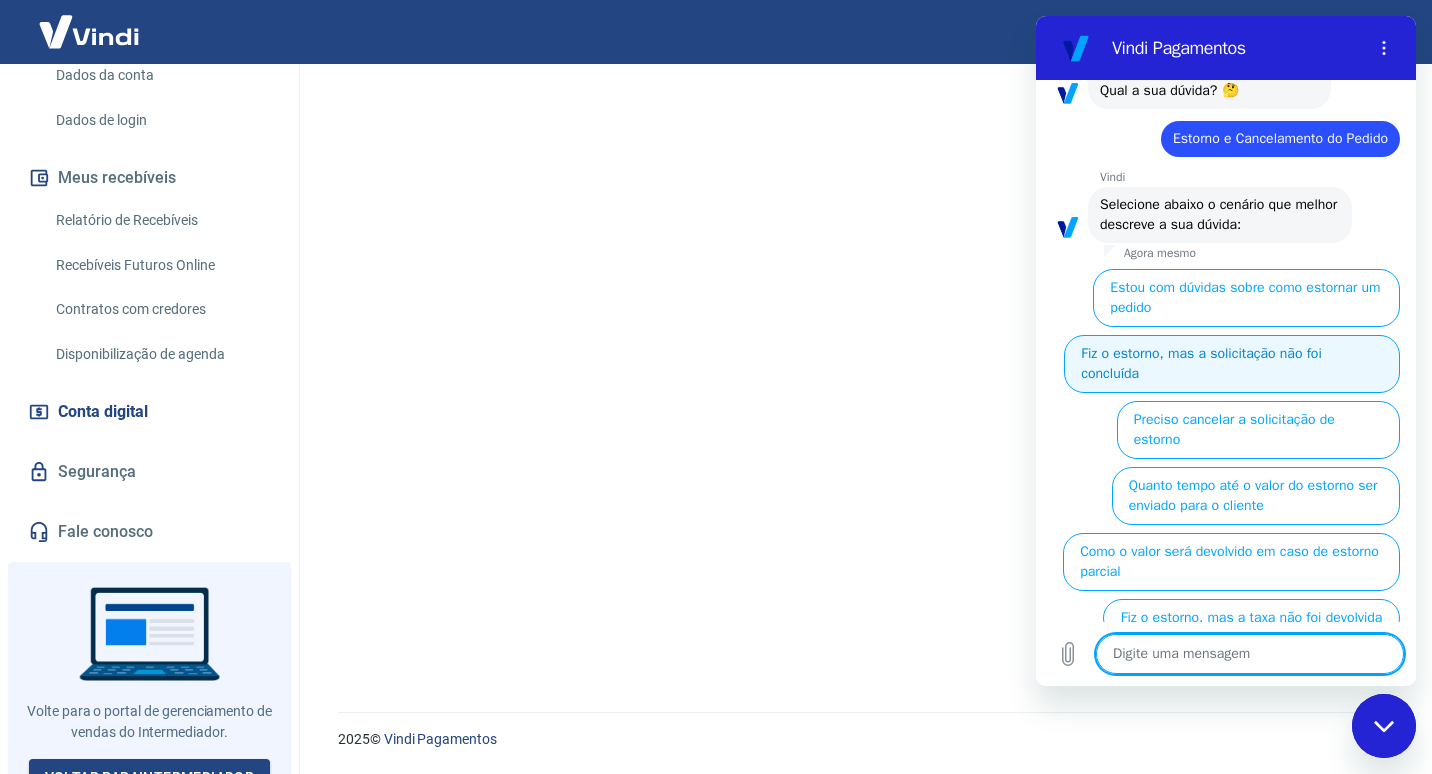 click on "Fiz o estorno, mas a solicitação não foi concluída" at bounding box center [1232, 364] 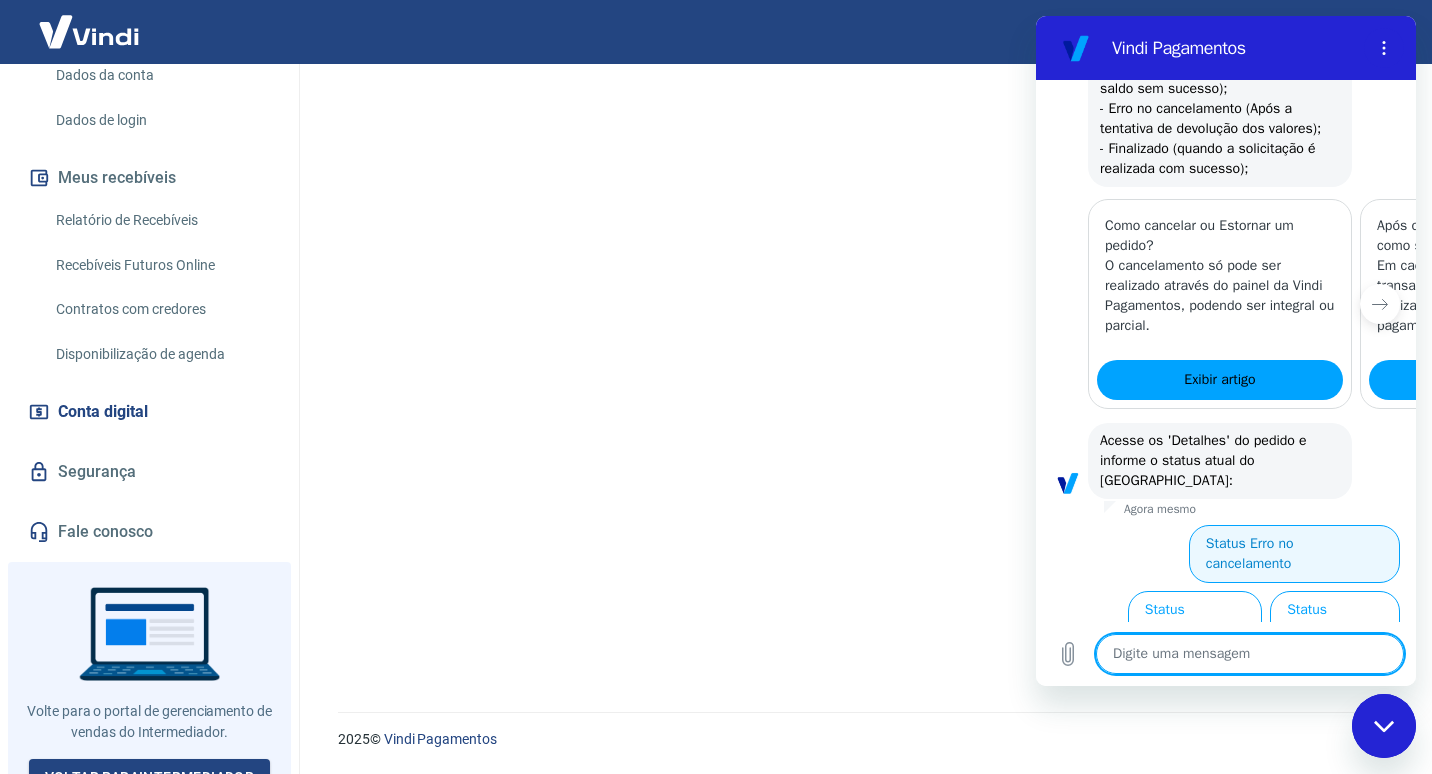 scroll, scrollTop: 815, scrollLeft: 0, axis: vertical 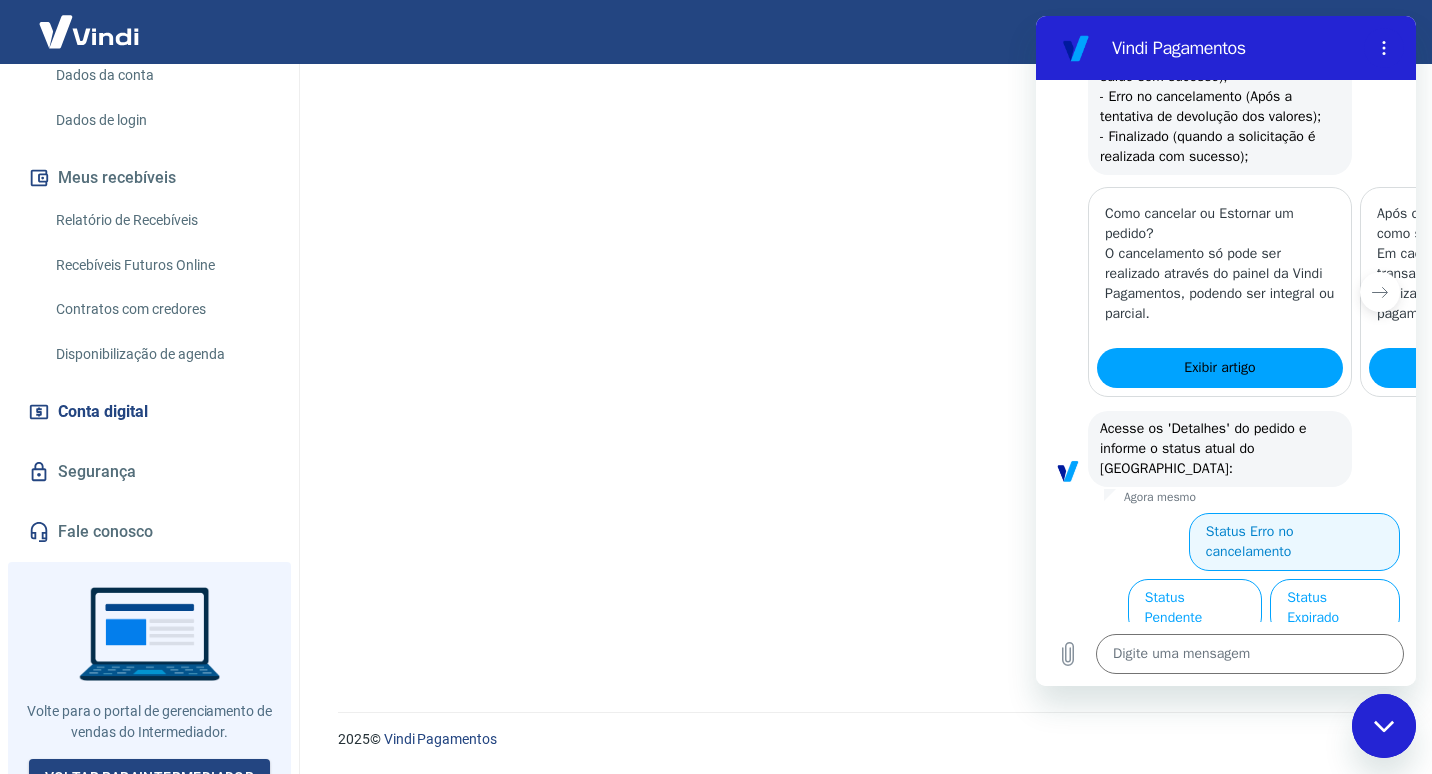 click on "Status Erro no cancelamento" at bounding box center (1294, 542) 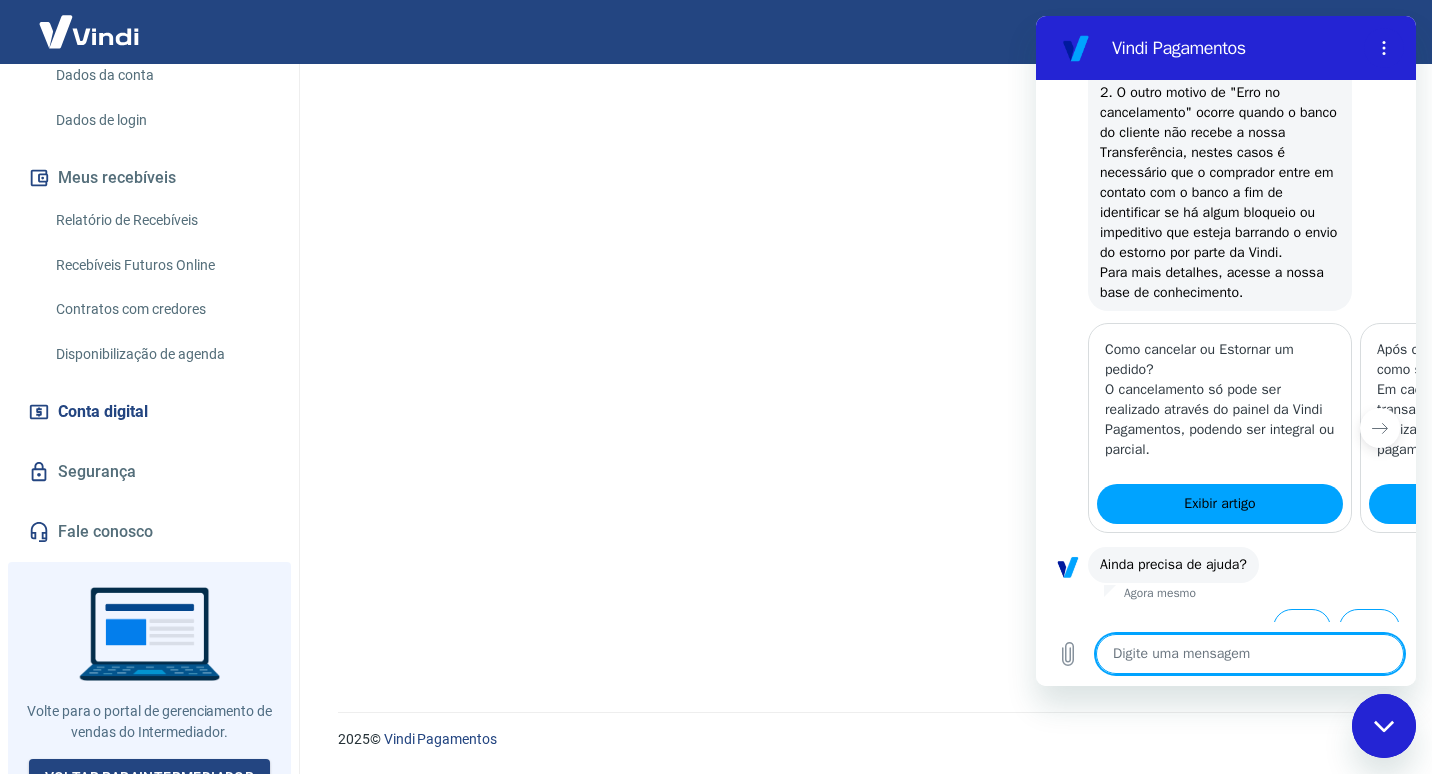scroll, scrollTop: 1655, scrollLeft: 0, axis: vertical 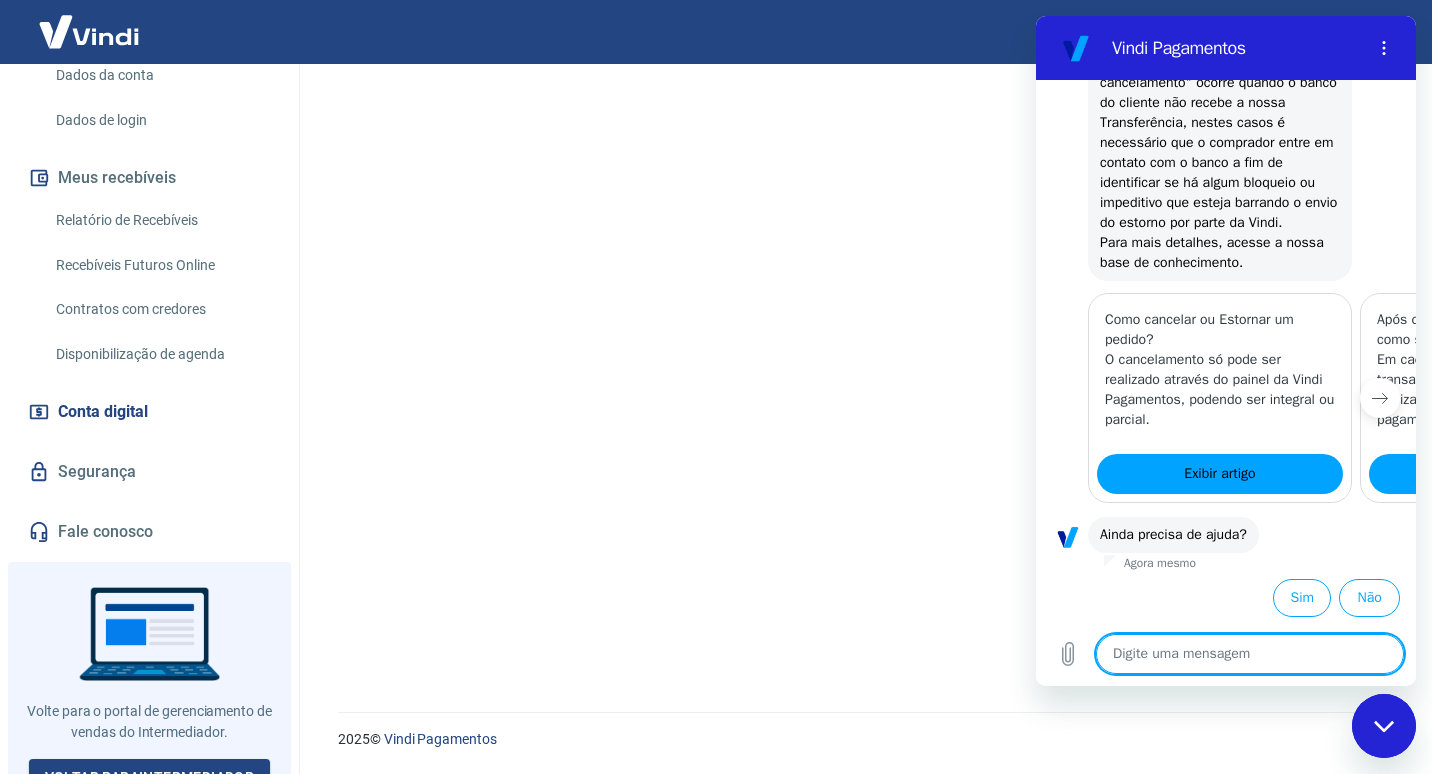 click at bounding box center (1380, 398) 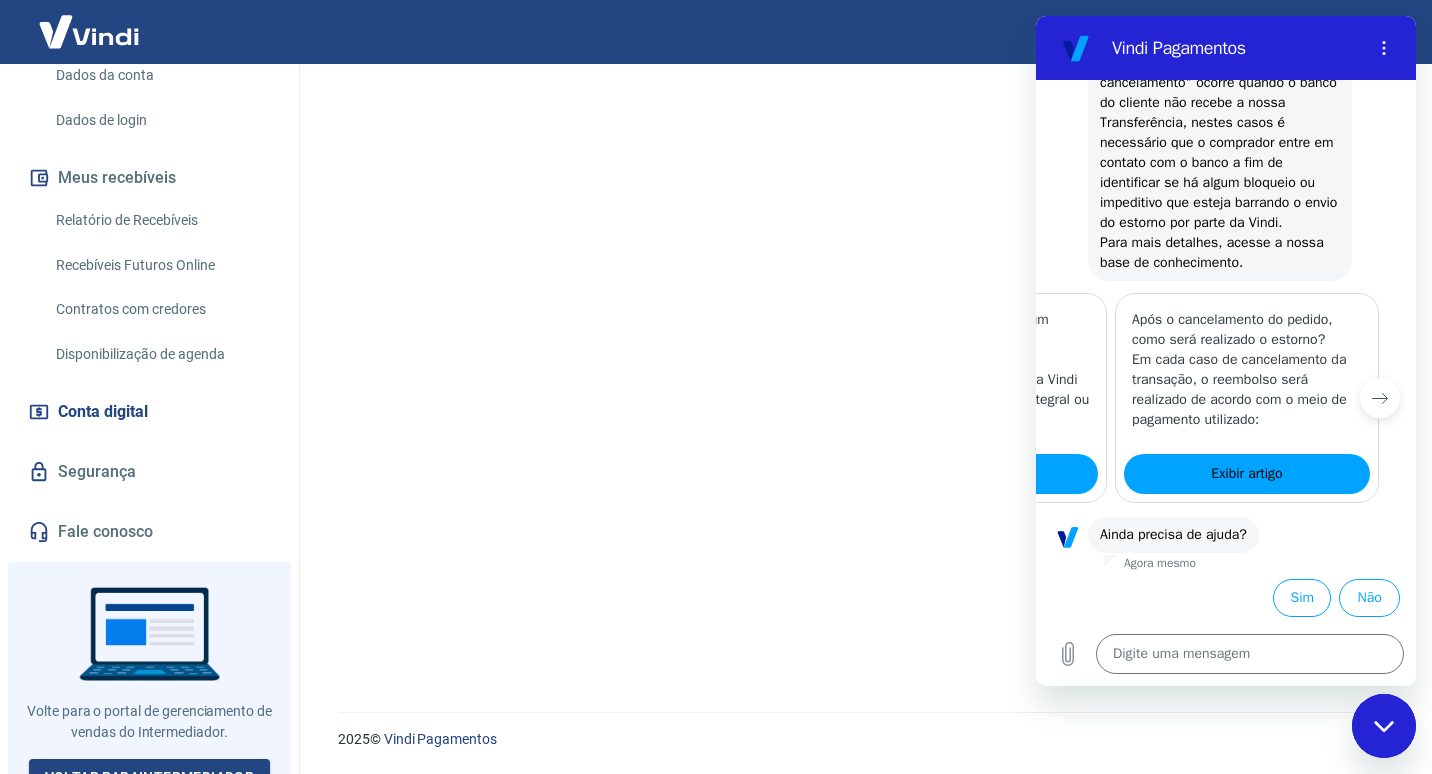 scroll, scrollTop: 0, scrollLeft: 246, axis: horizontal 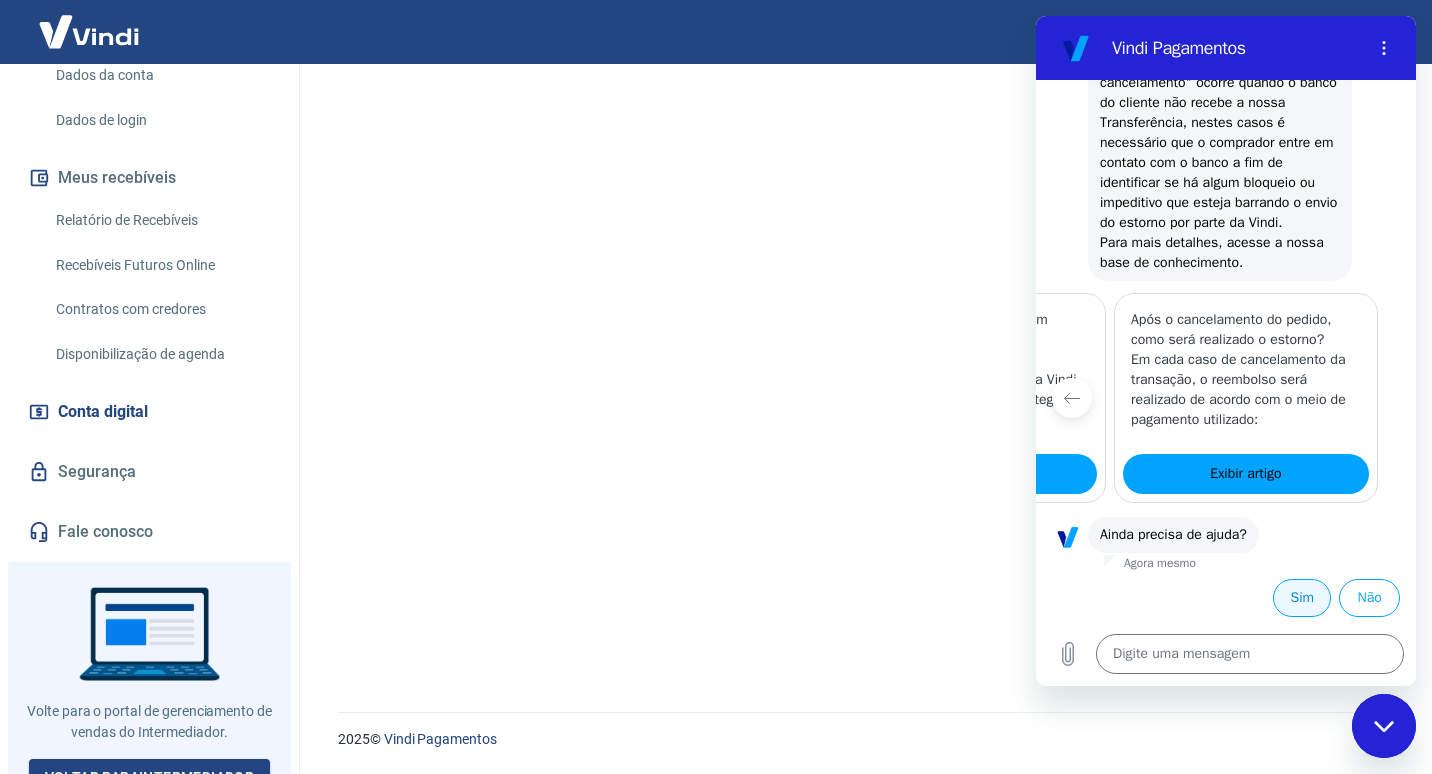 click on "Sim" at bounding box center (1302, 598) 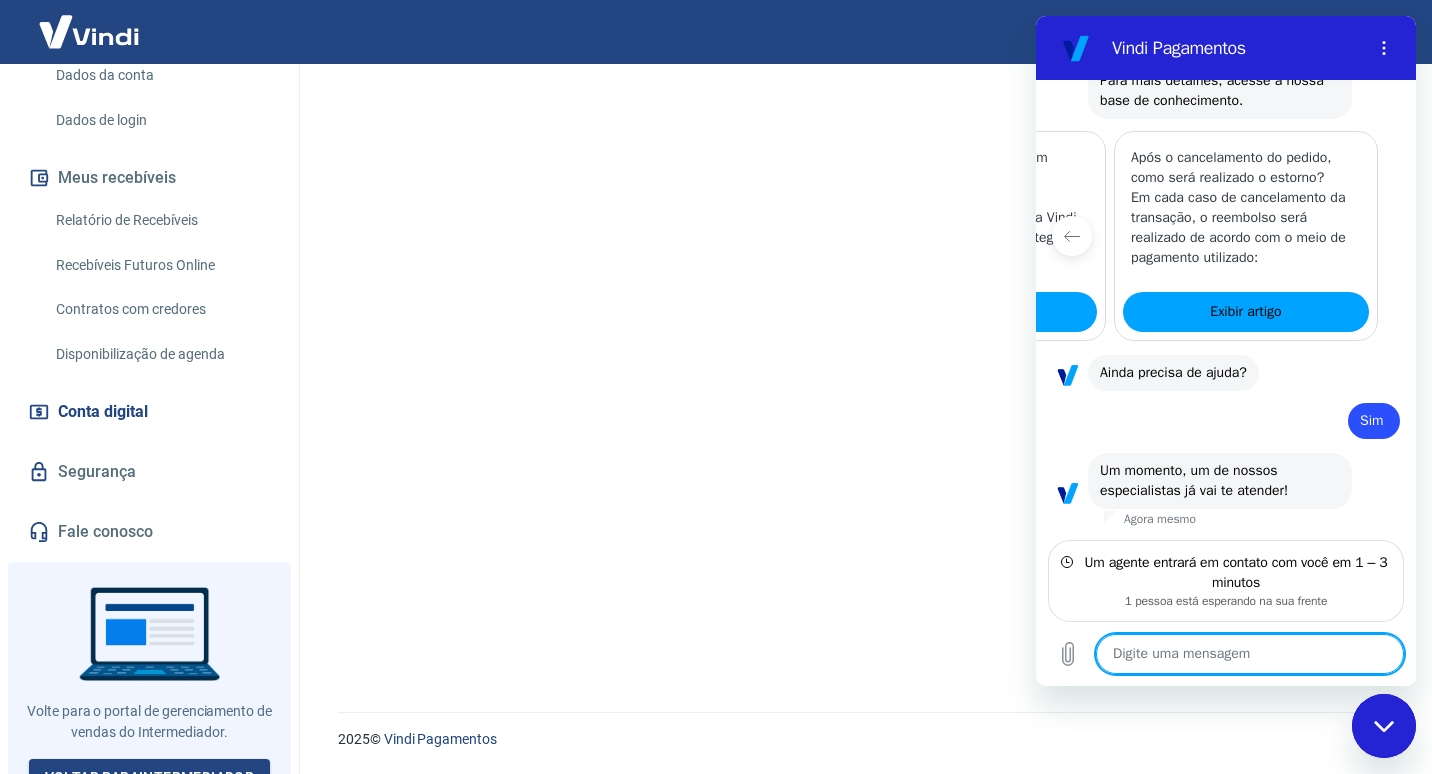 scroll, scrollTop: 1797, scrollLeft: 0, axis: vertical 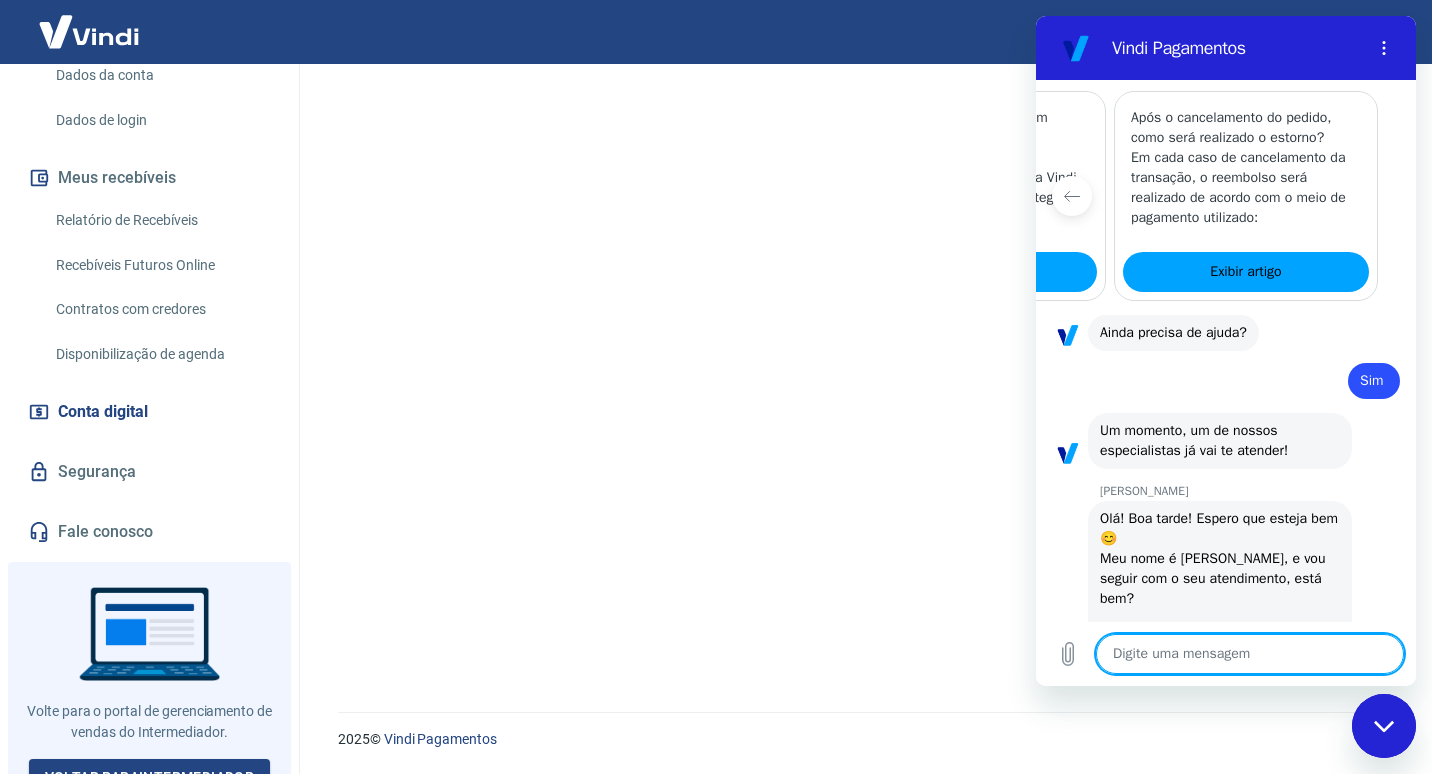 type on "x" 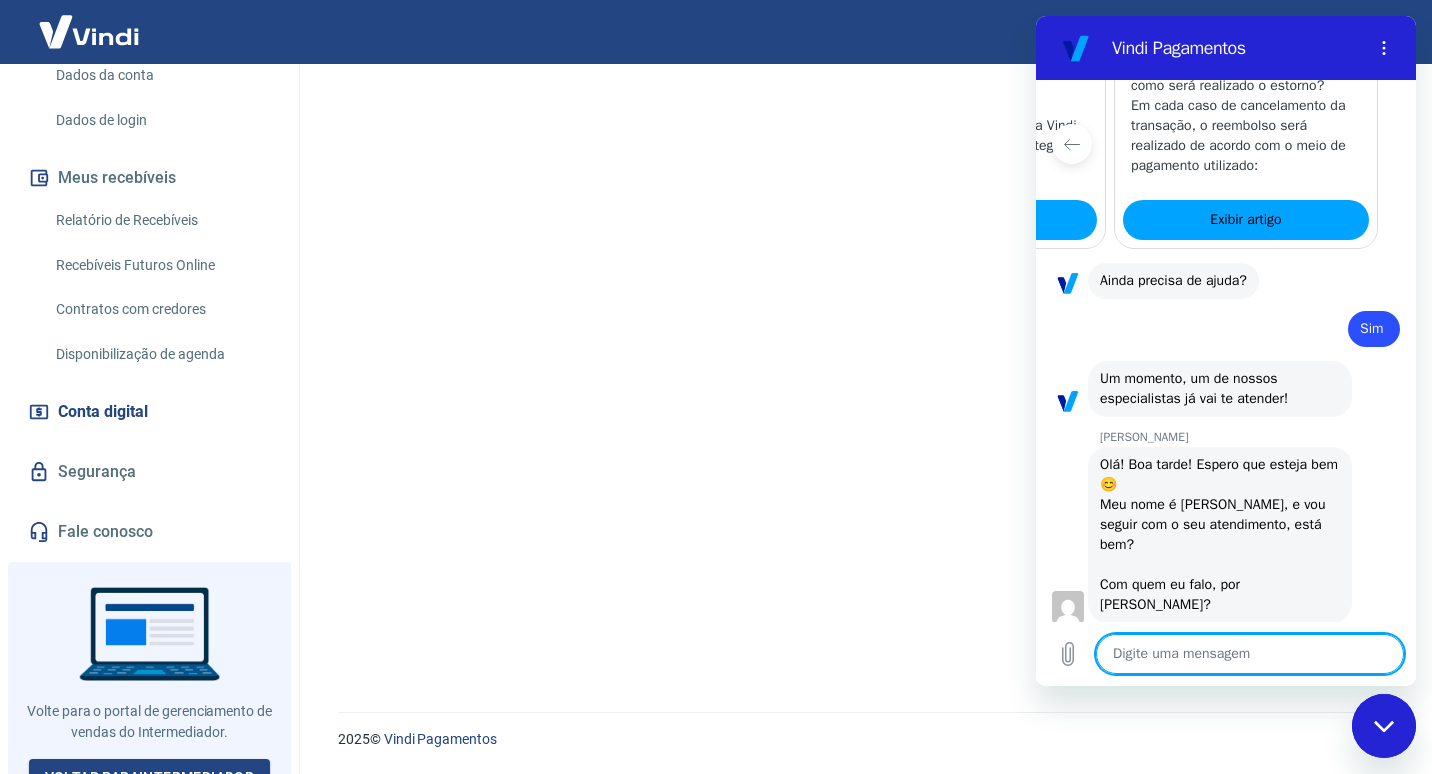 scroll, scrollTop: 1893, scrollLeft: 0, axis: vertical 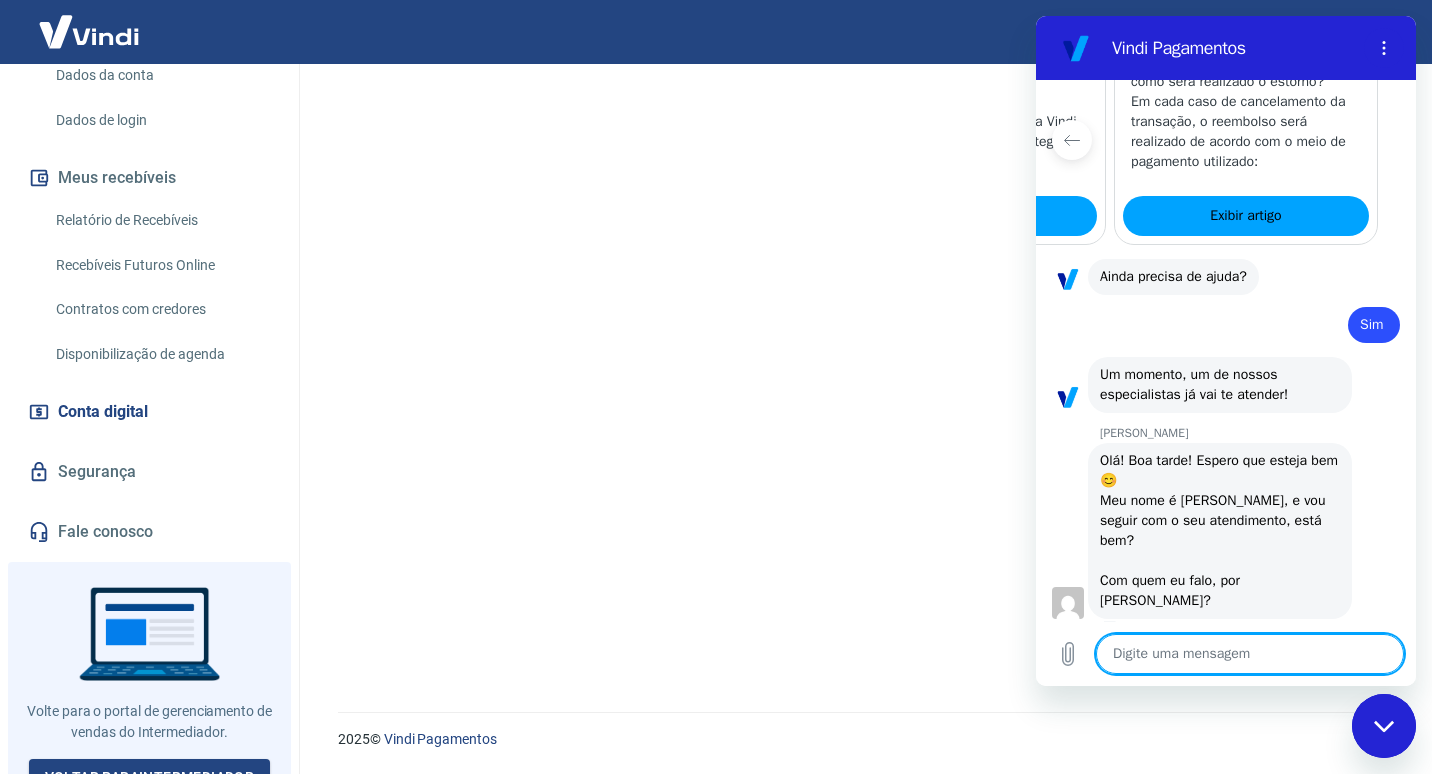 type on "H" 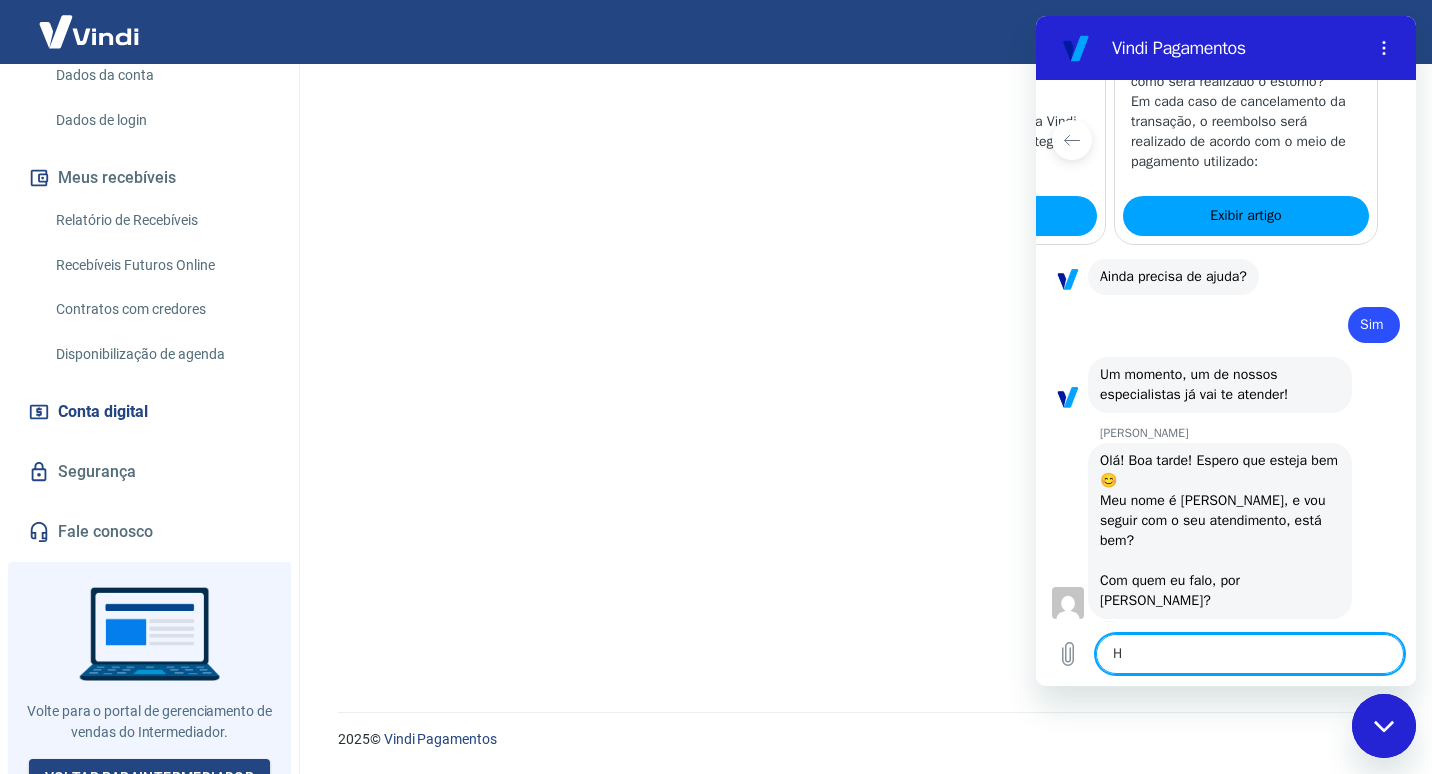 type on "HU" 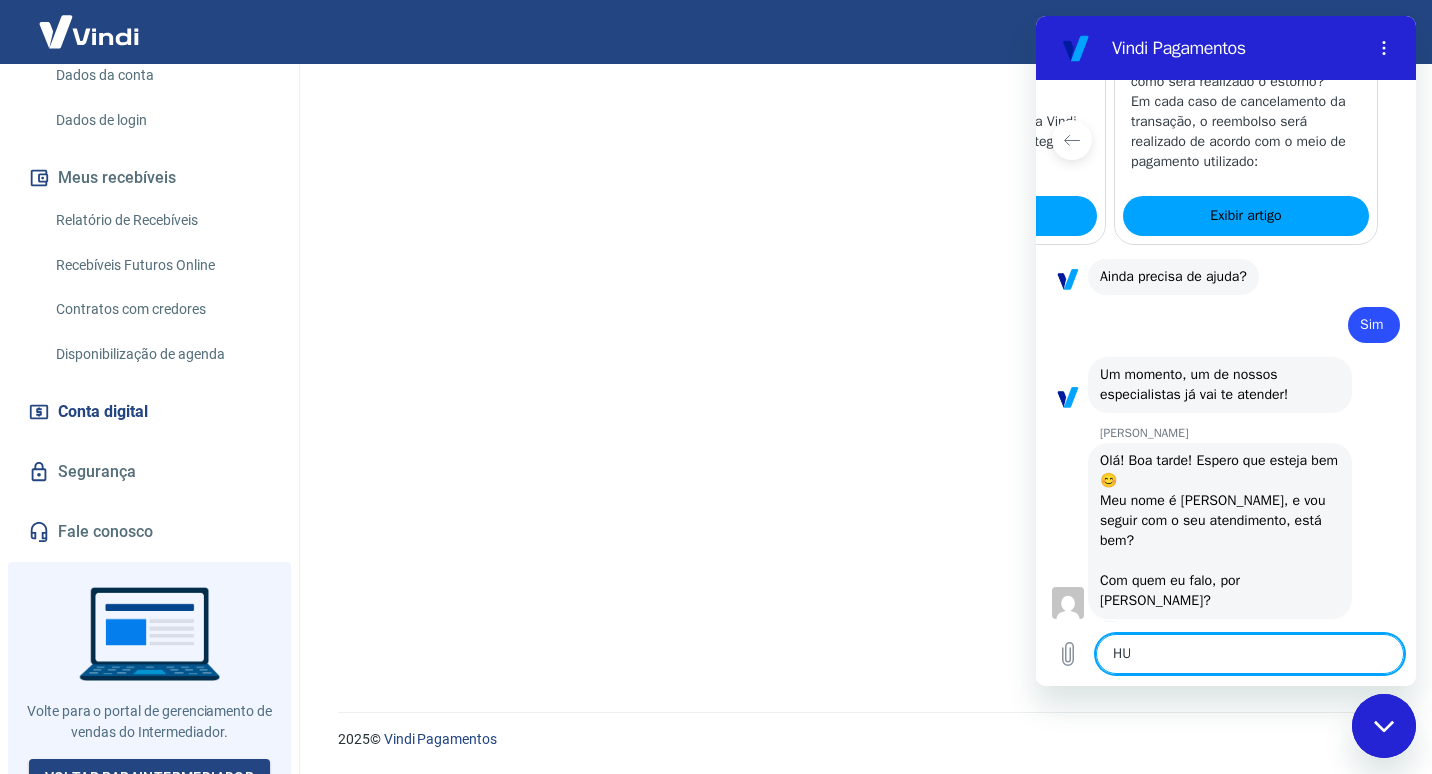 type on "HUd" 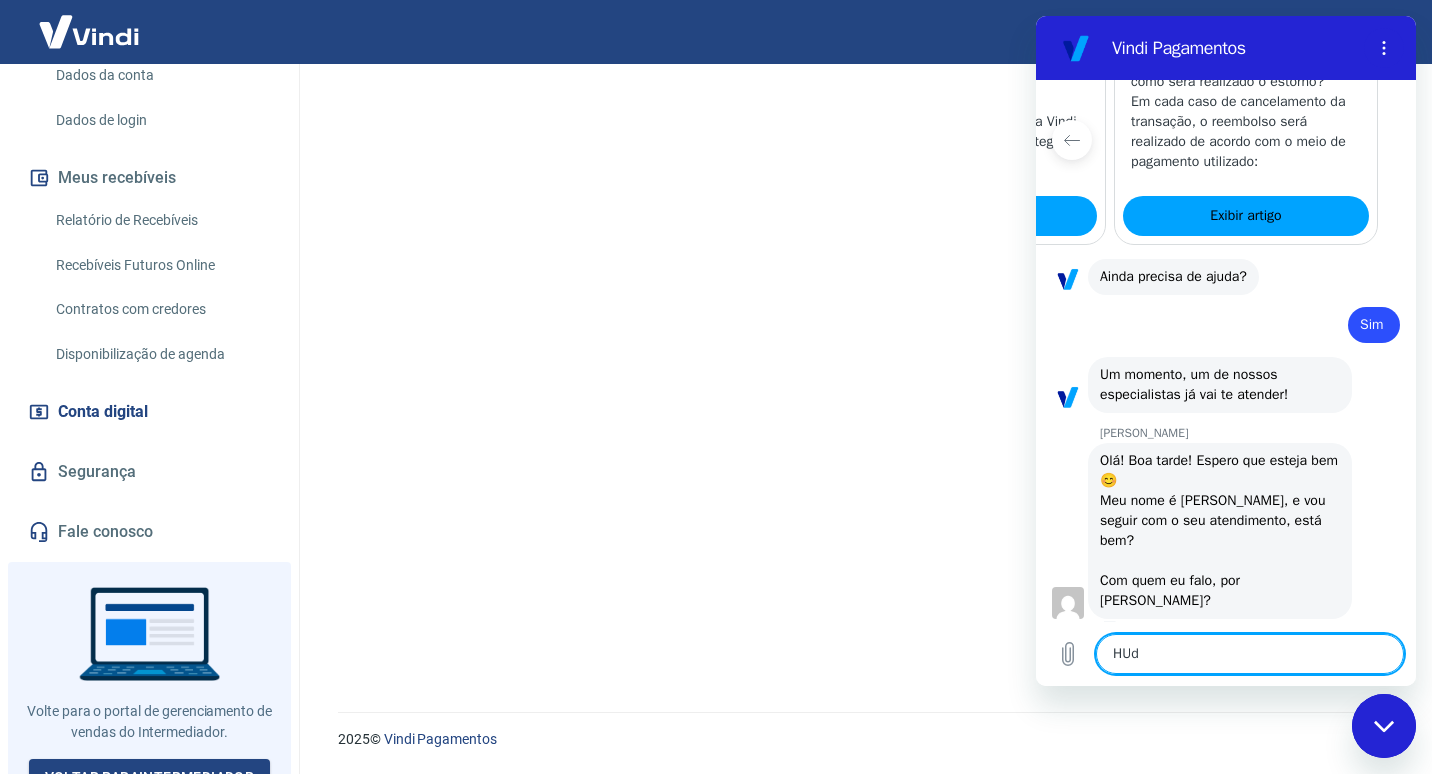 type on "HUds" 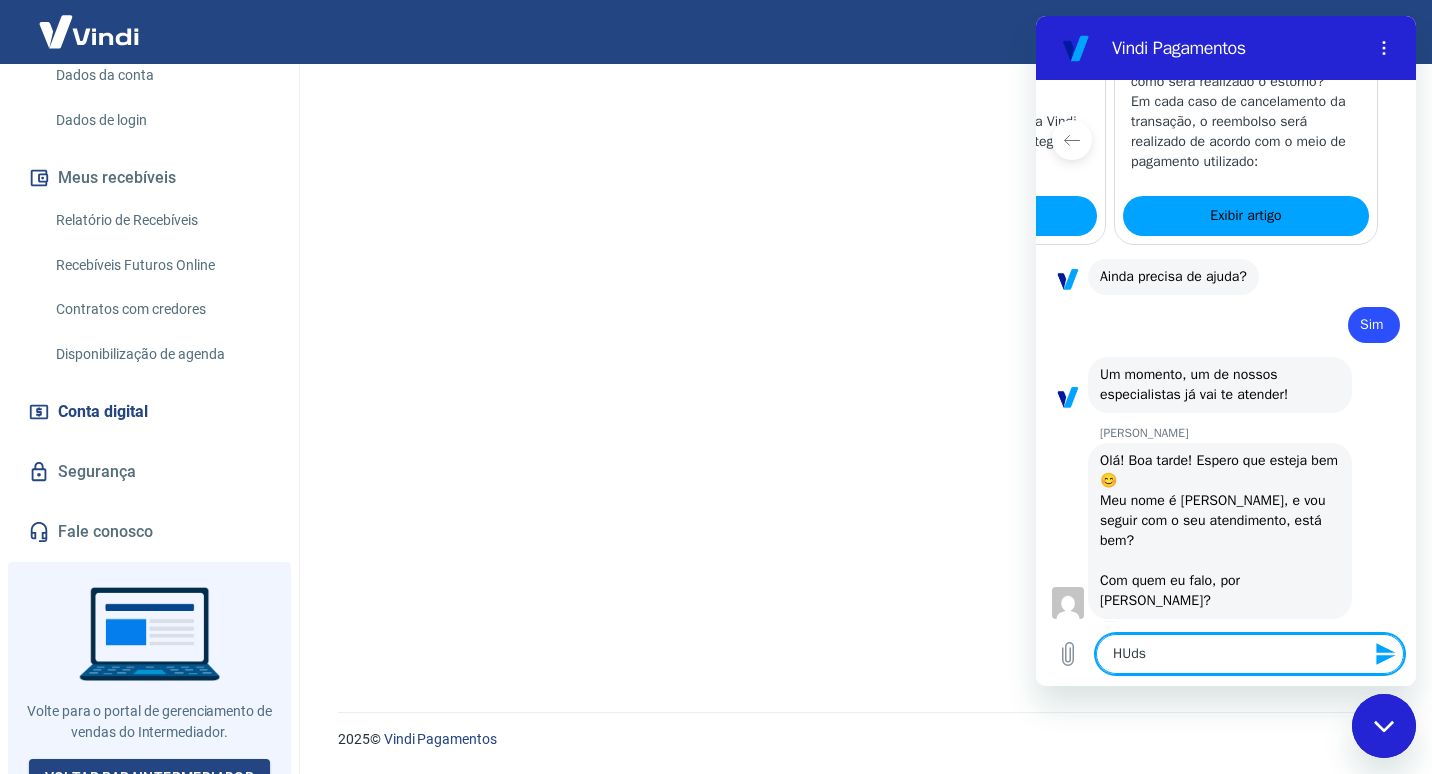 type on "HUdso" 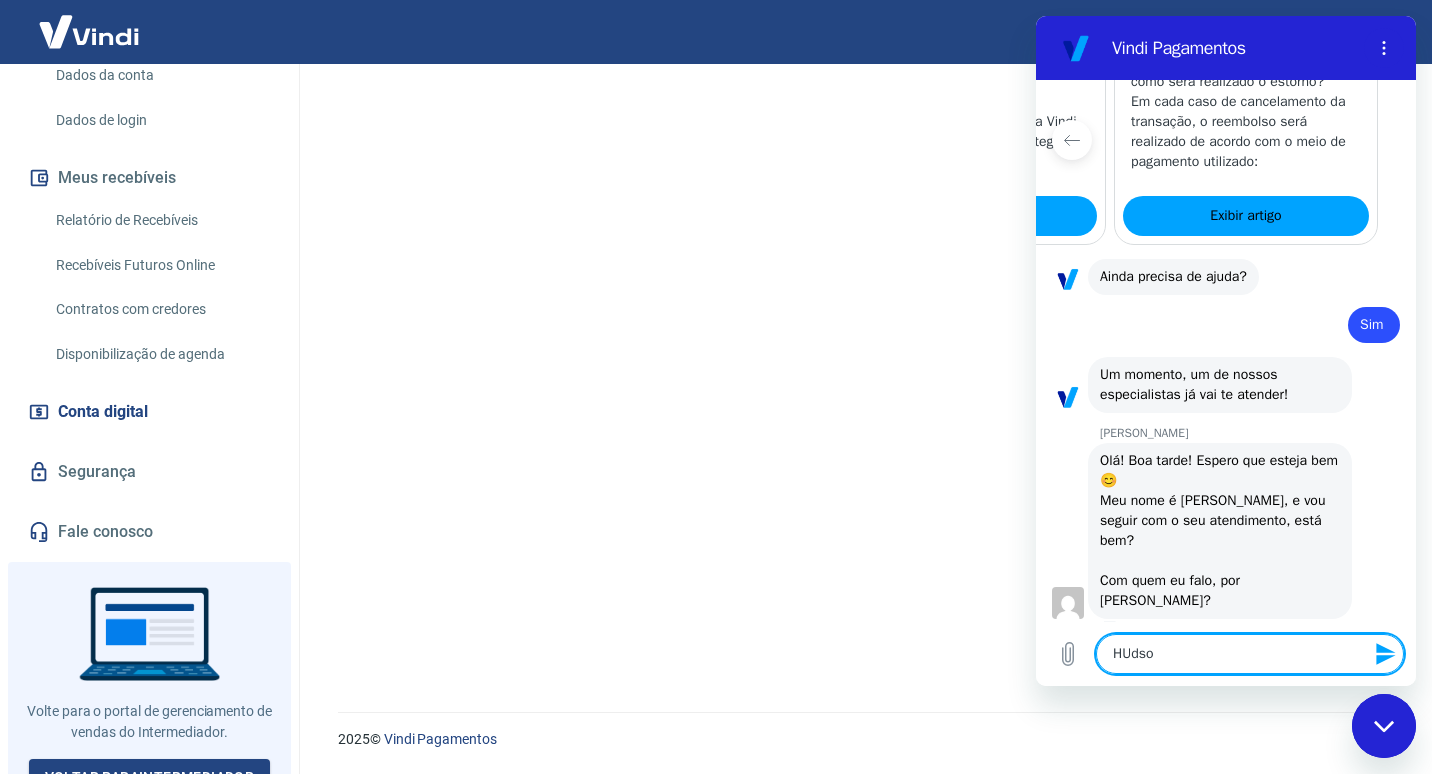 type on "HUdson" 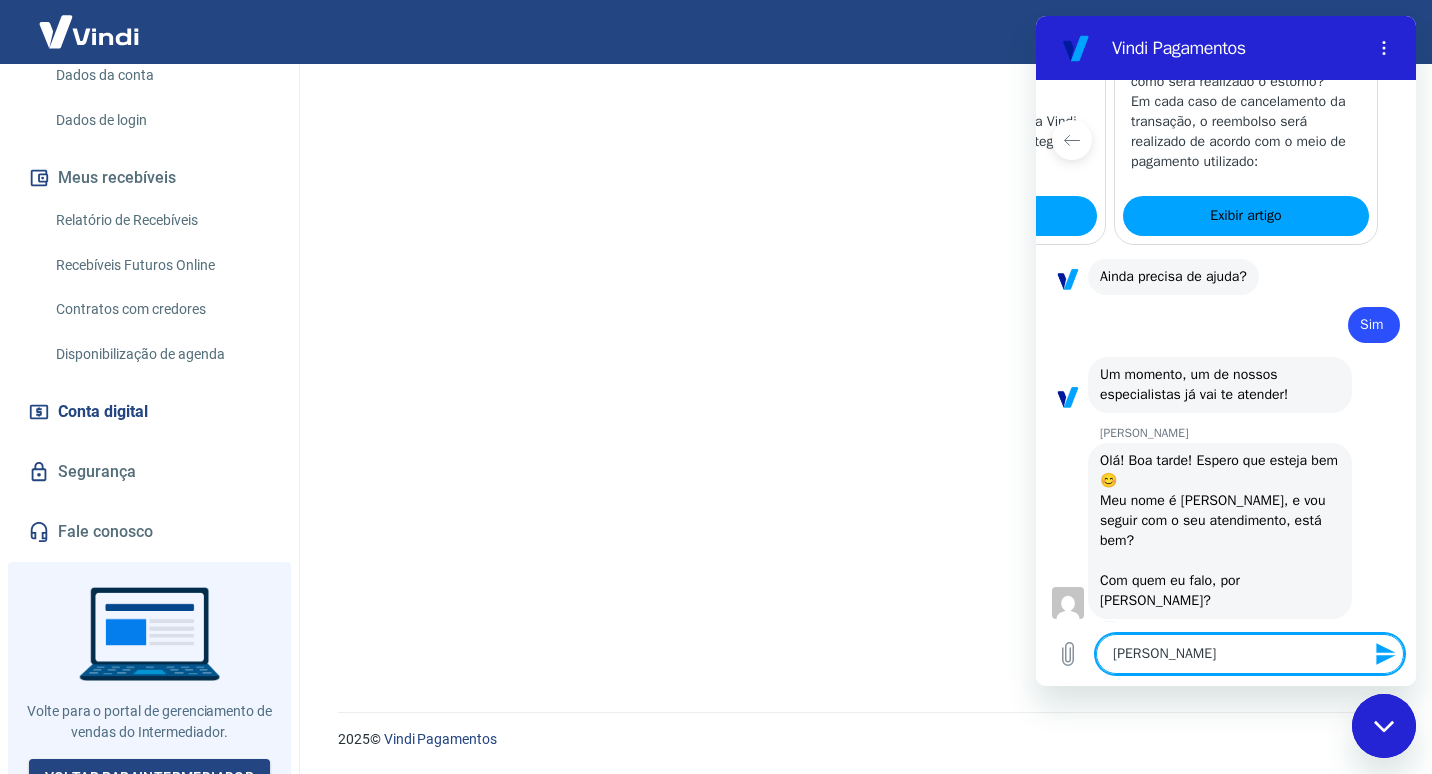 type on "HUdso" 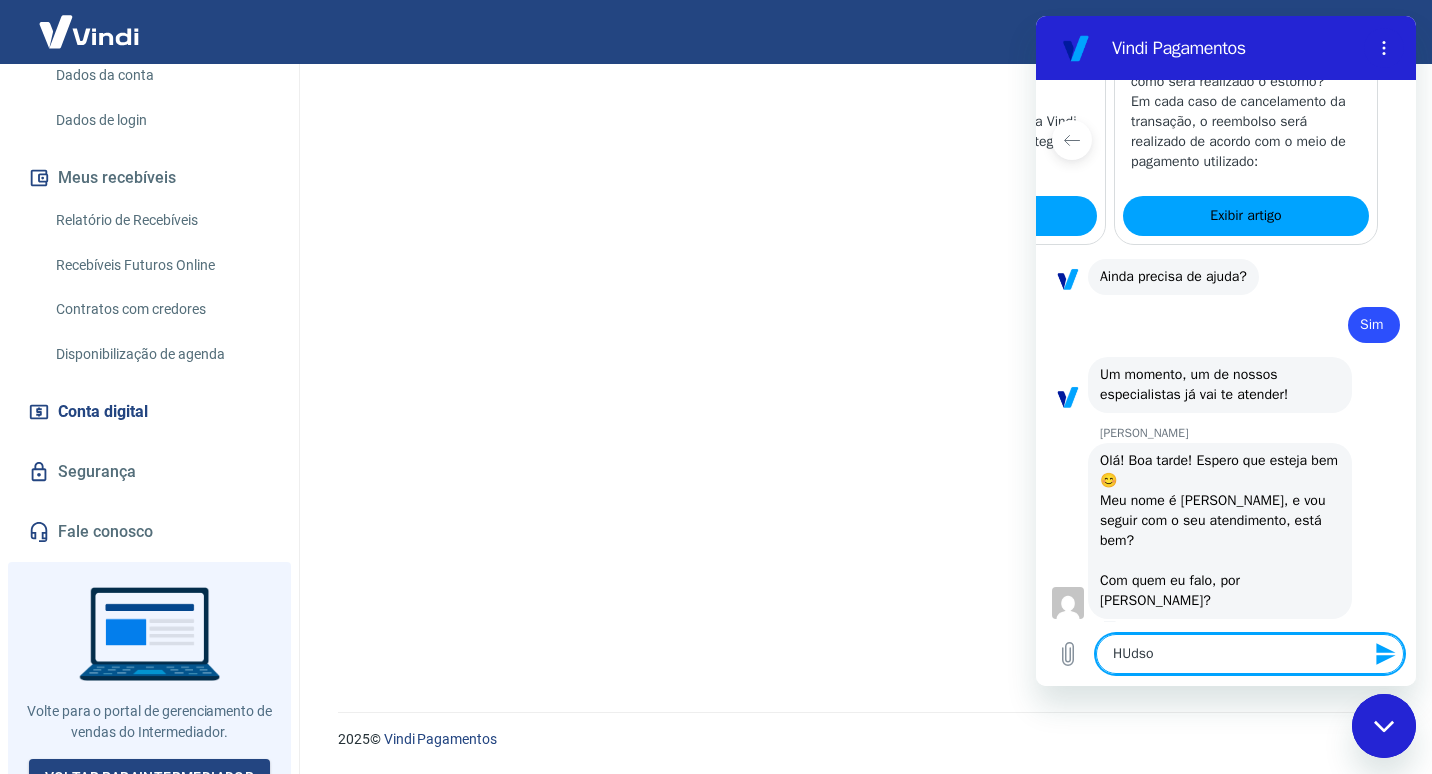 type on "HUds" 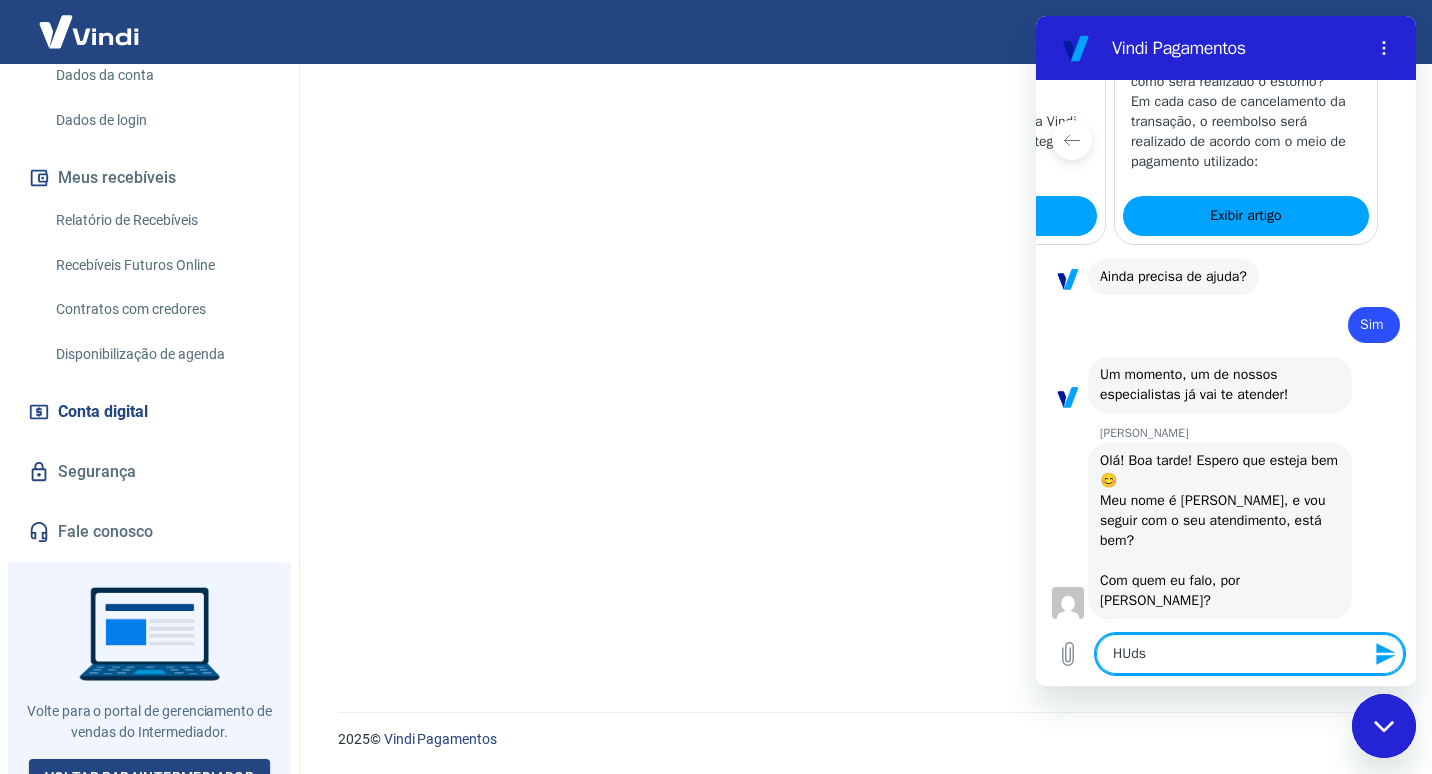 type on "HUd" 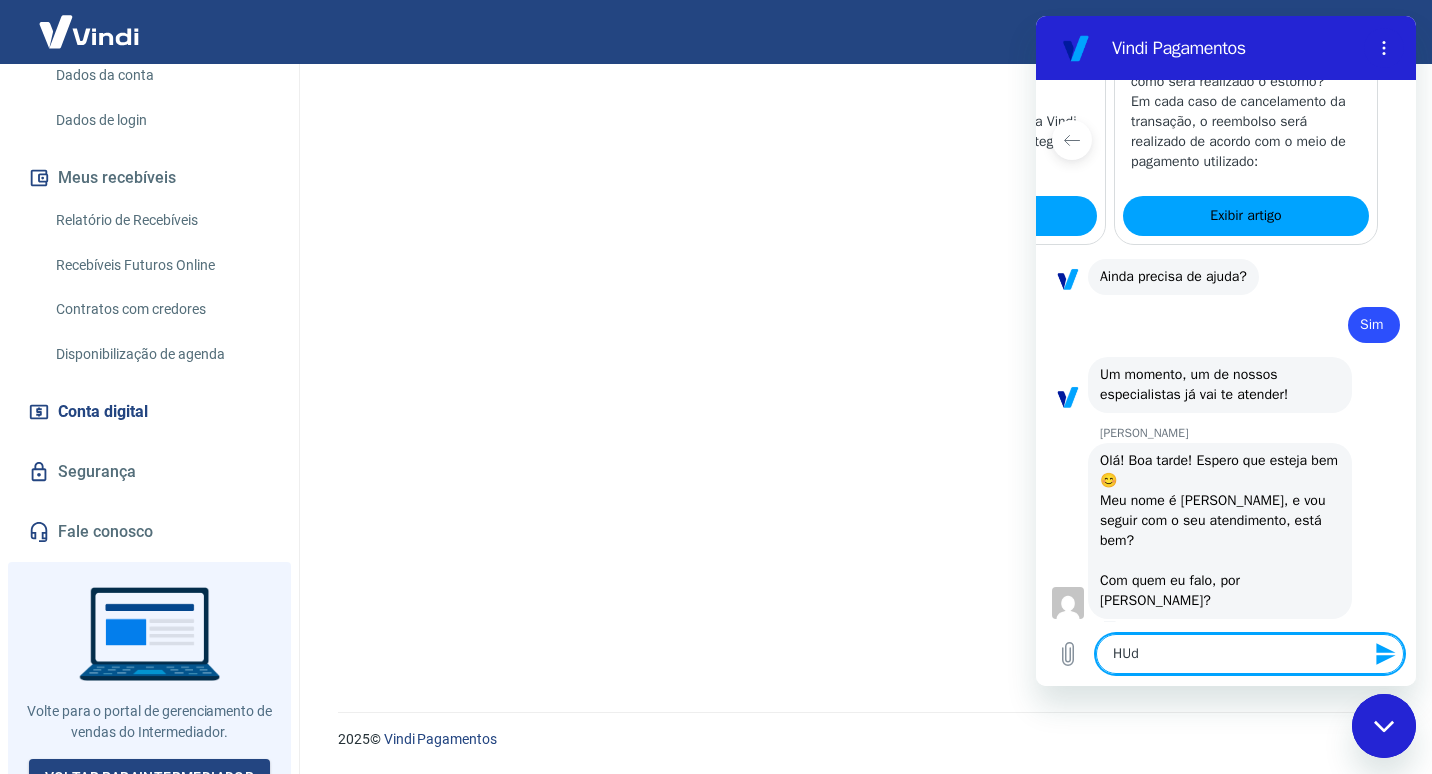 type on "HU" 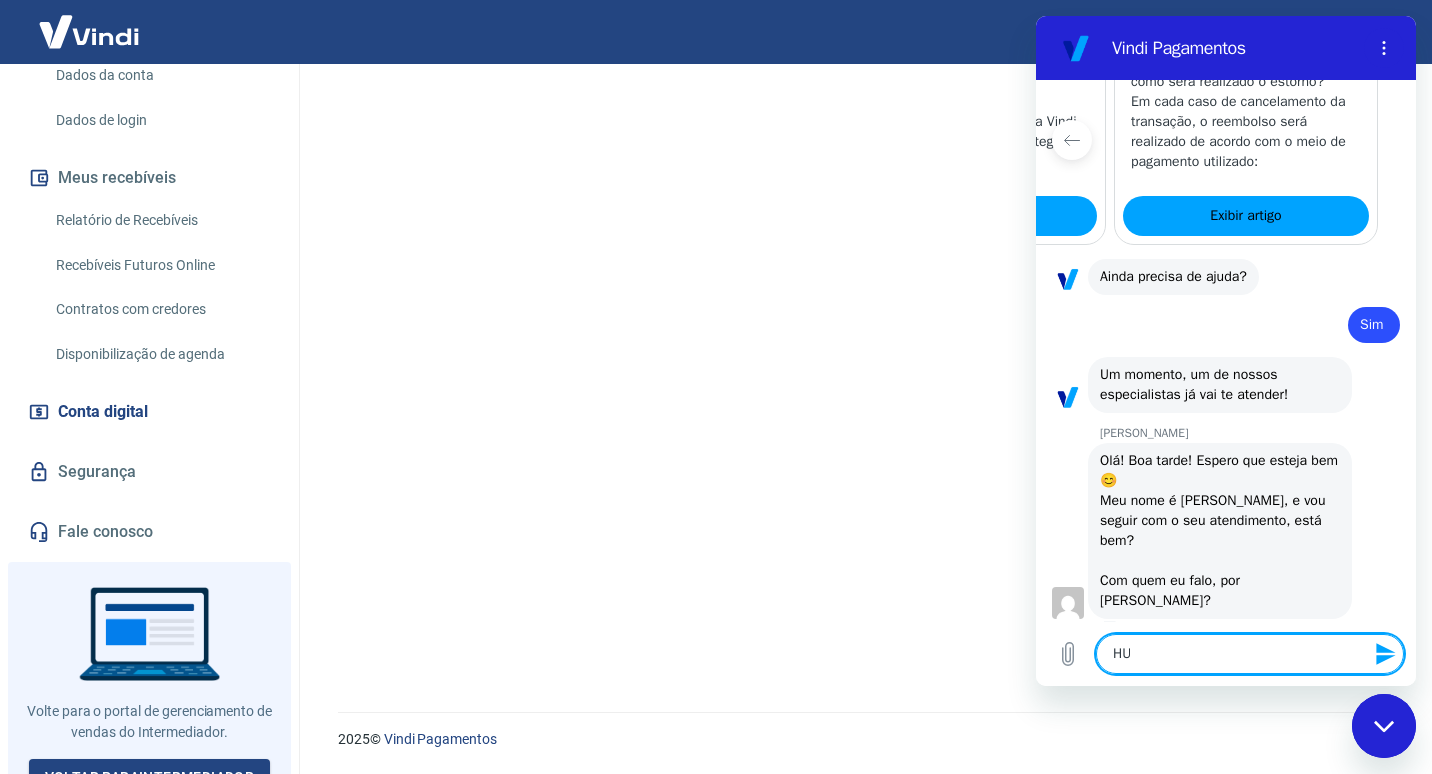type on "H" 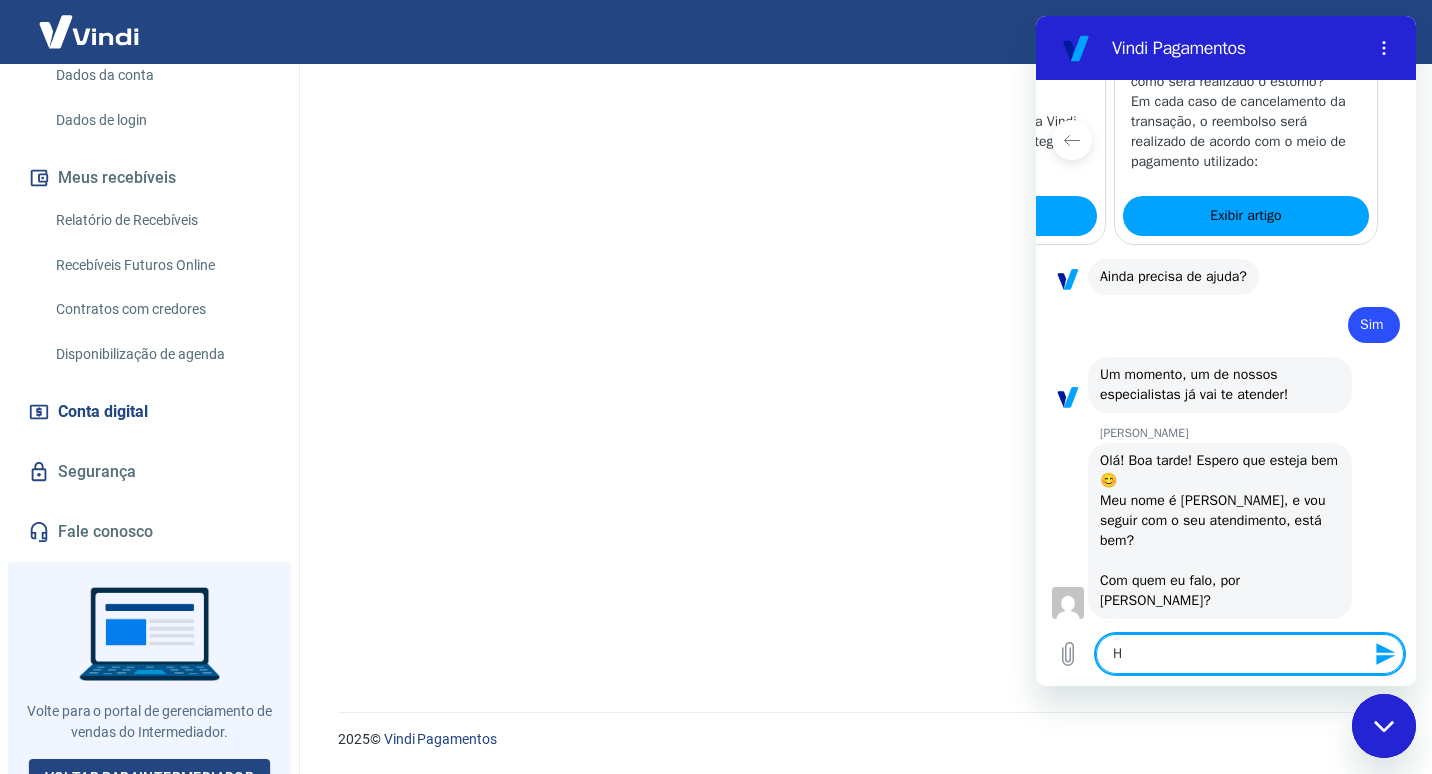 type on "Hu" 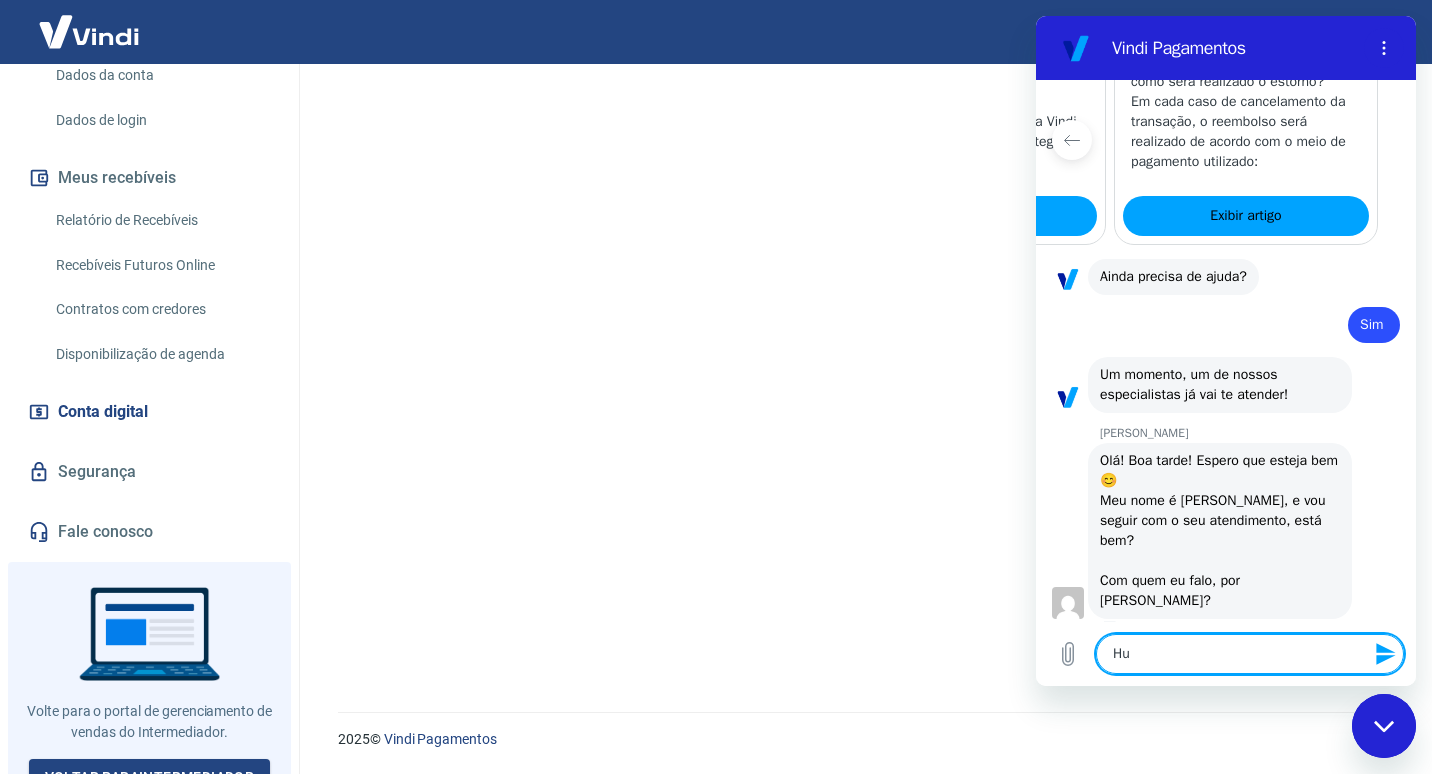 type on "Hud" 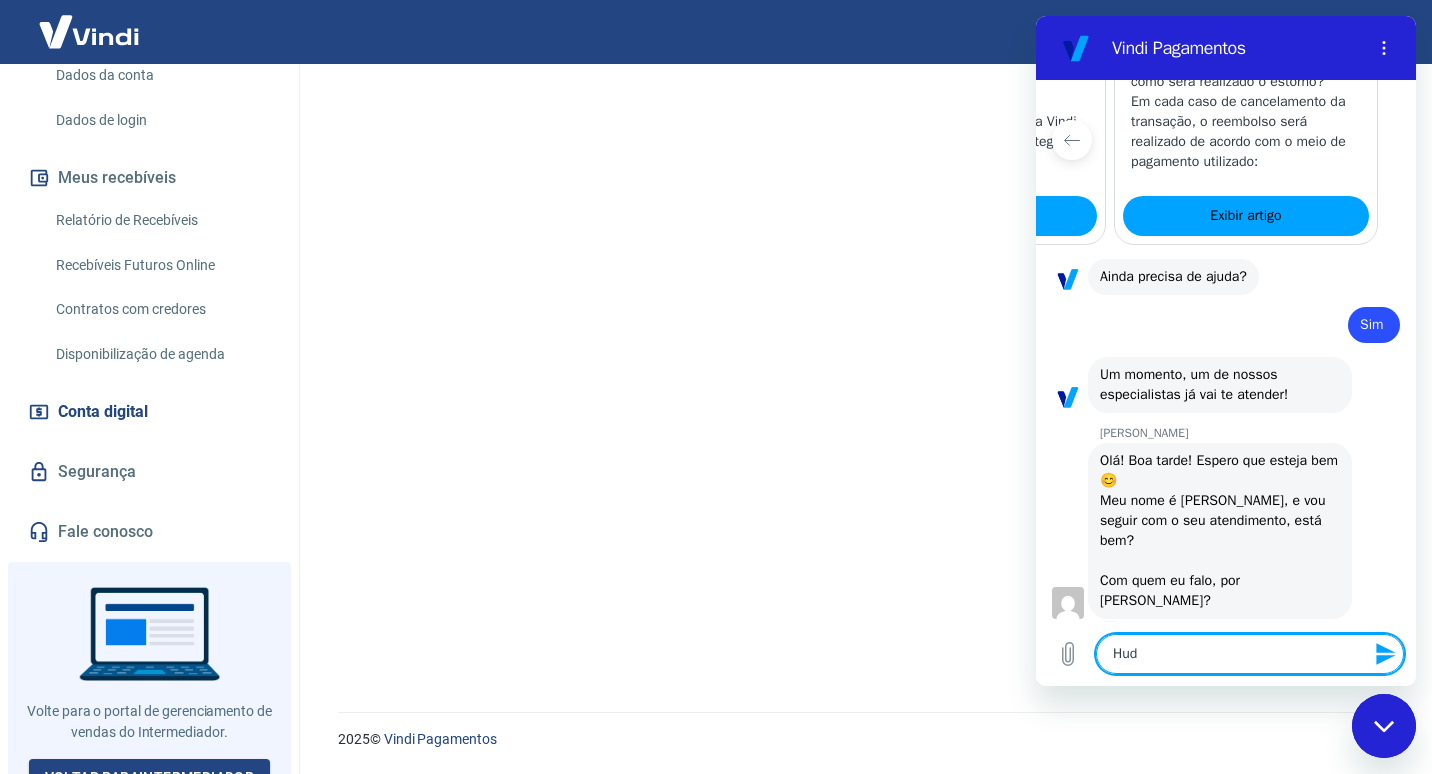 type on "Huds" 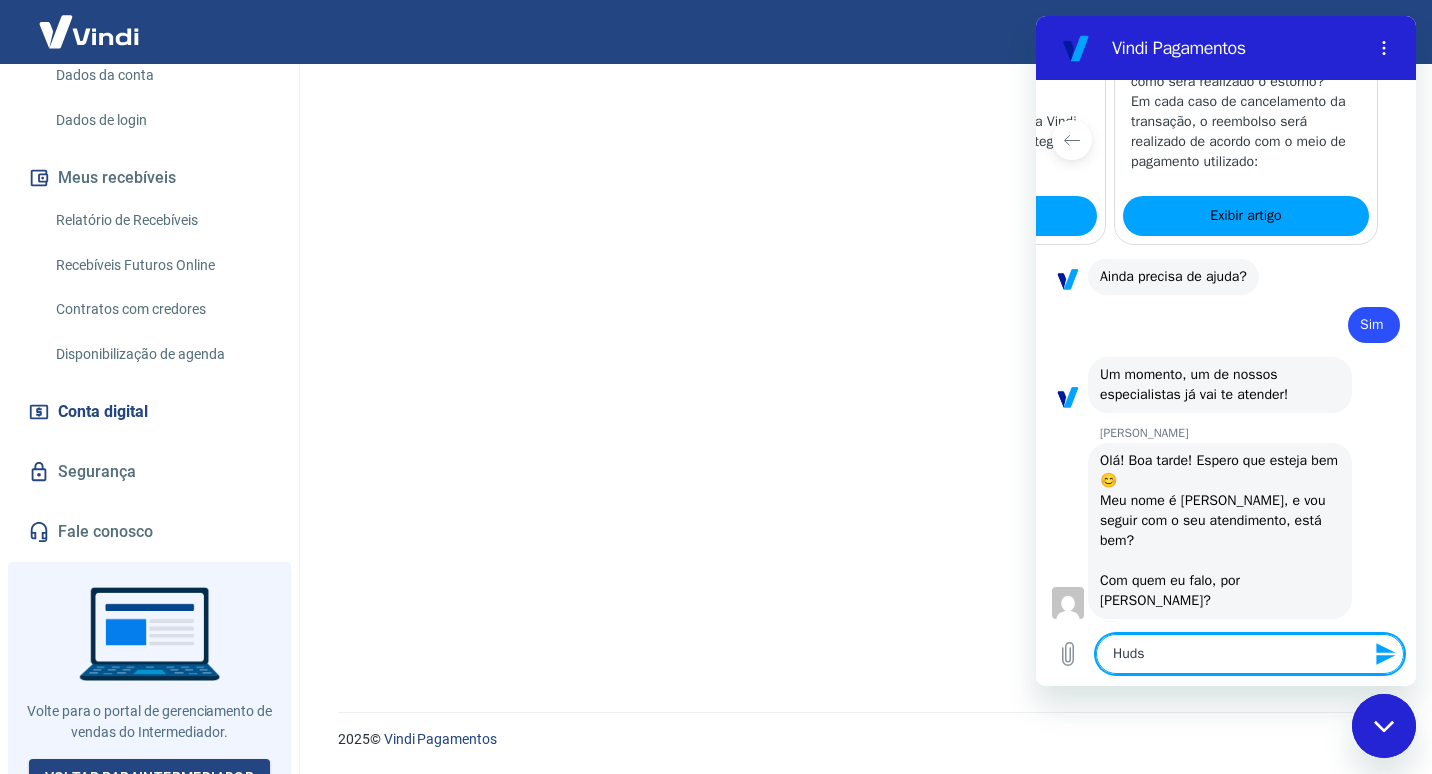 type on "Hudso" 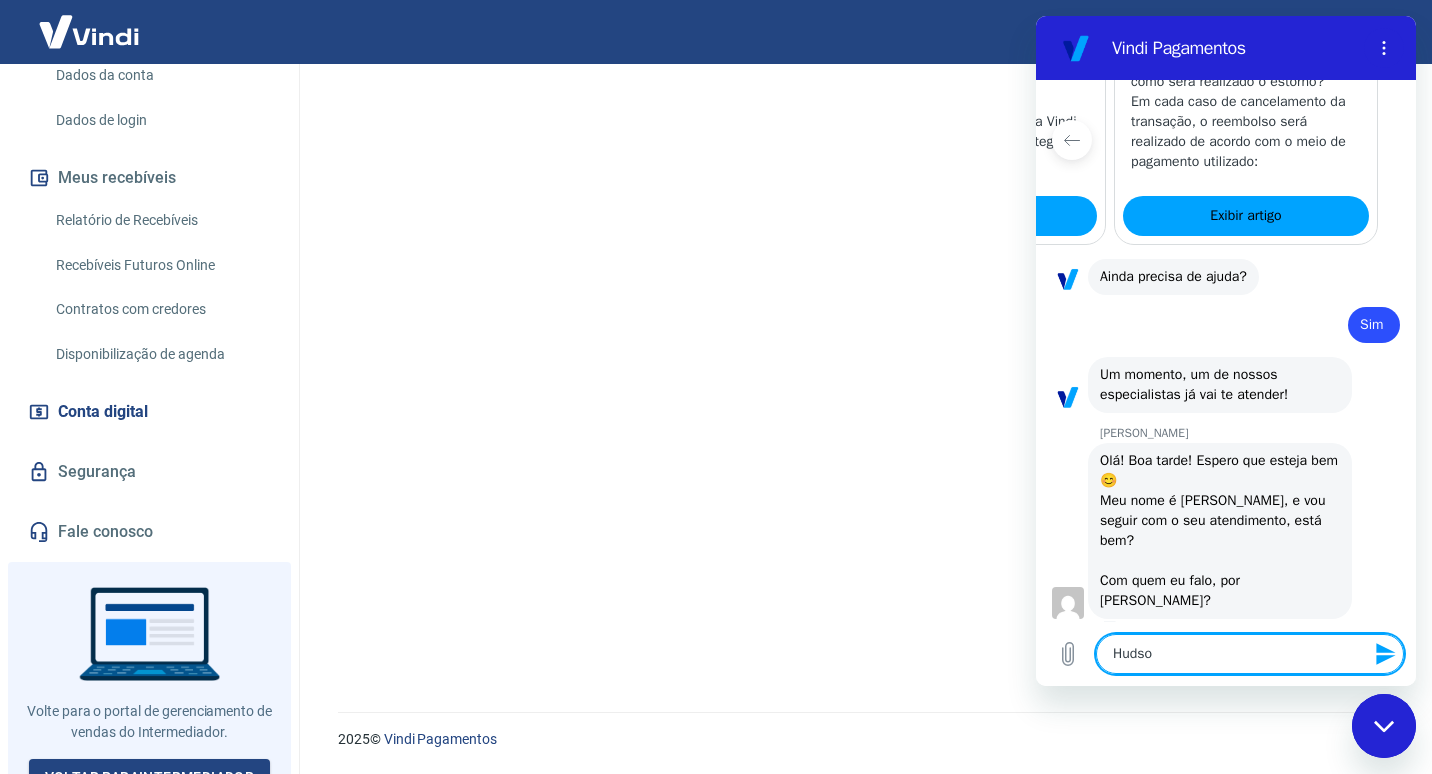 type on "Hudson" 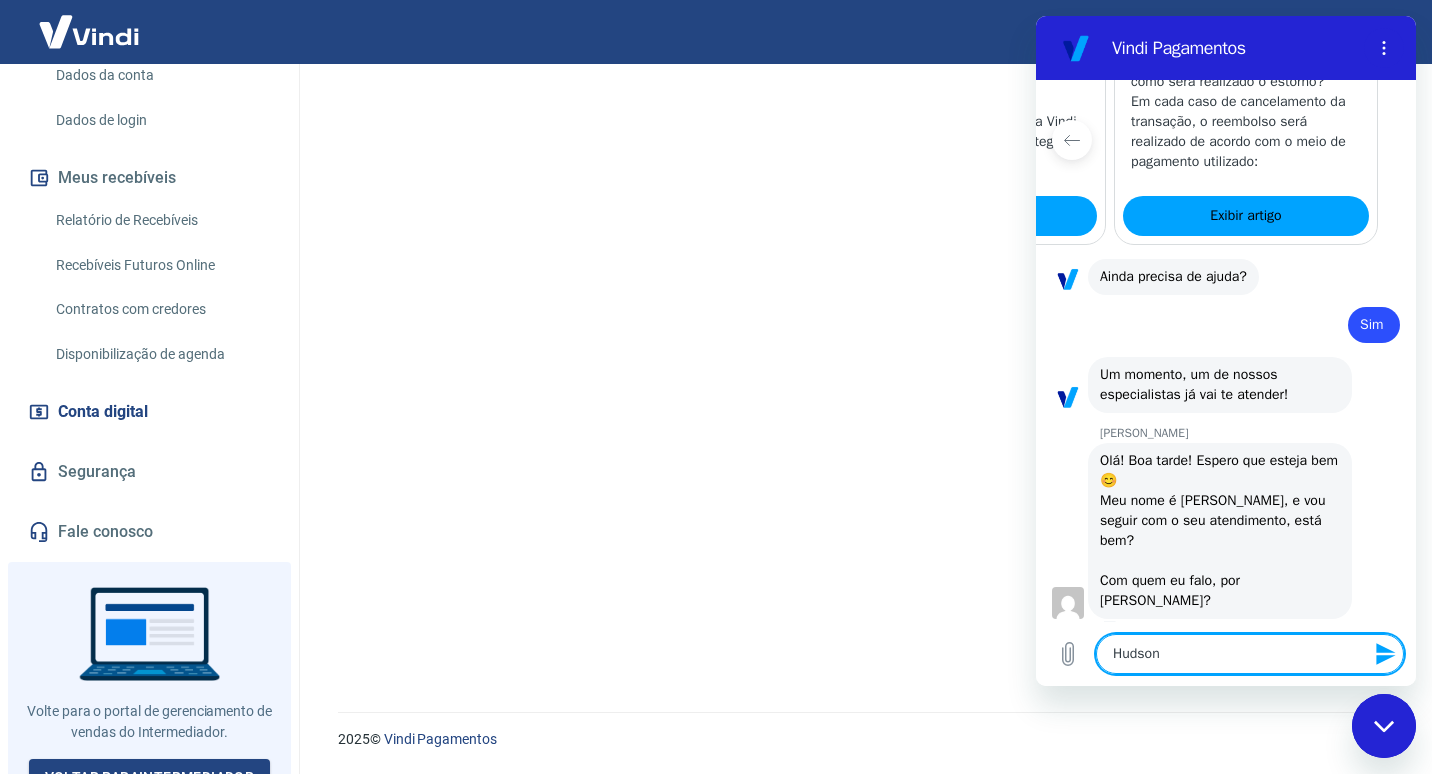 type 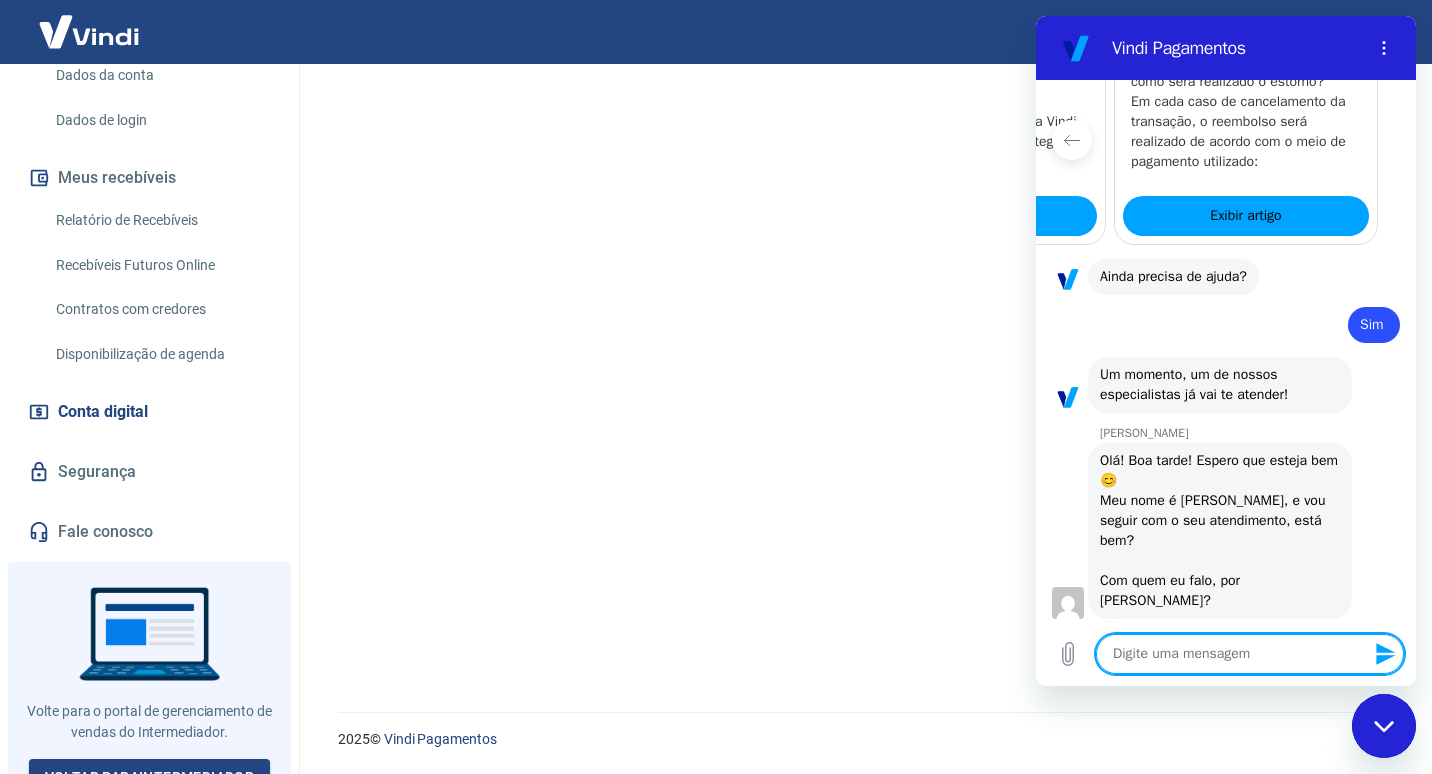 type on "x" 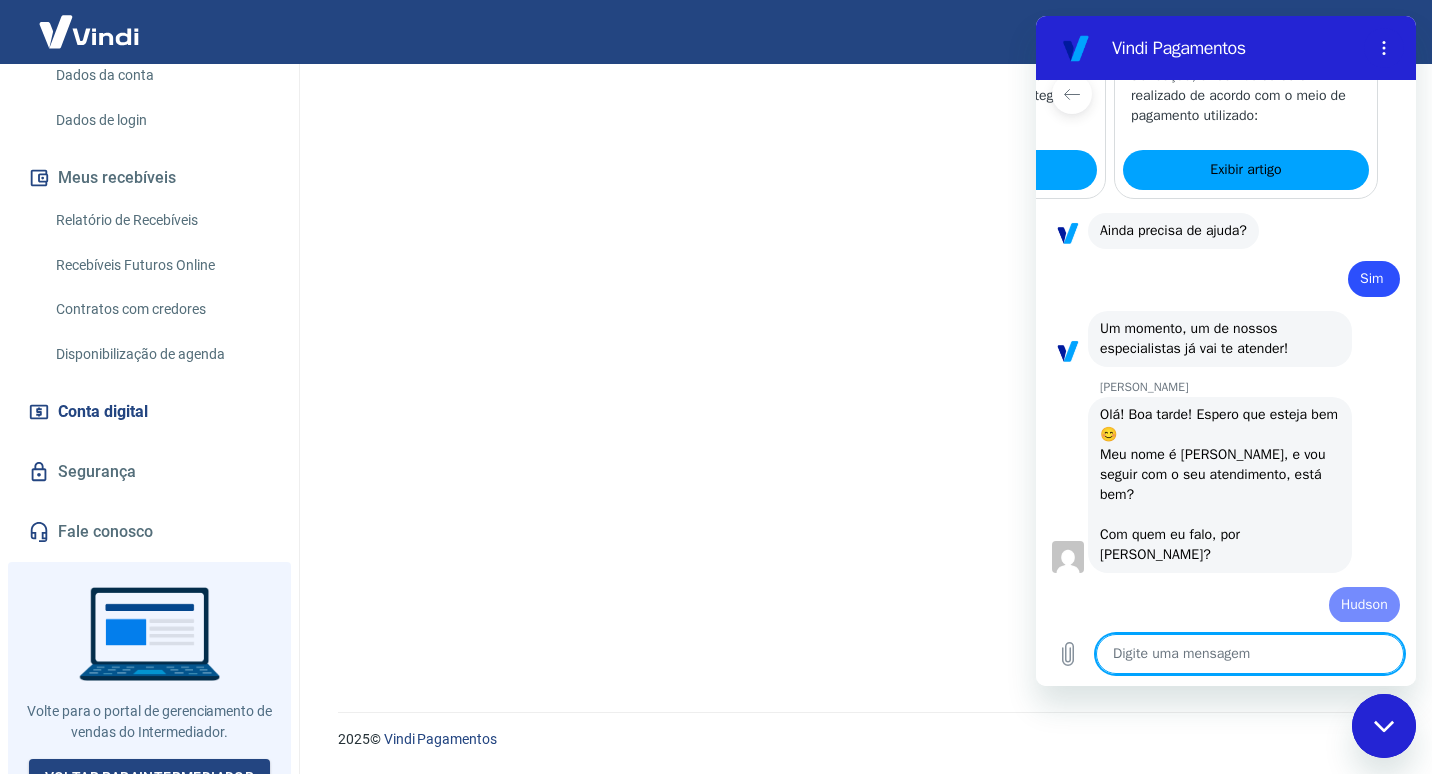 type on "B" 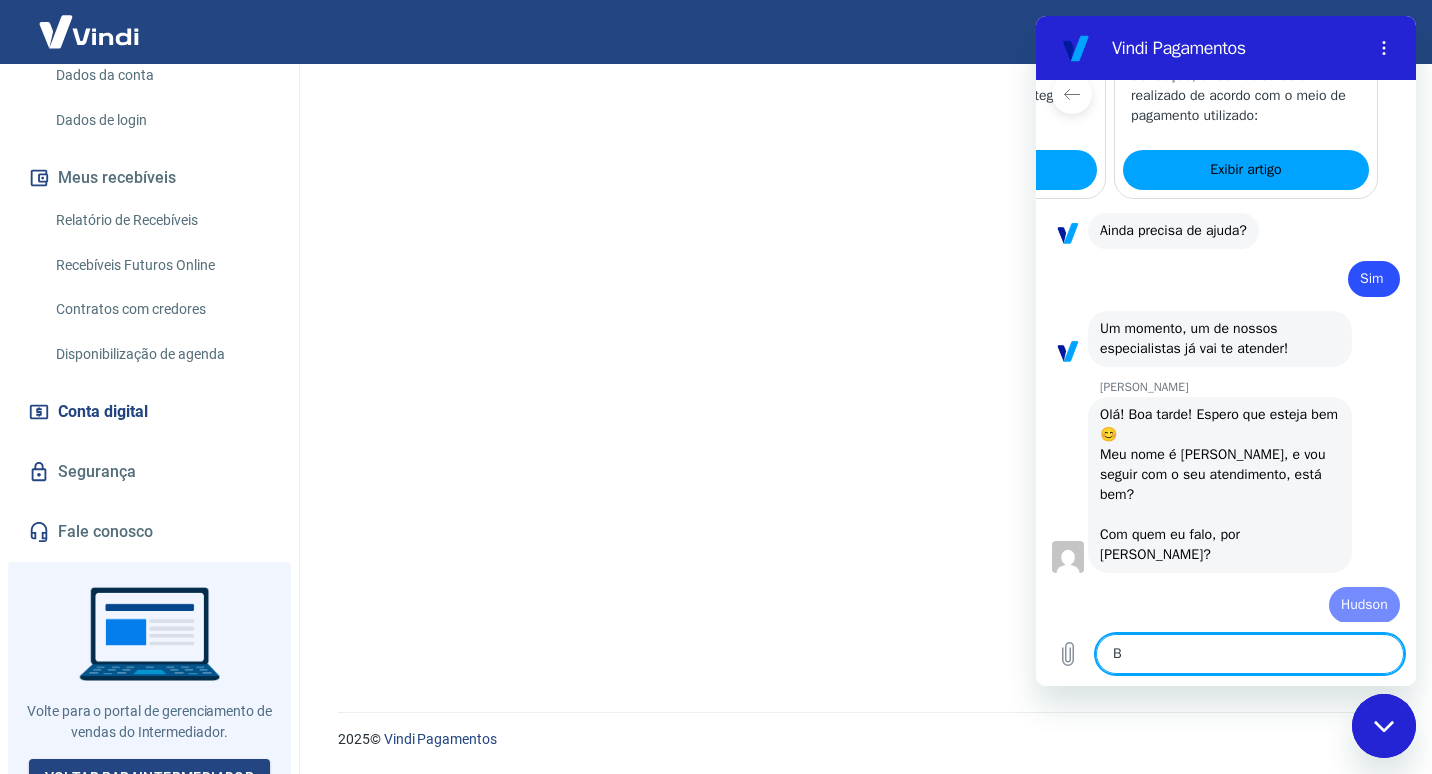type on "x" 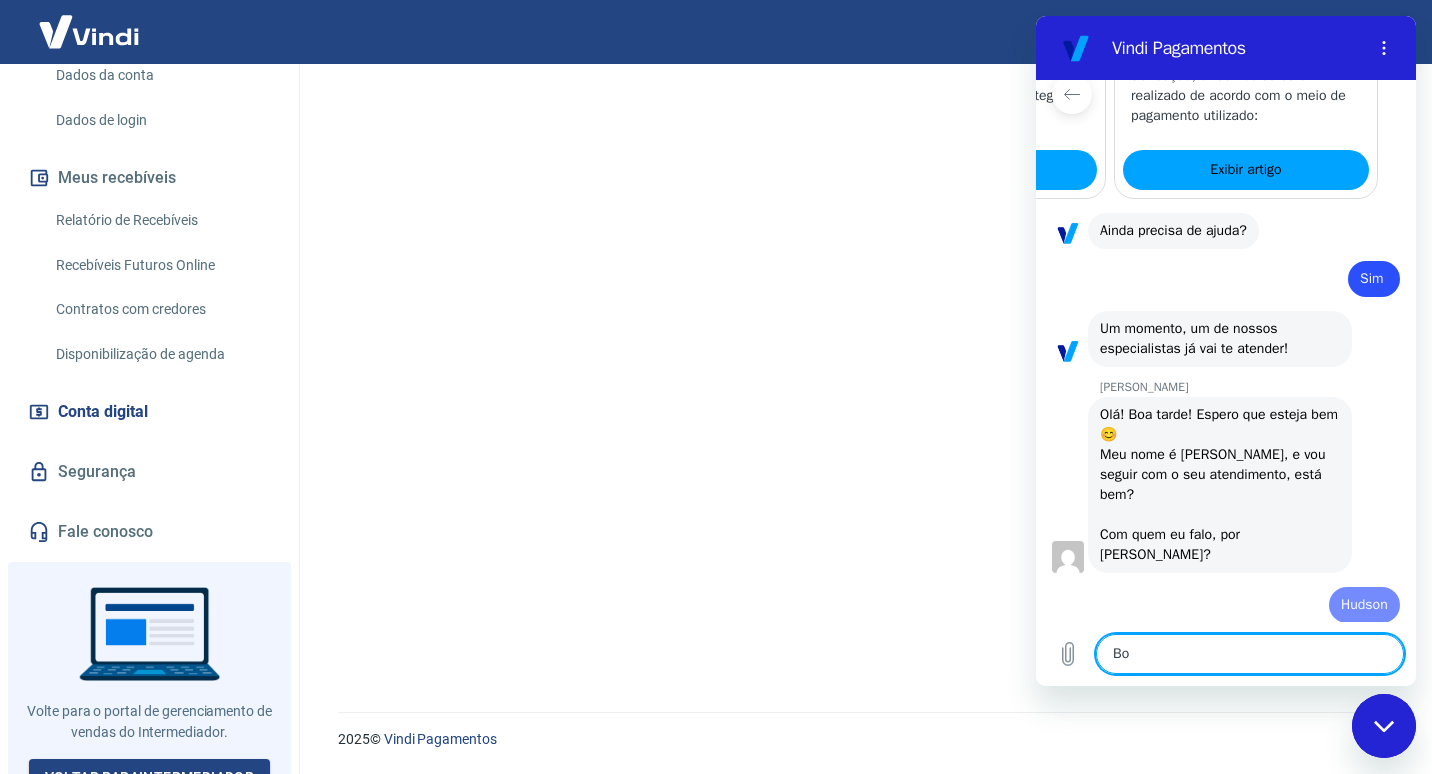 type on "x" 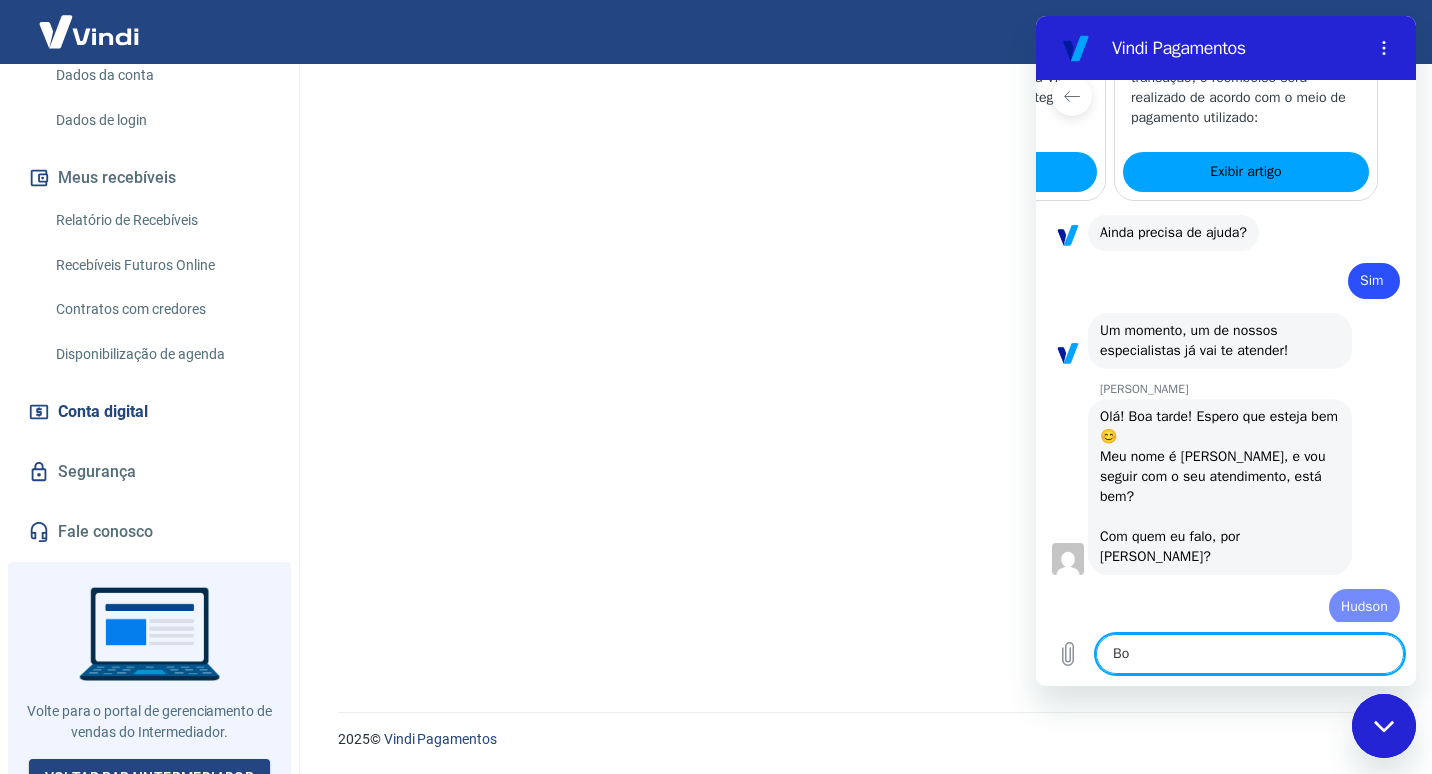 type on "Boa" 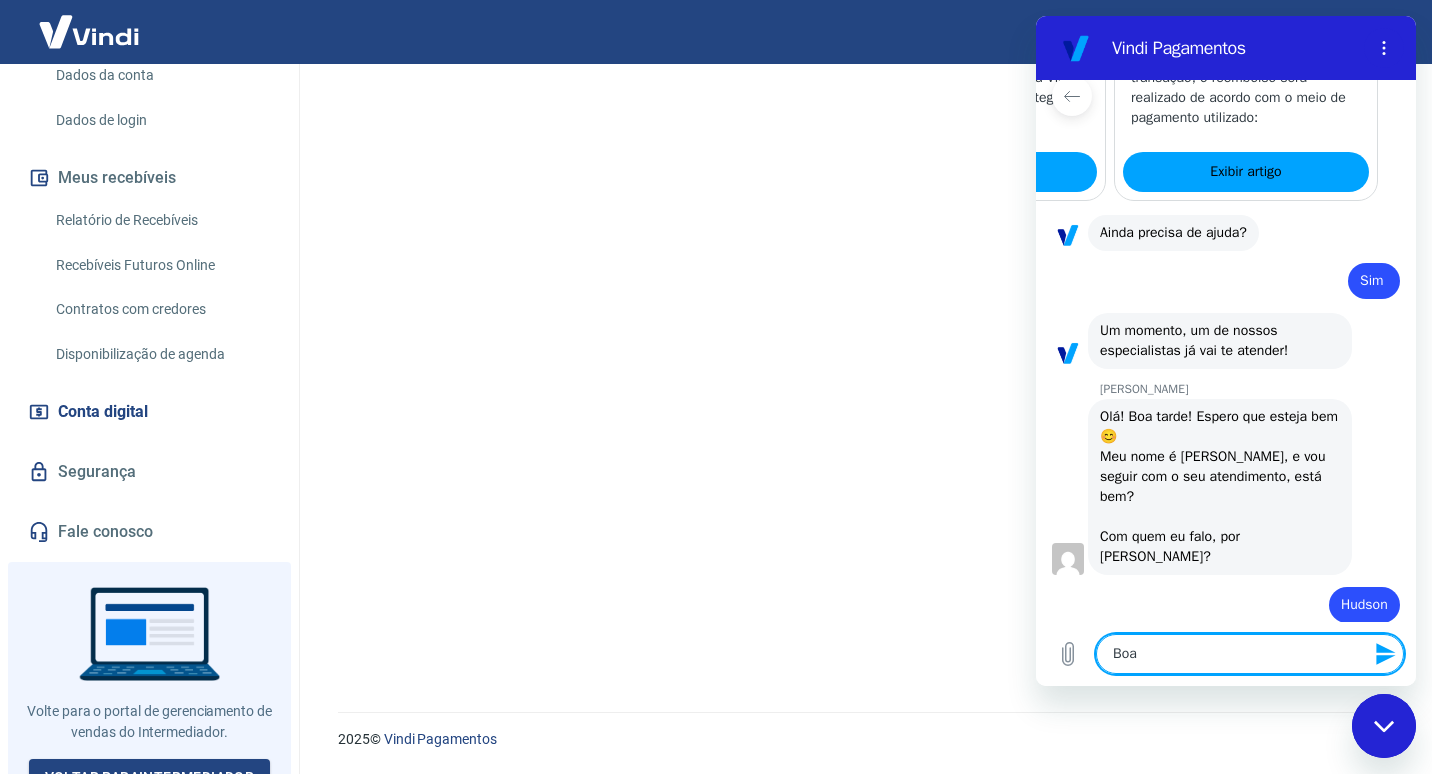 type on "Boa" 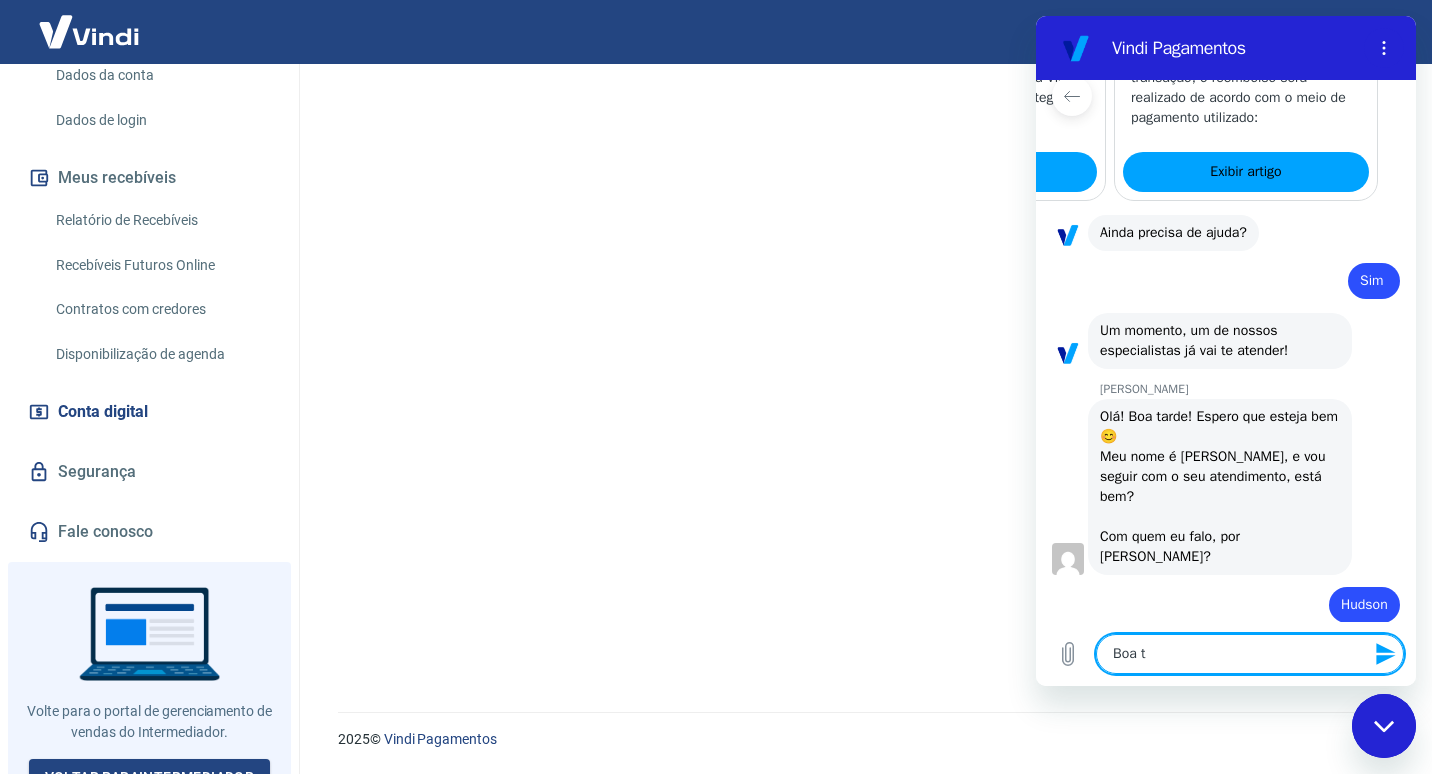 type on "Boa ta" 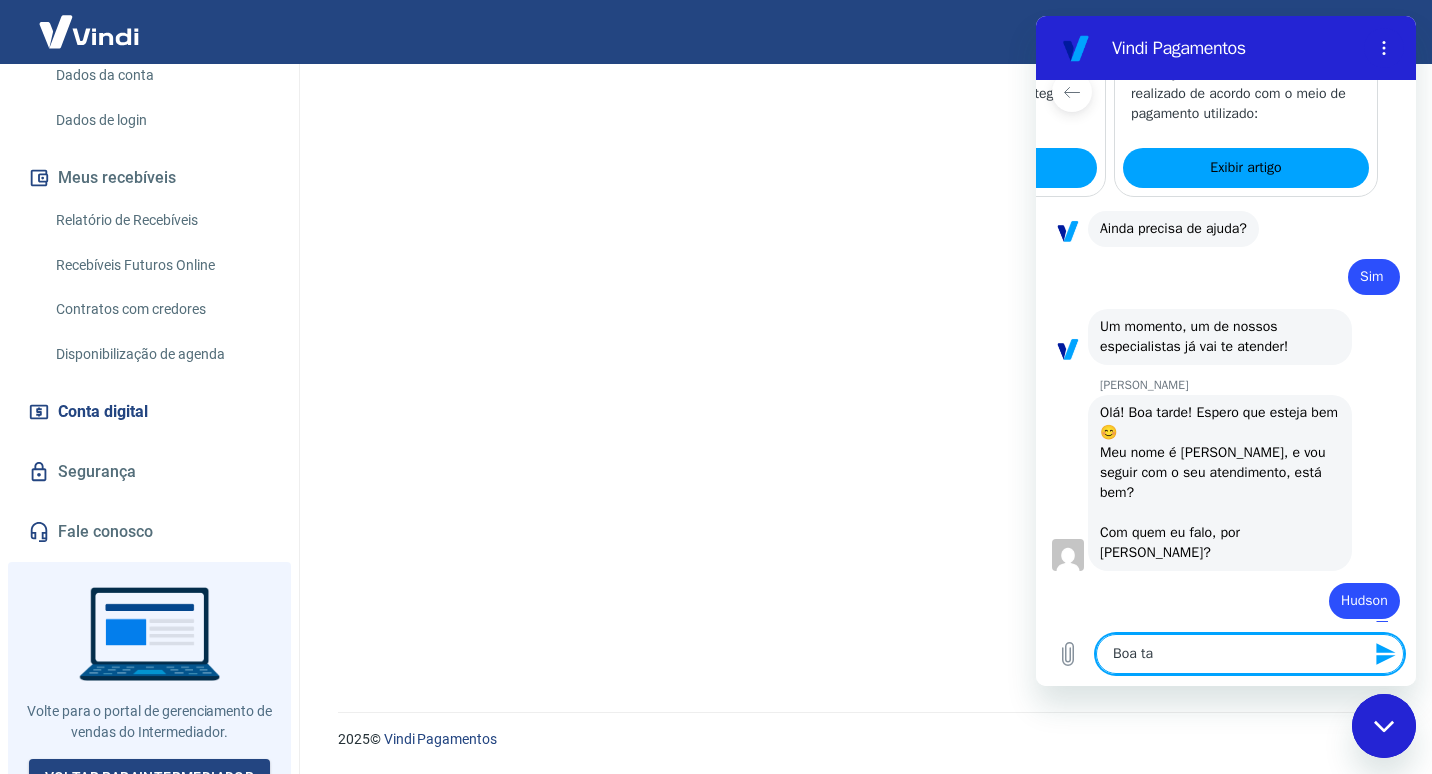 type on "Boa tar" 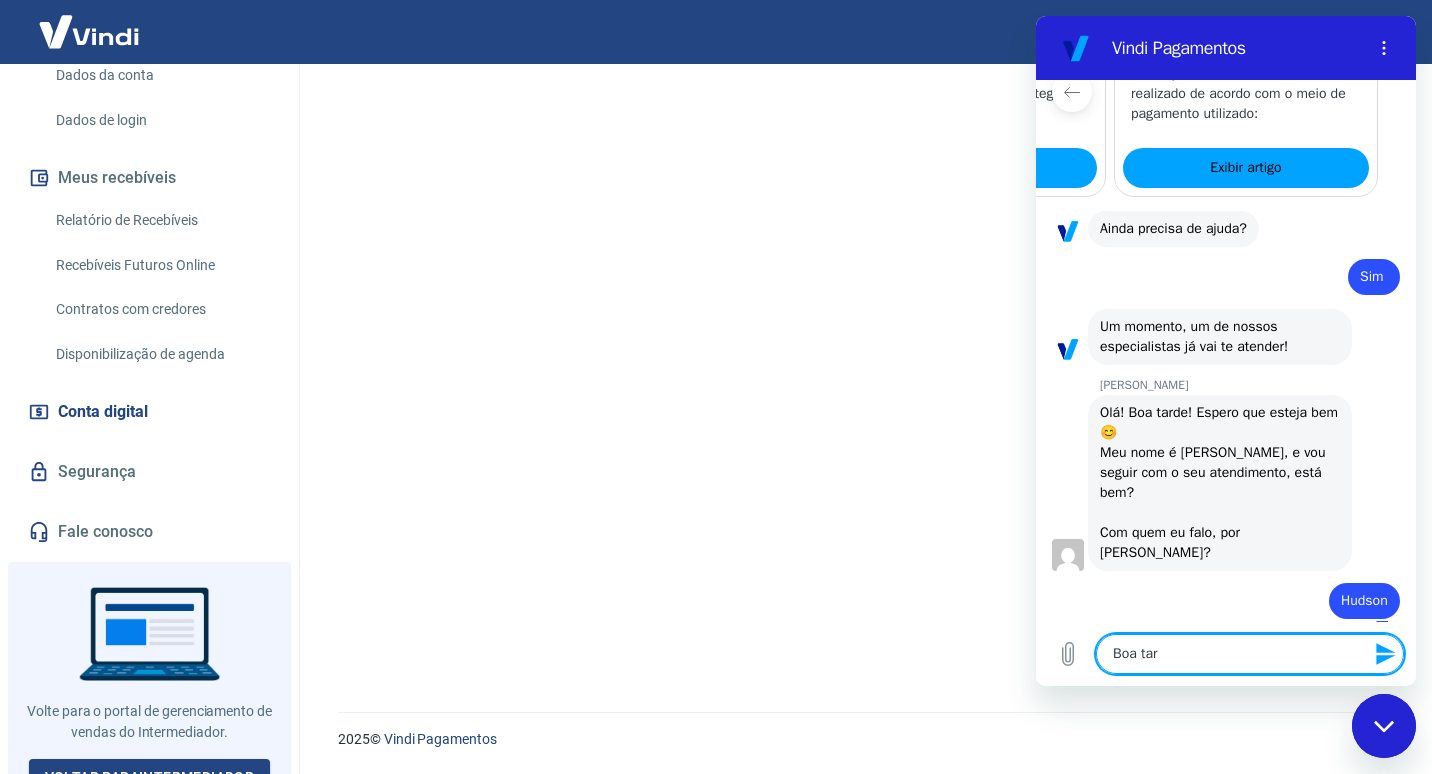 type on "Boa tard" 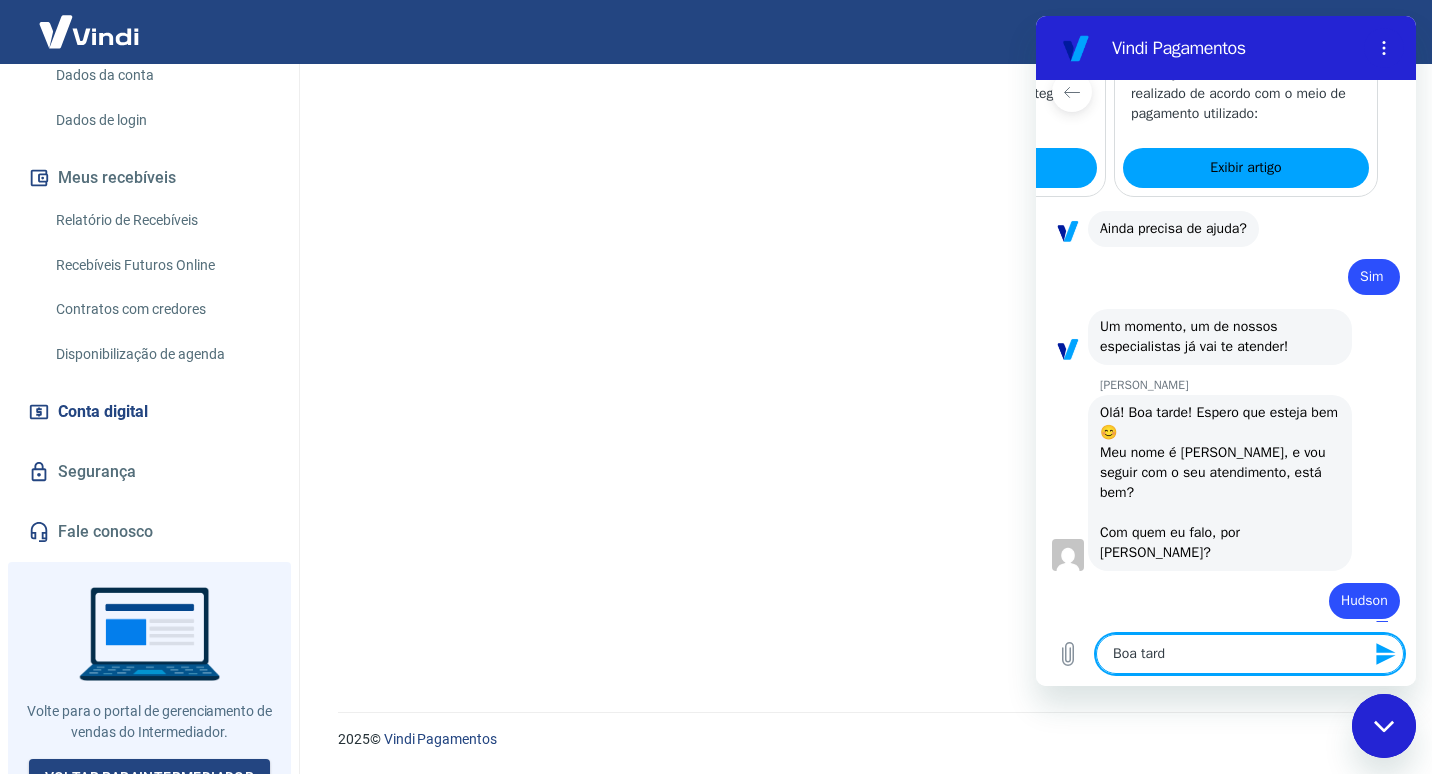 type on "Boa tarde" 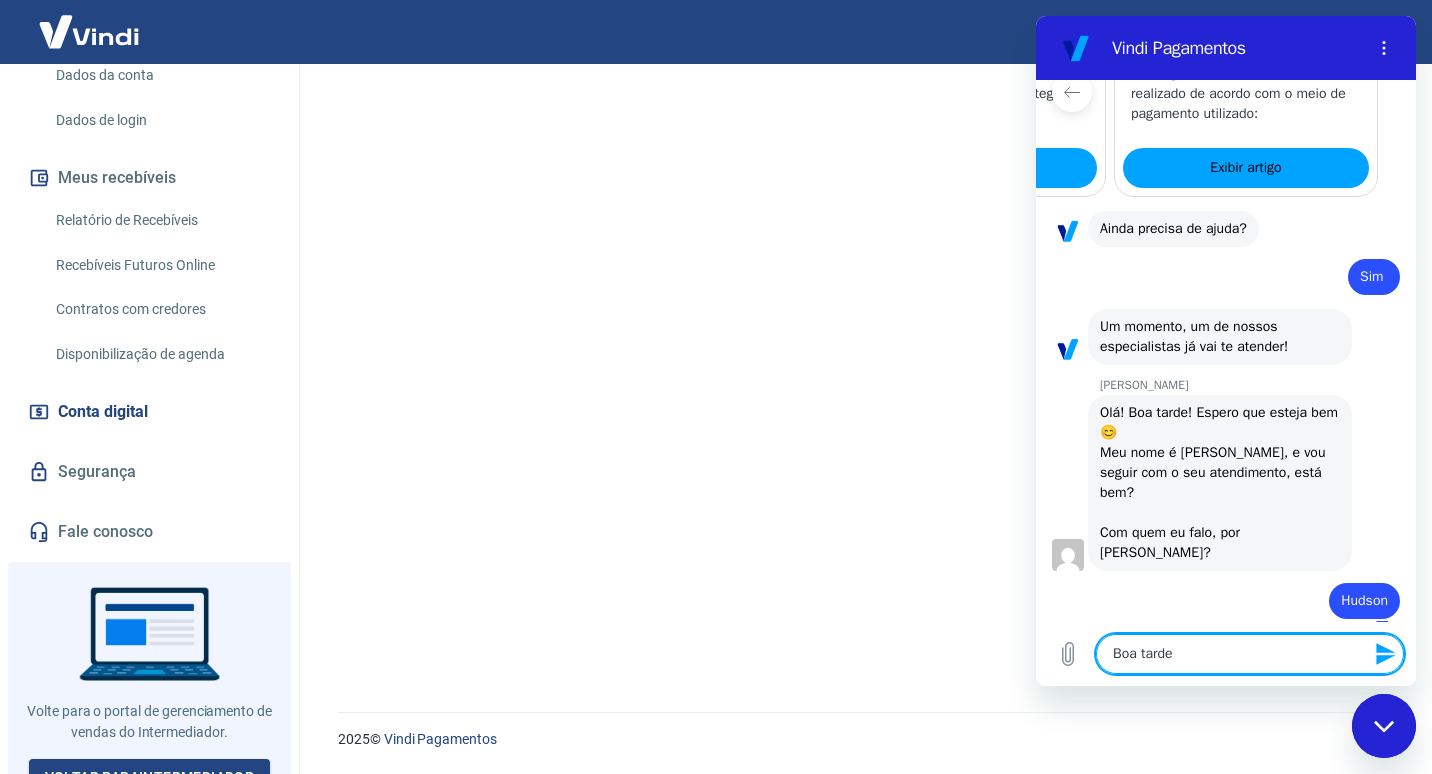 type 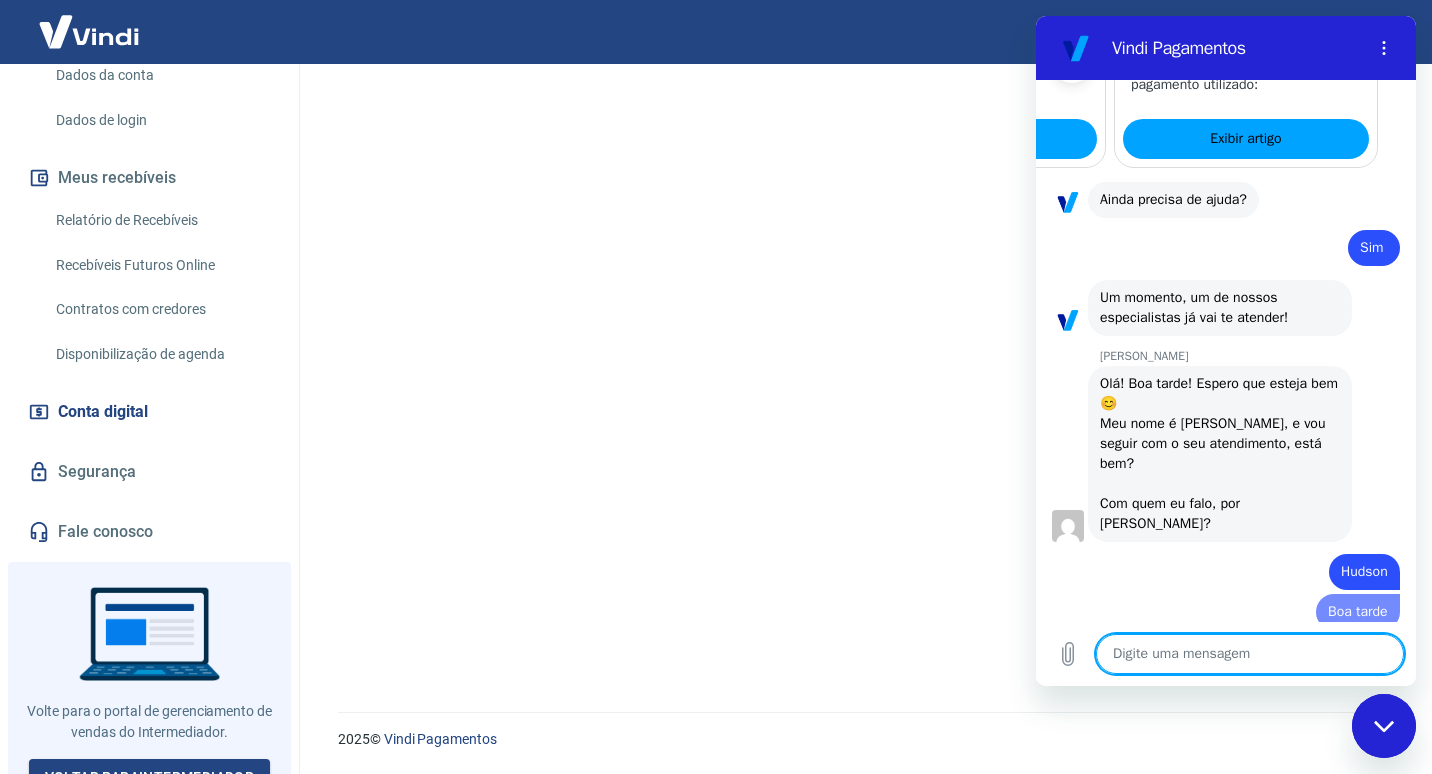 type 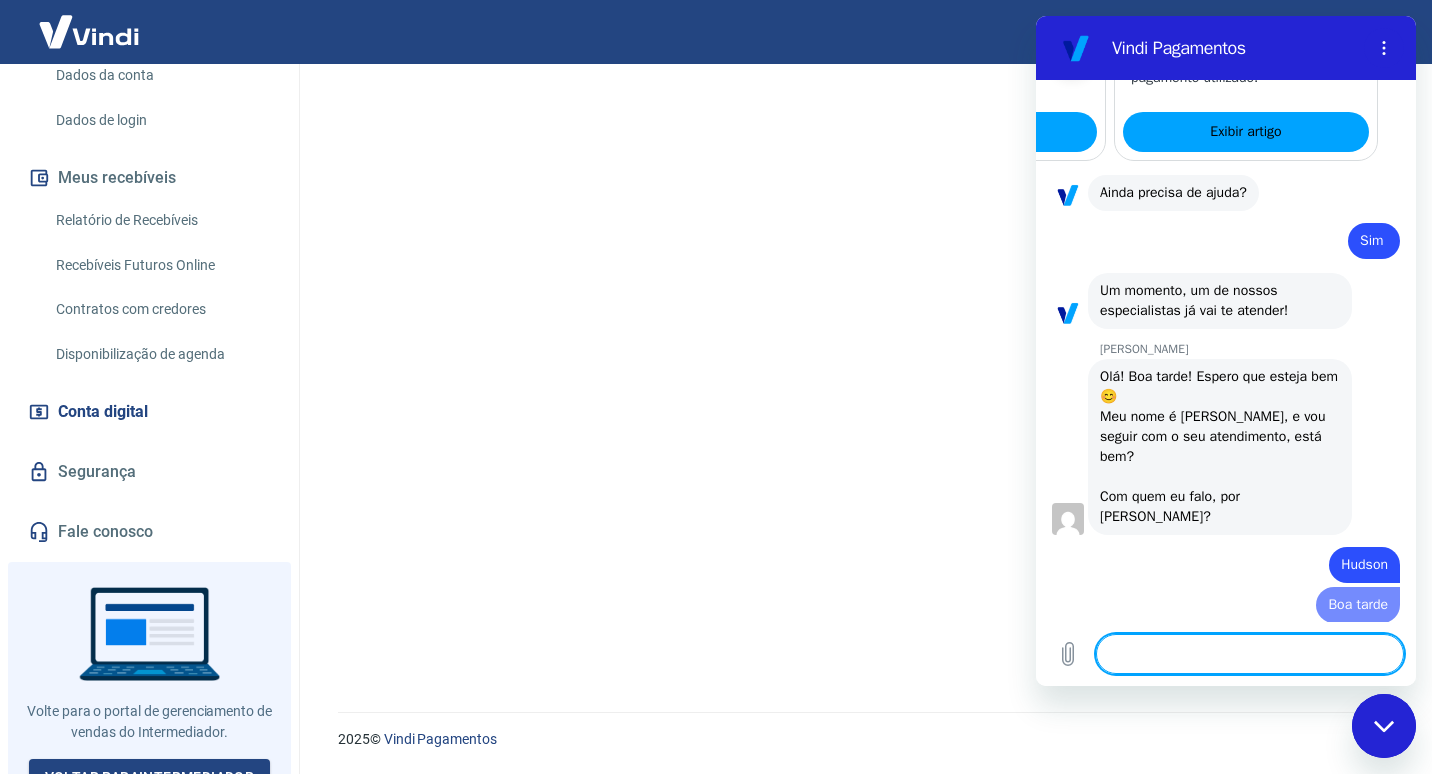type on "x" 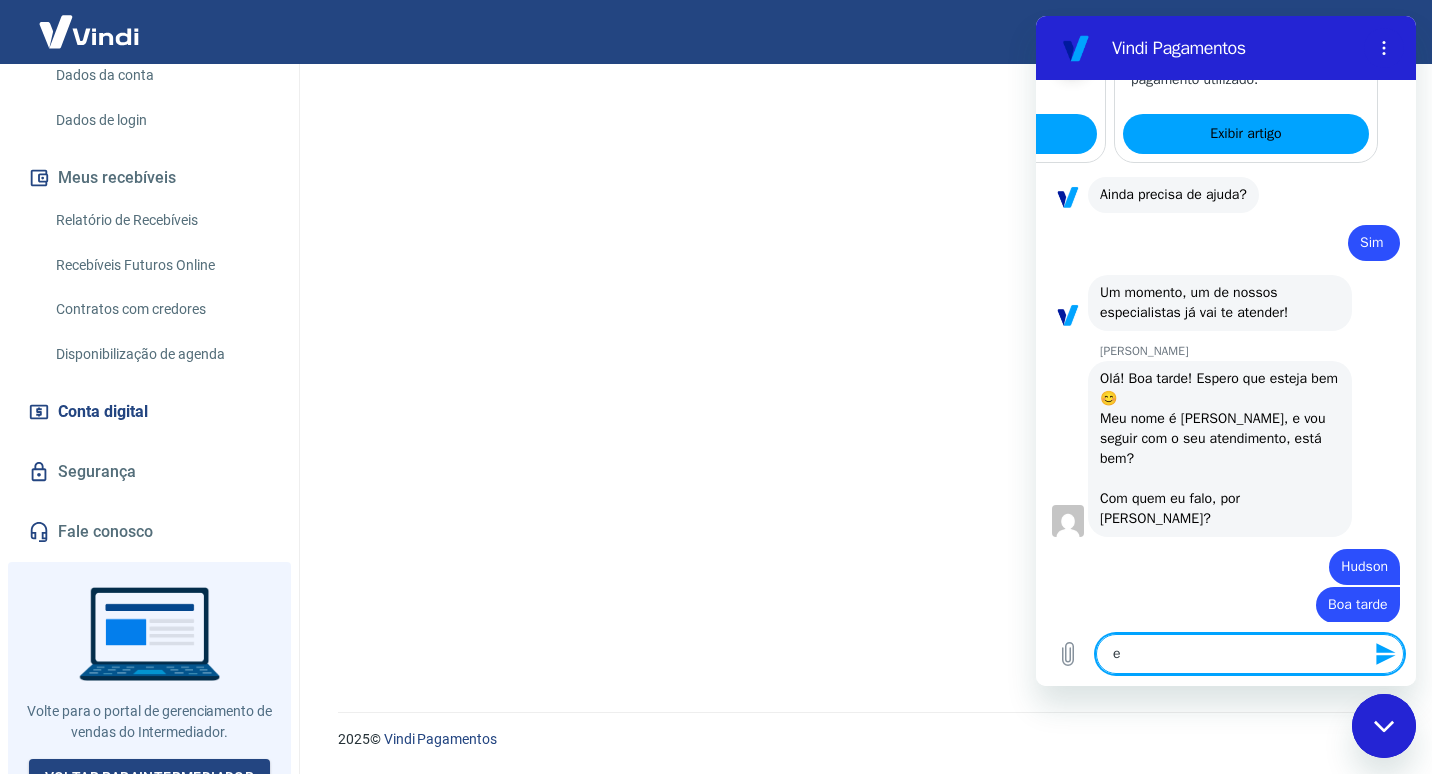 type on "es" 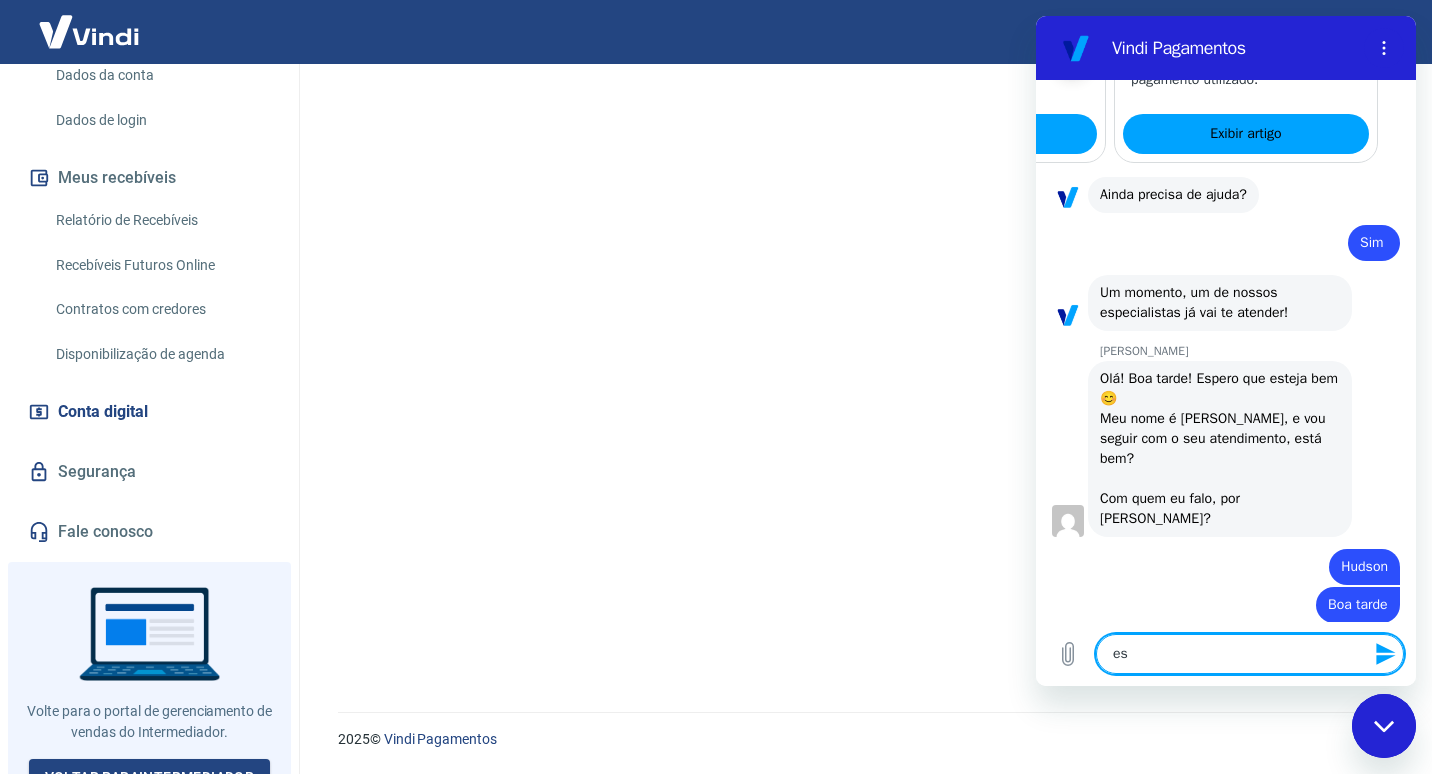 type on "e" 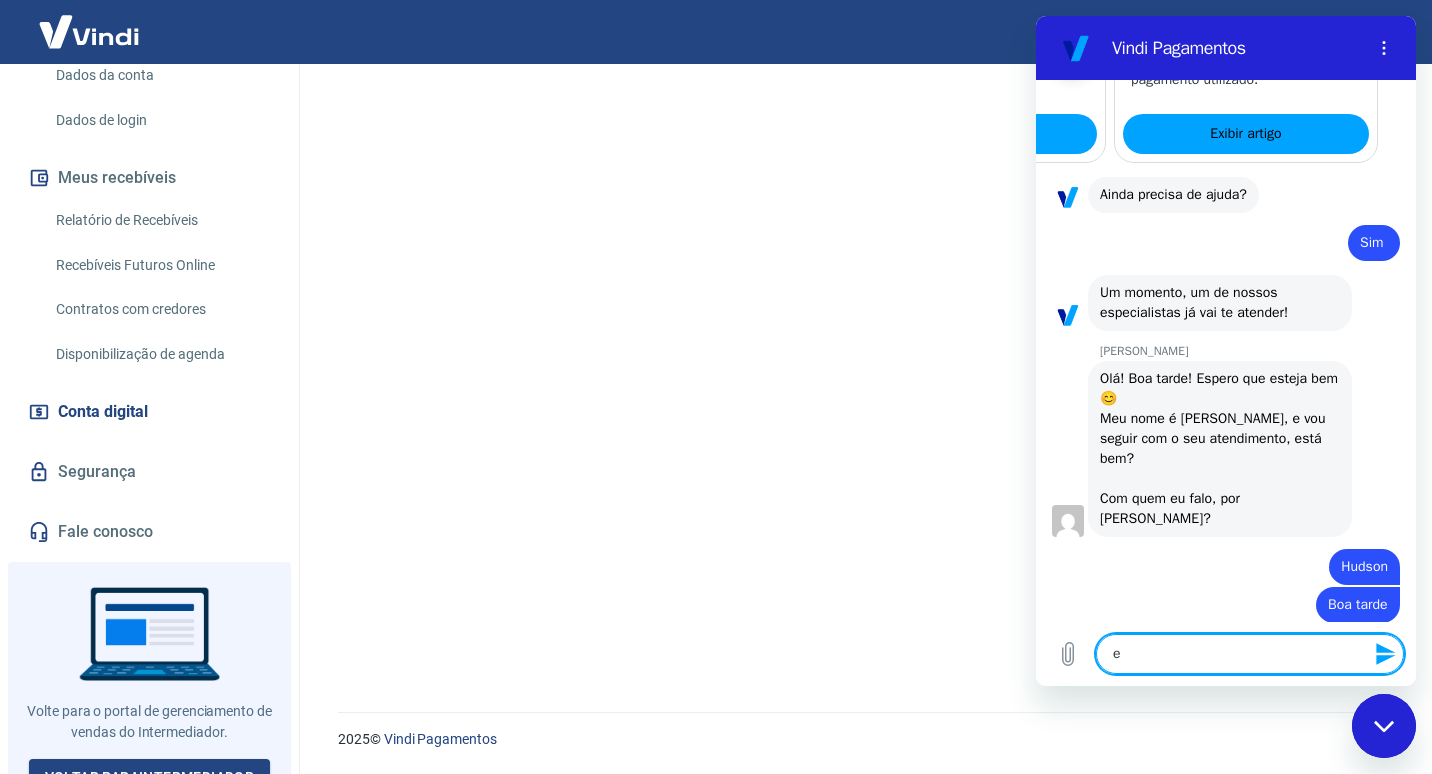 scroll, scrollTop: 1979, scrollLeft: 0, axis: vertical 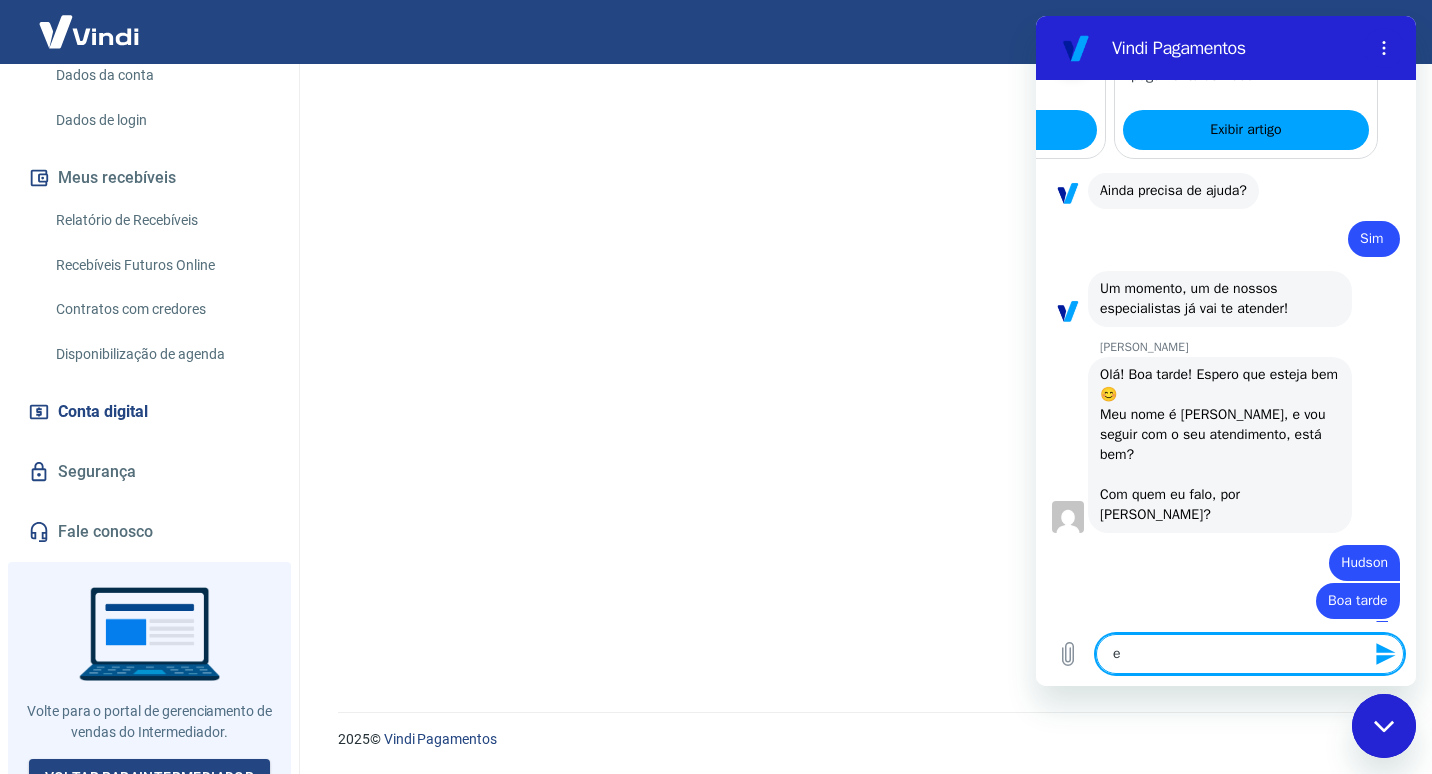 type 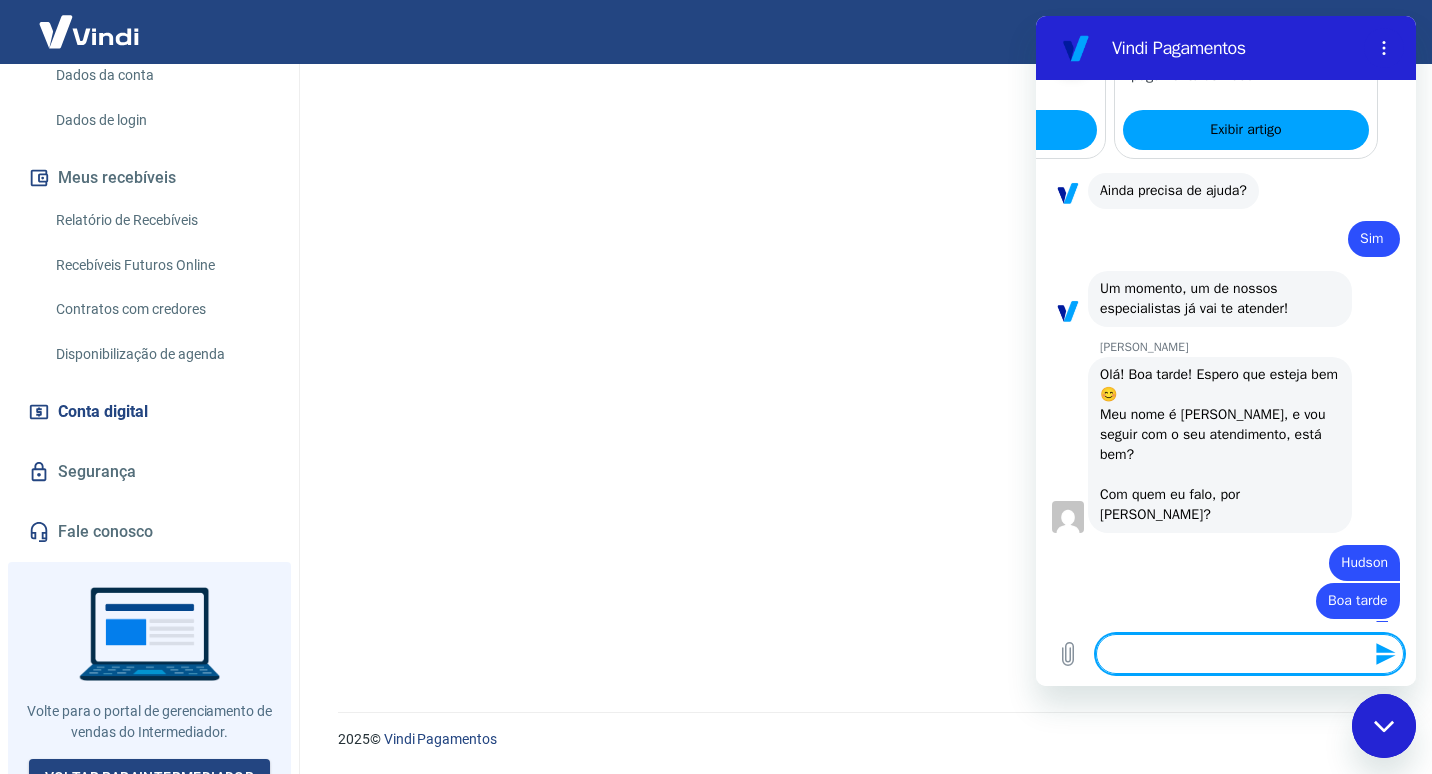 type on "E" 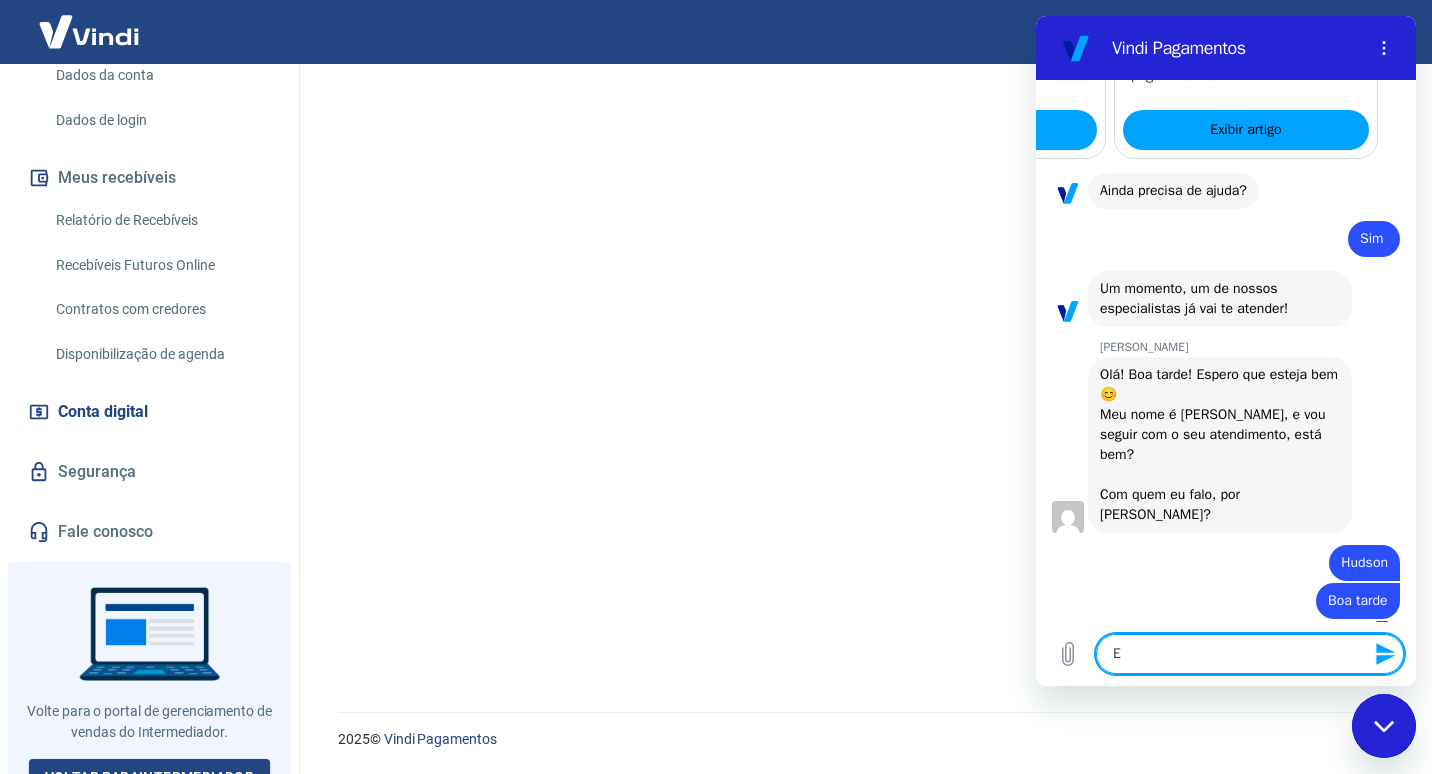type on "Es" 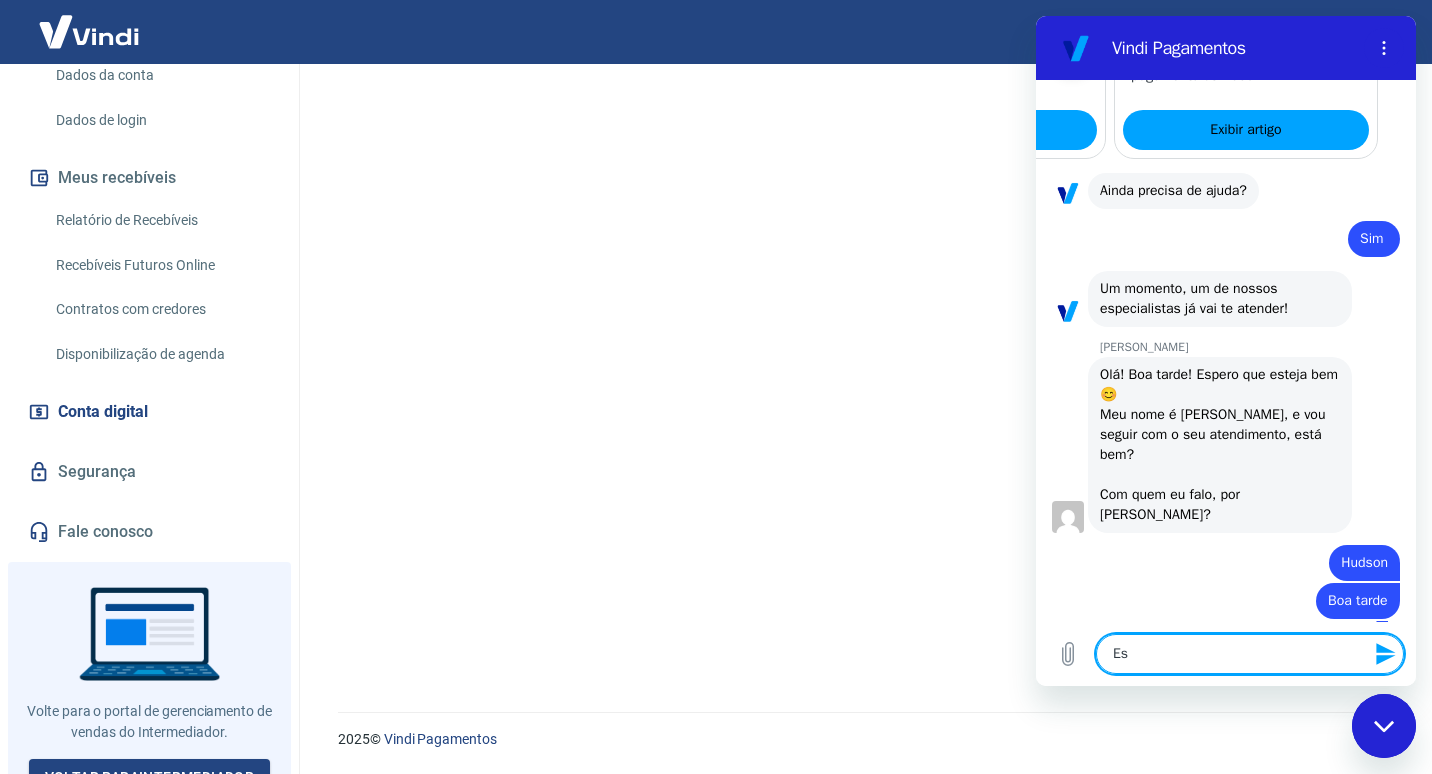 type on "Est" 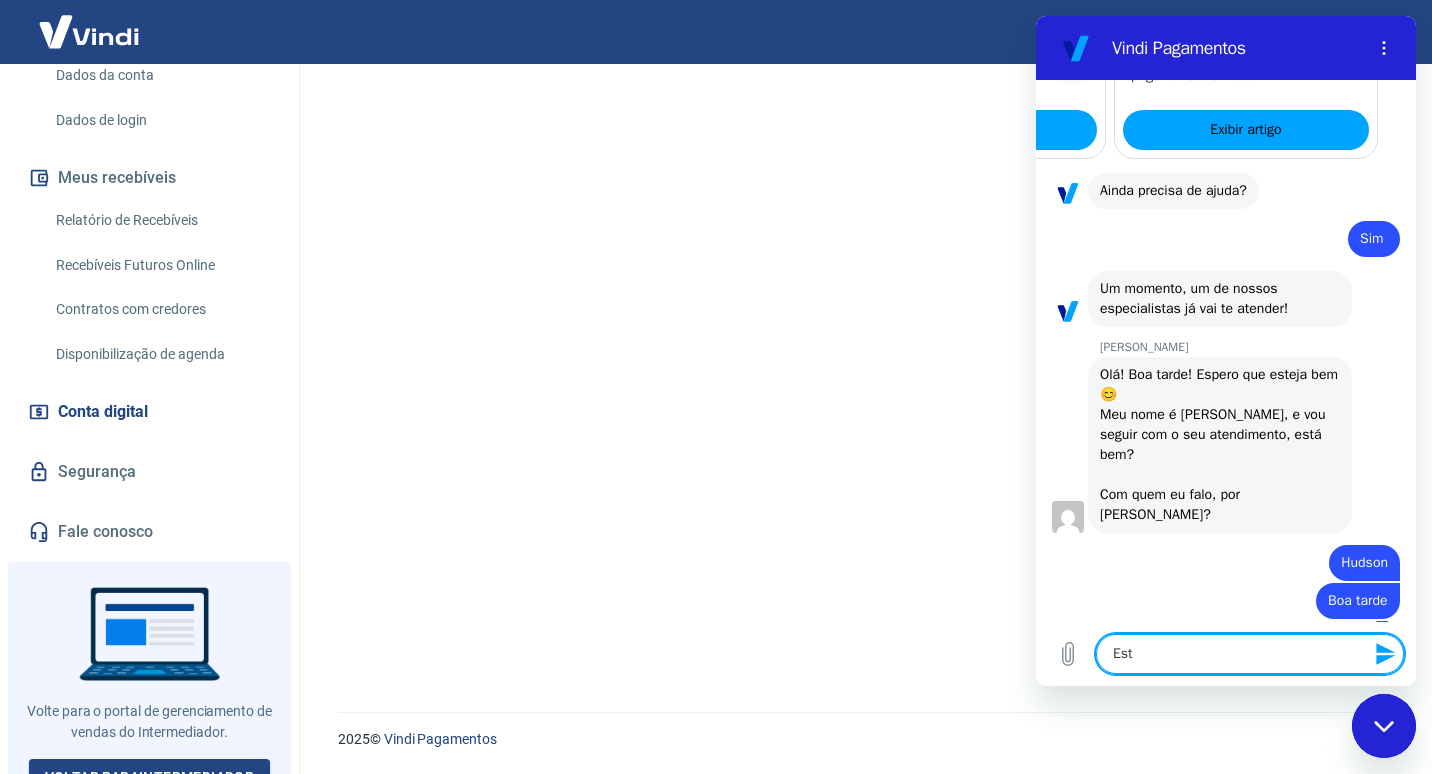 type on "Esto" 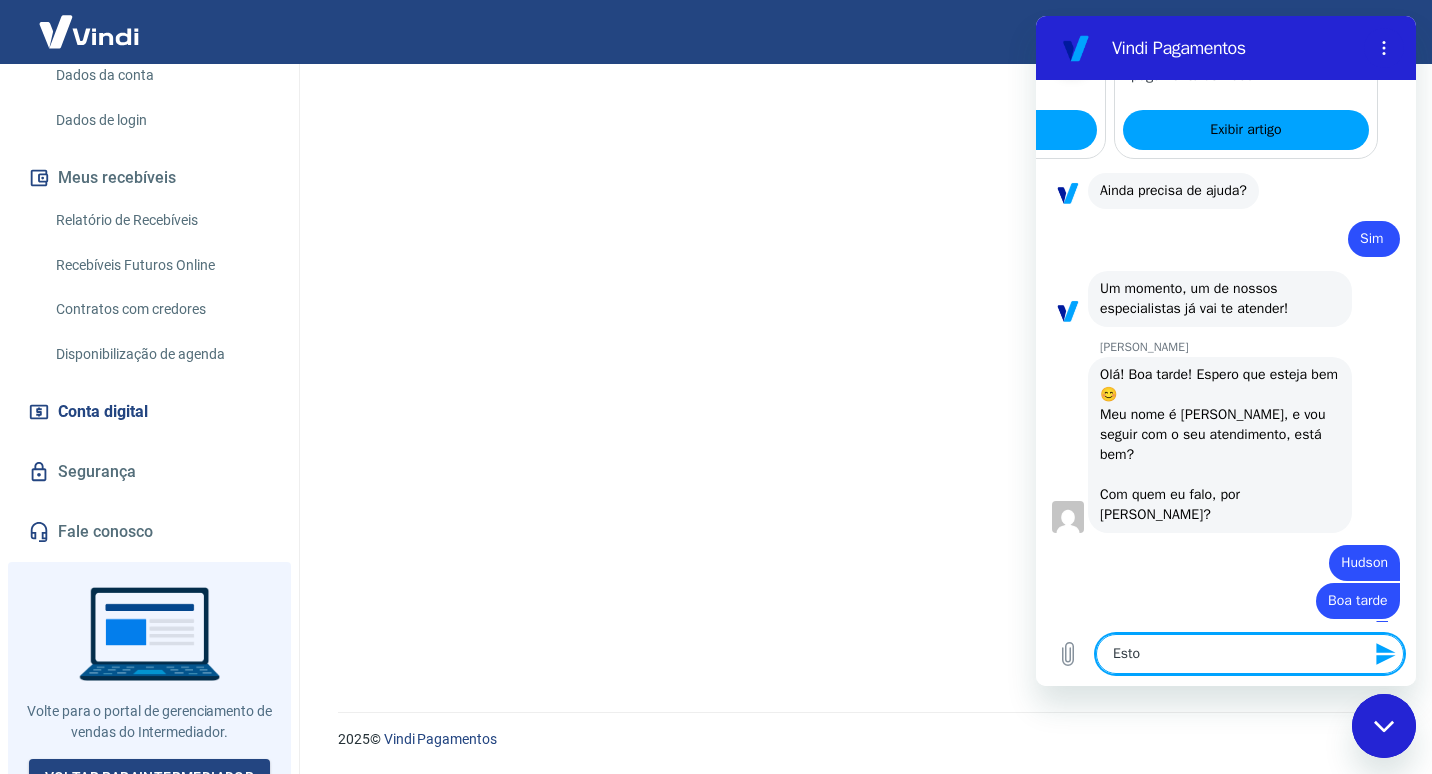type on "Estou" 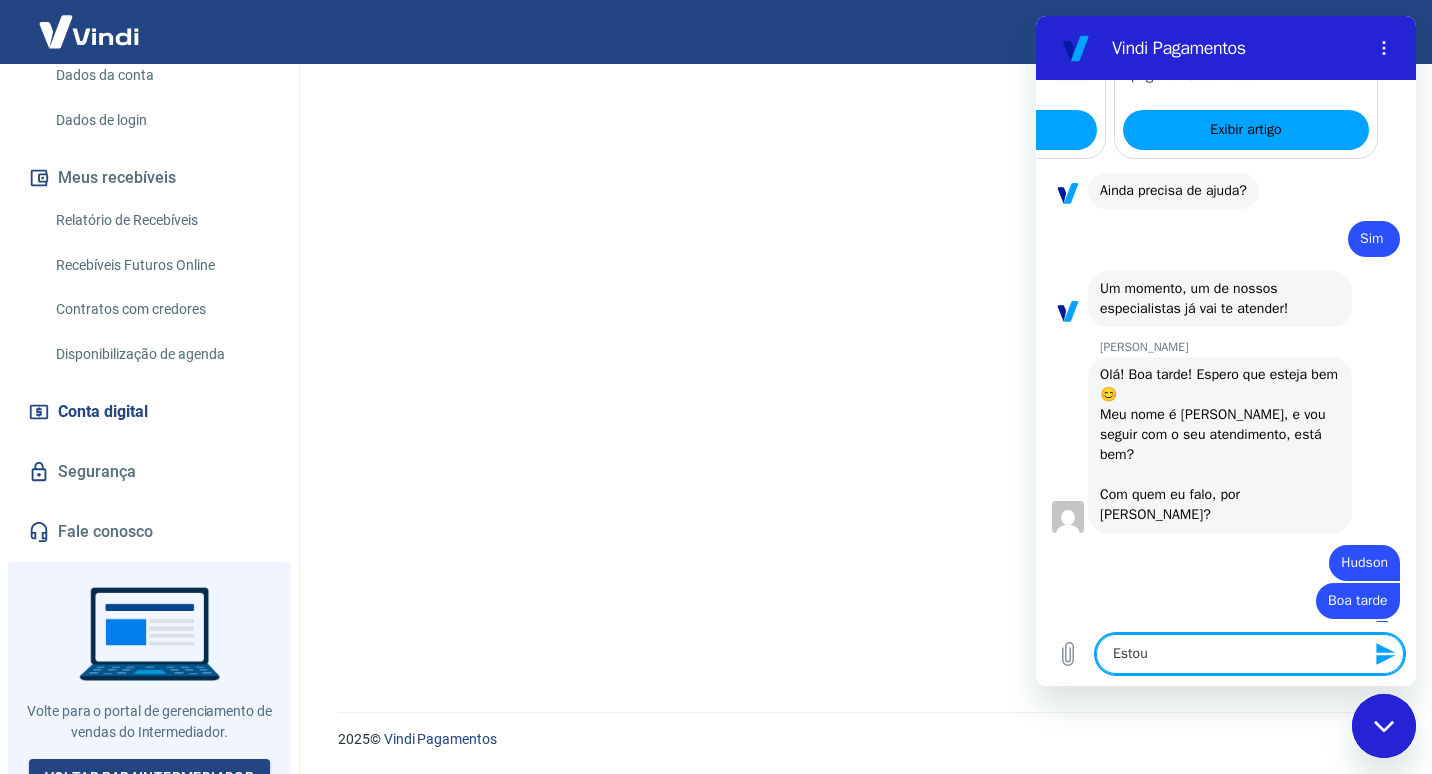 type on "Estou" 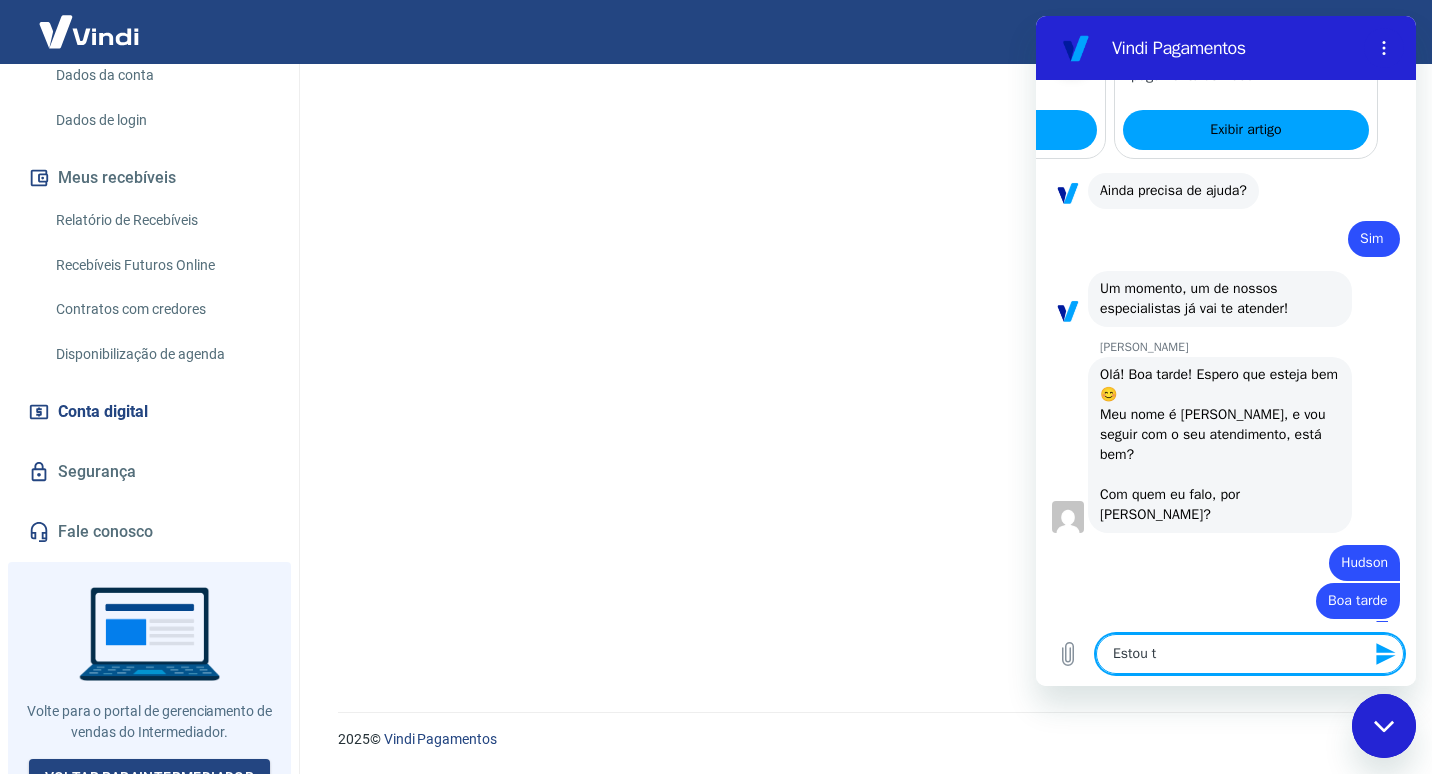 type on "Estou te" 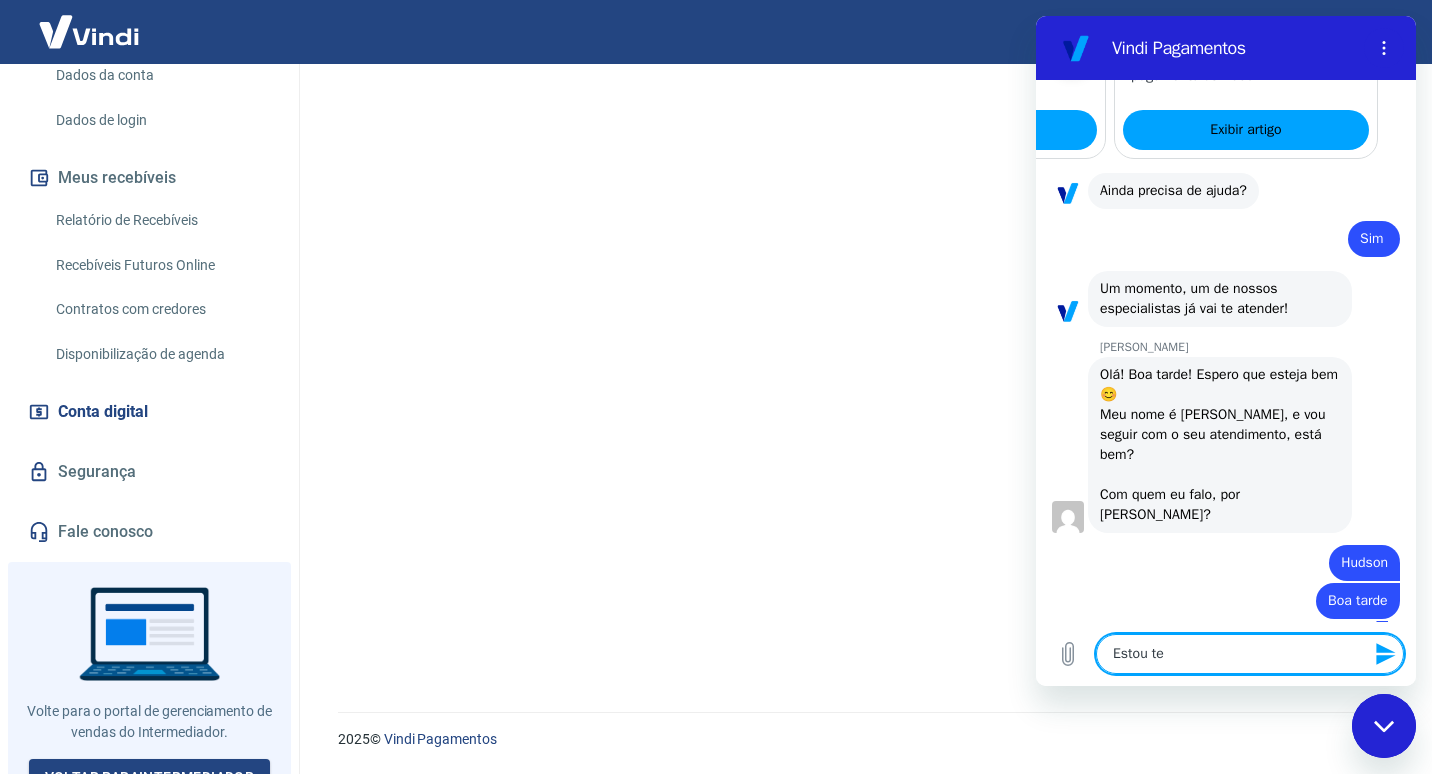 type on "Estou ten" 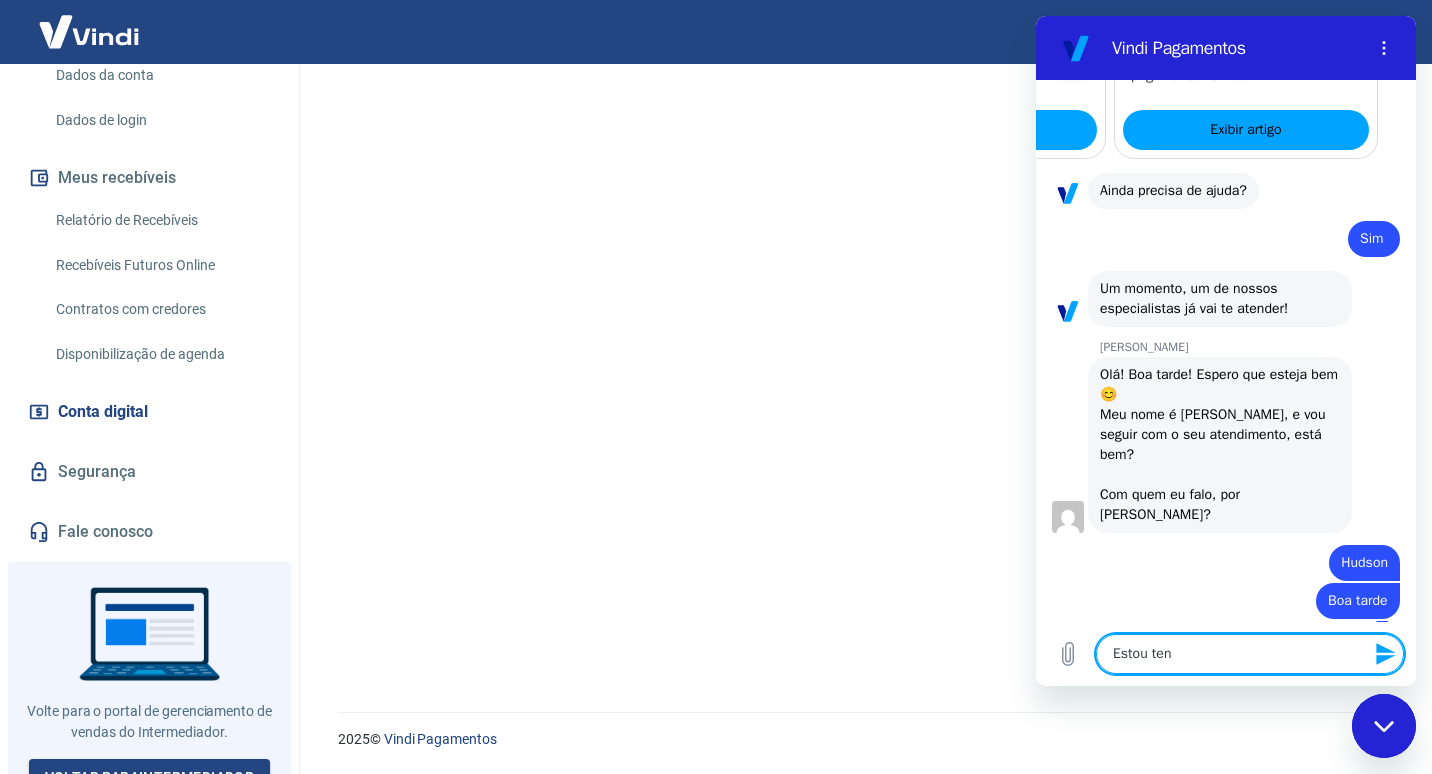 type on "Estou tent" 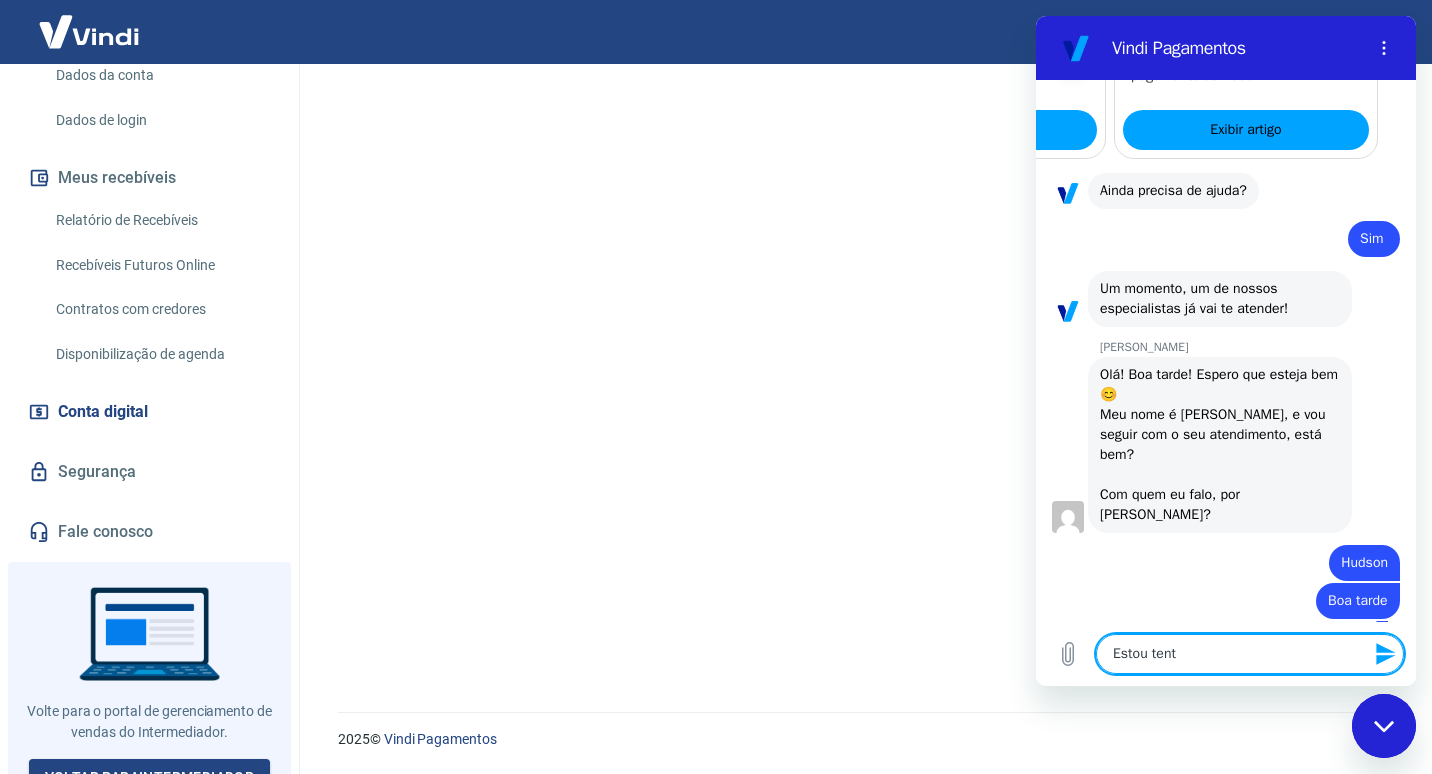 type on "Estou tenta" 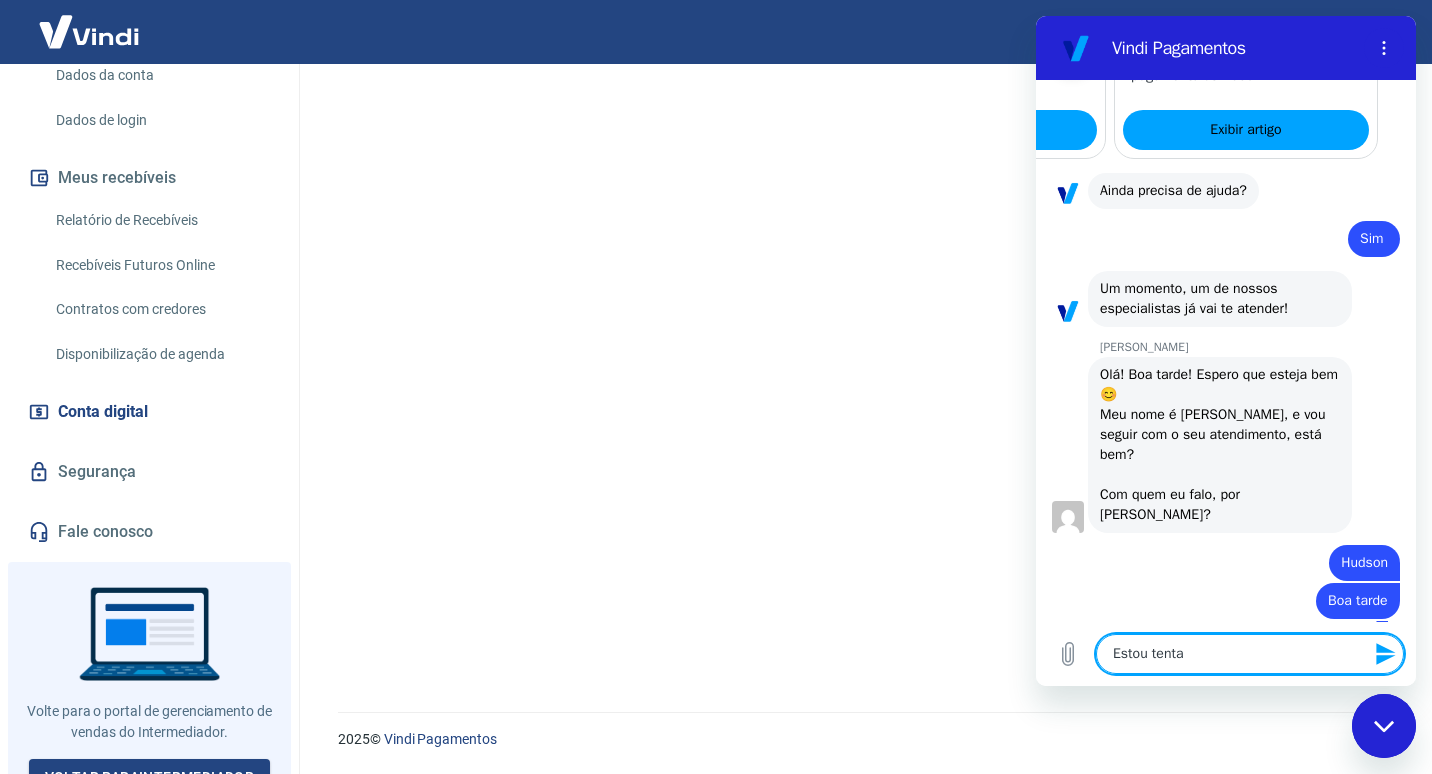 type on "Estou tentan" 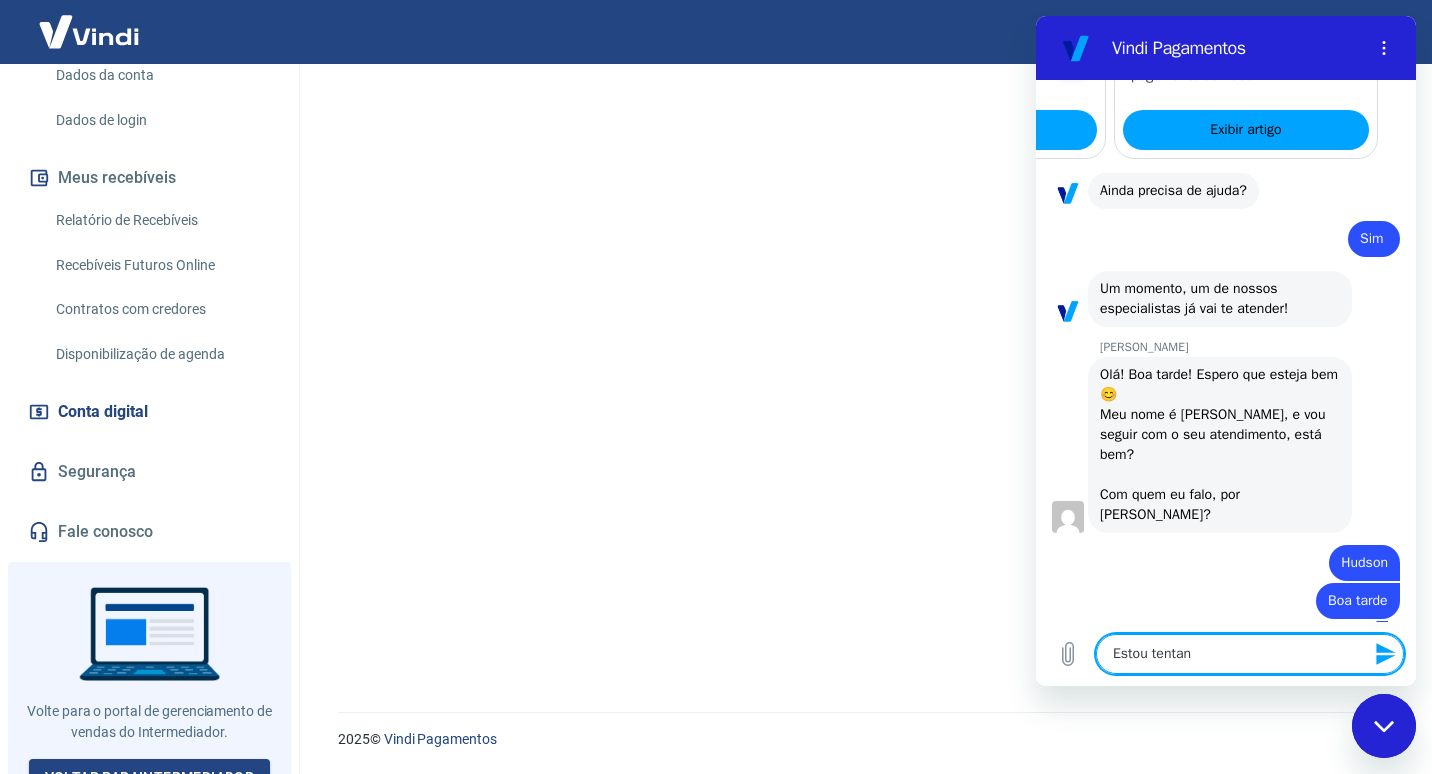 type on "Estou tentand" 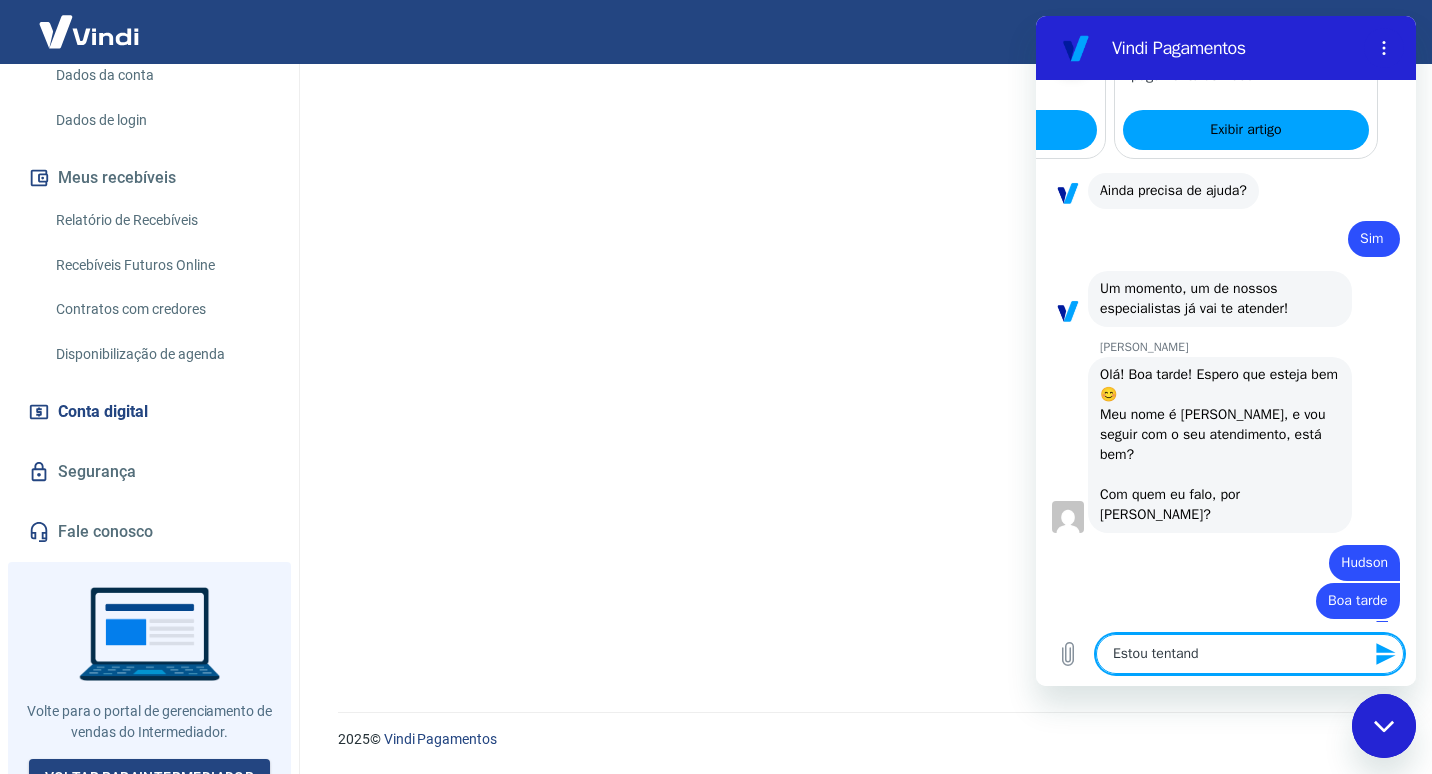 type on "Estou tentando" 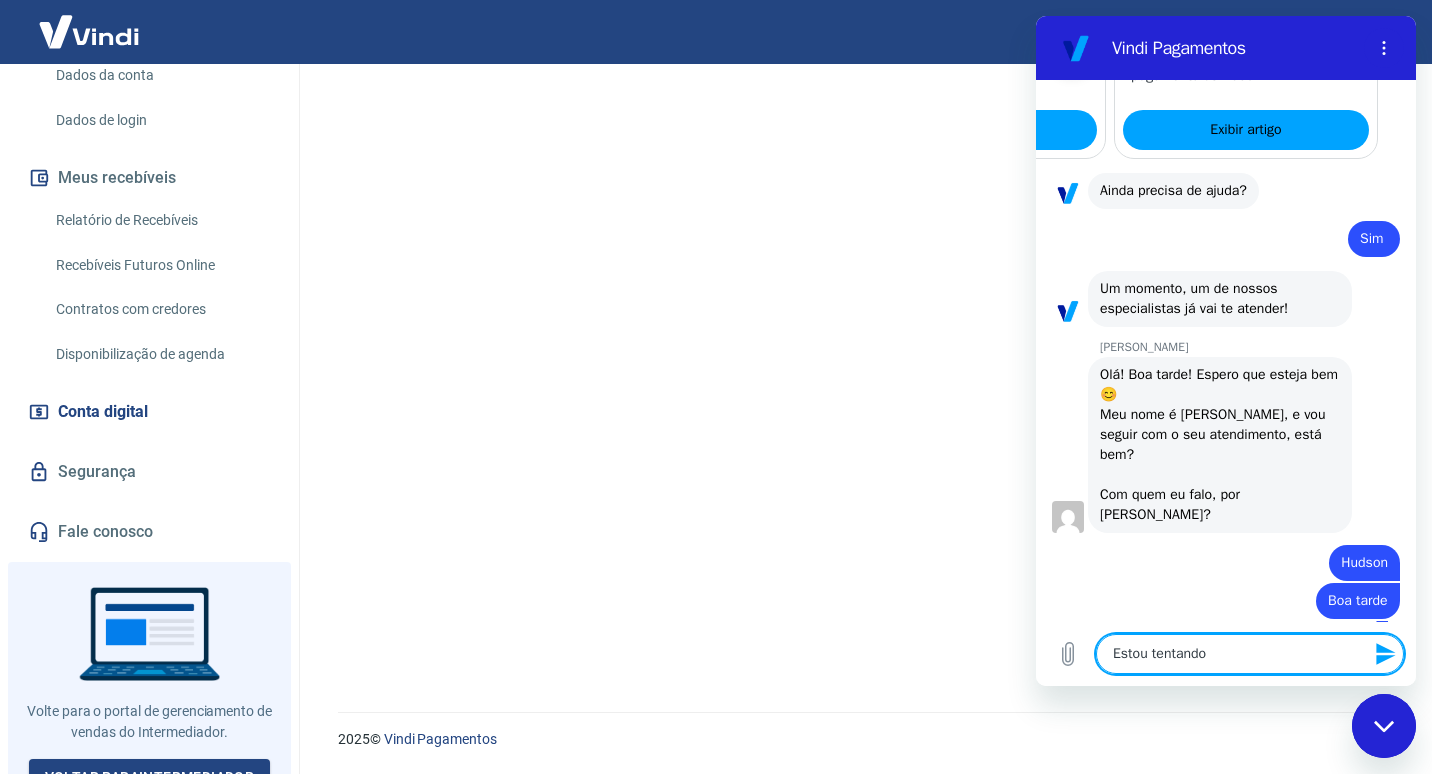 type on "Estou tentando" 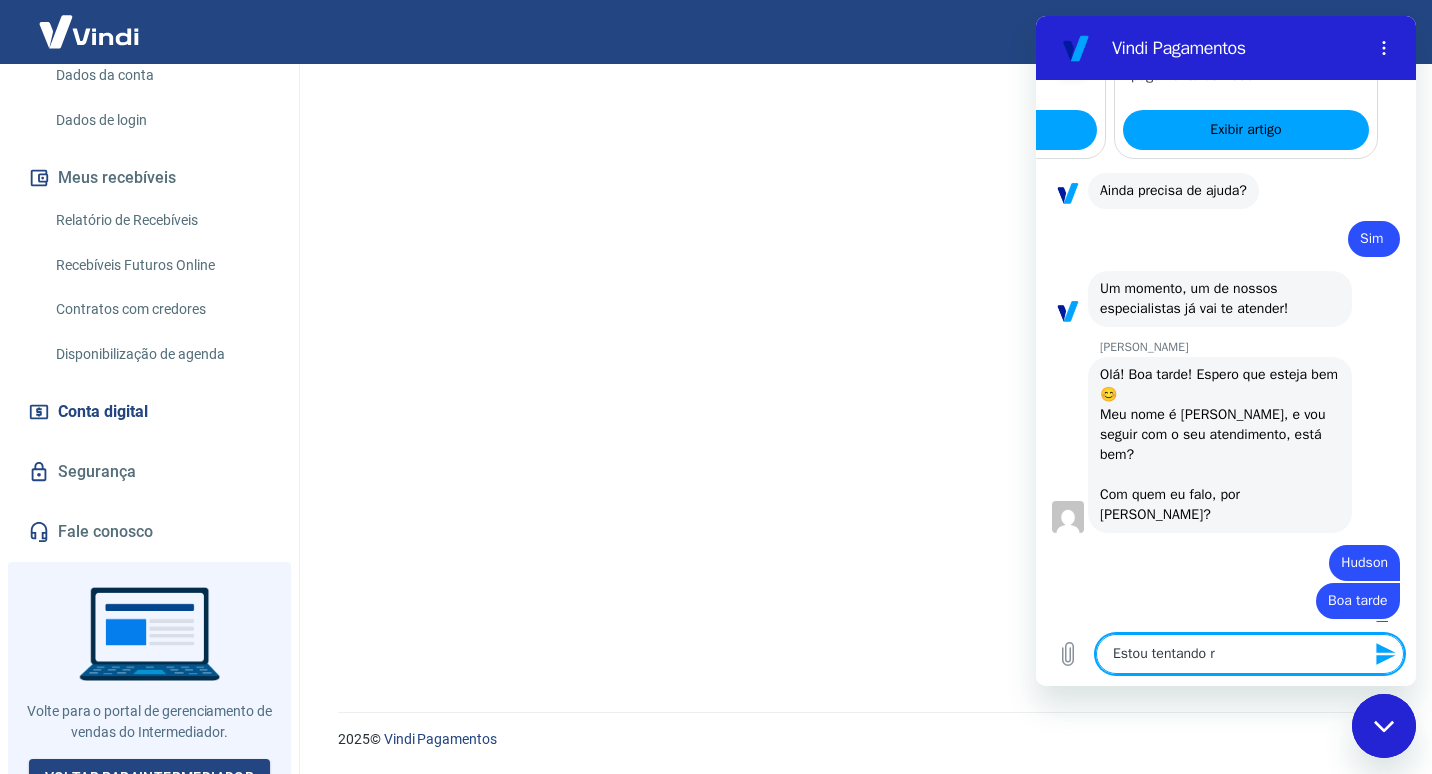 type on "Estou tentando re" 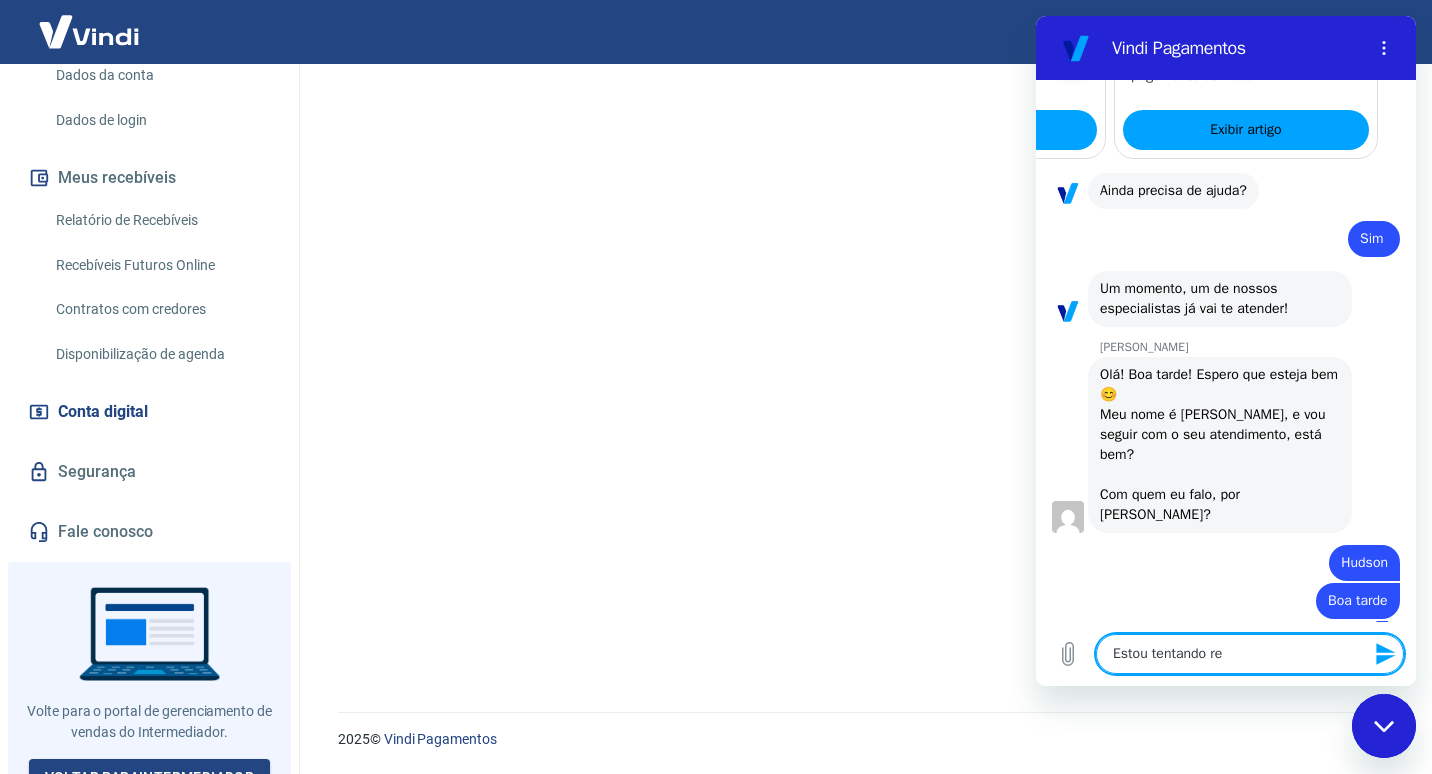type on "Estou tentando rea" 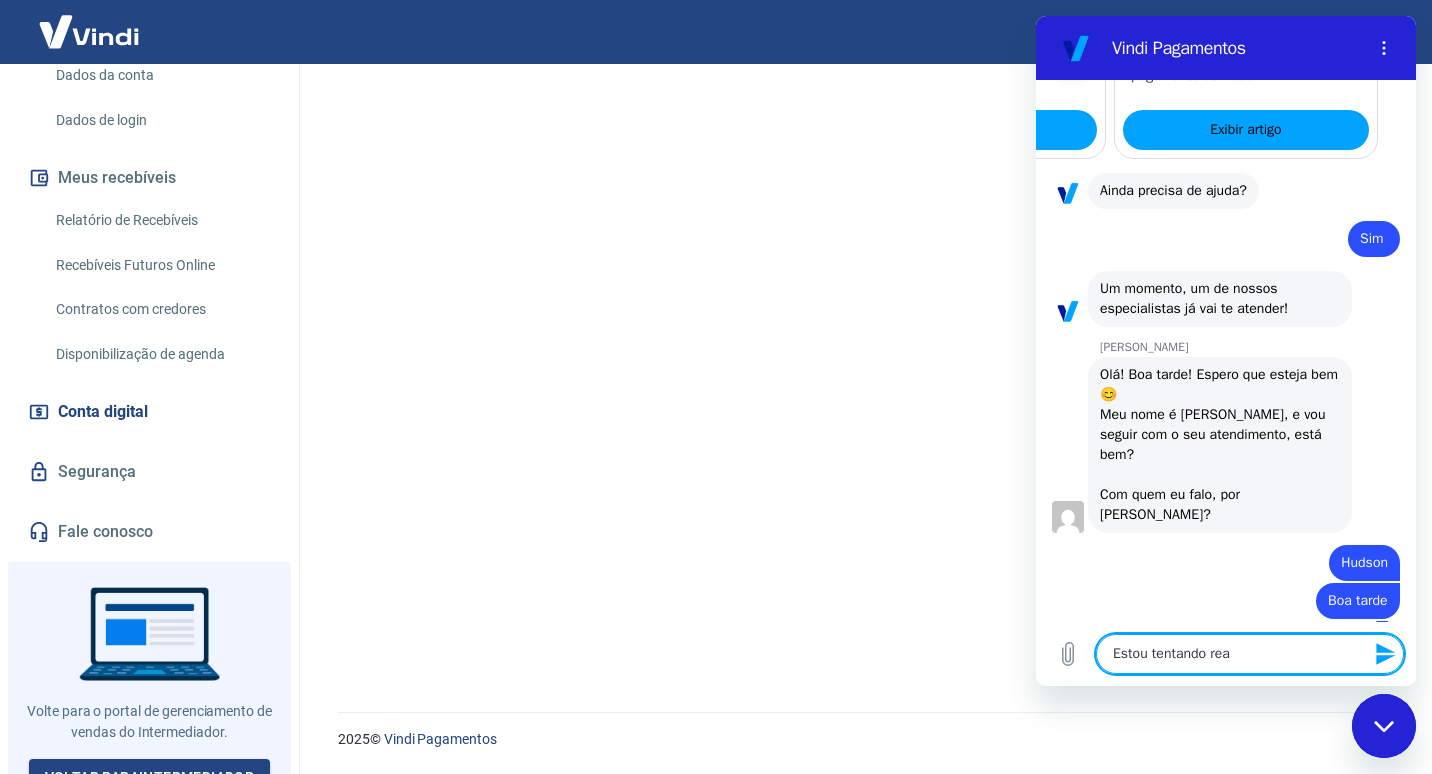 type on "Estou tentando real" 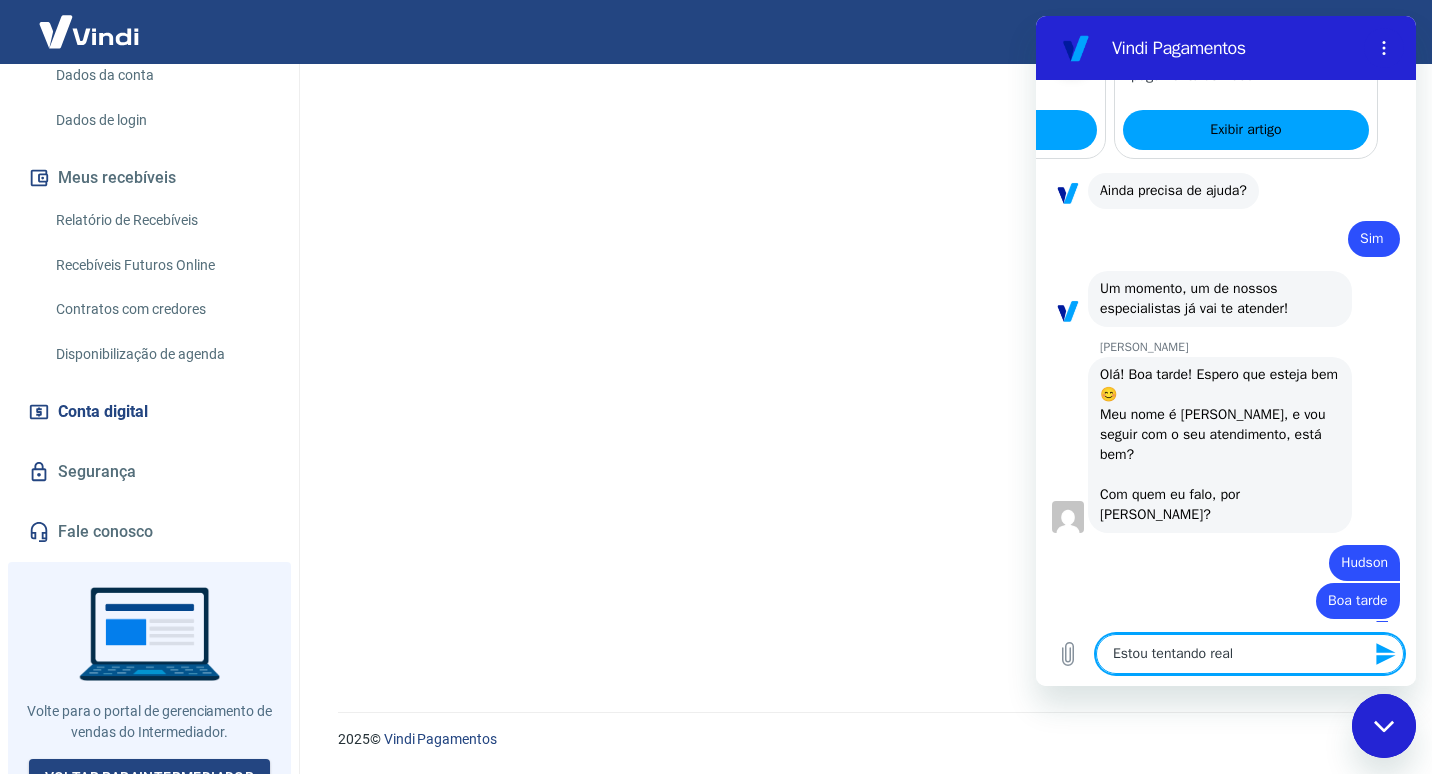 type on "Estou tentando reali" 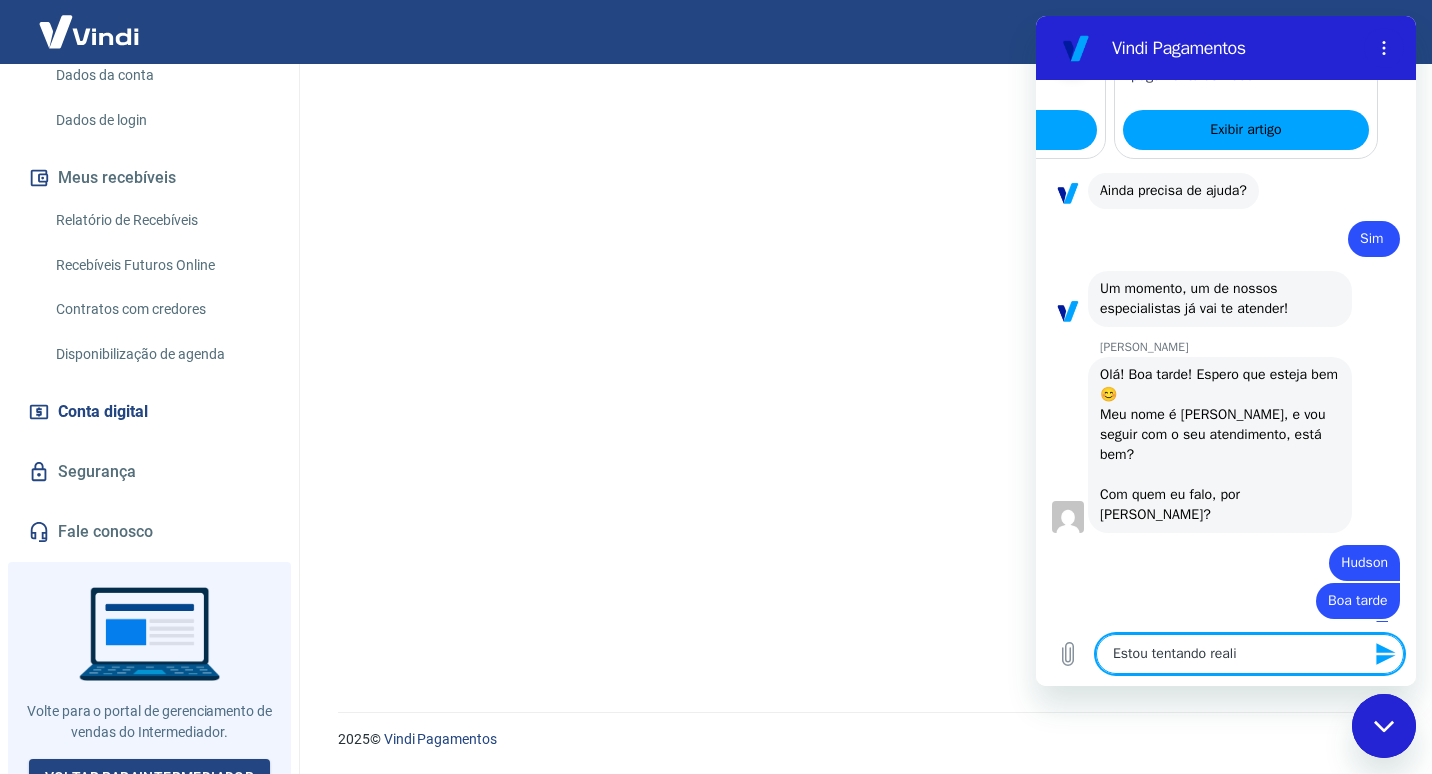 type on "Estou tentando realiz" 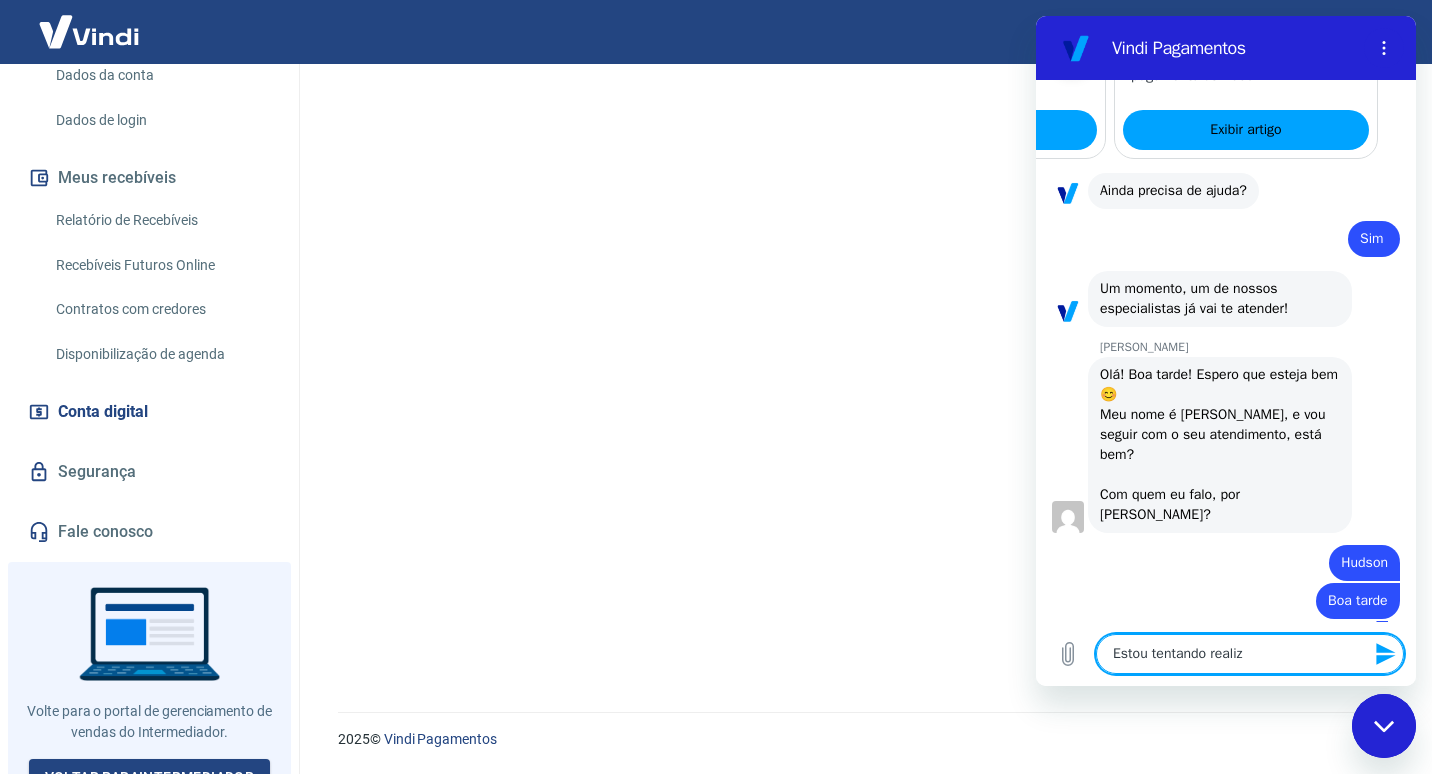 type on "Estou tentando realiza" 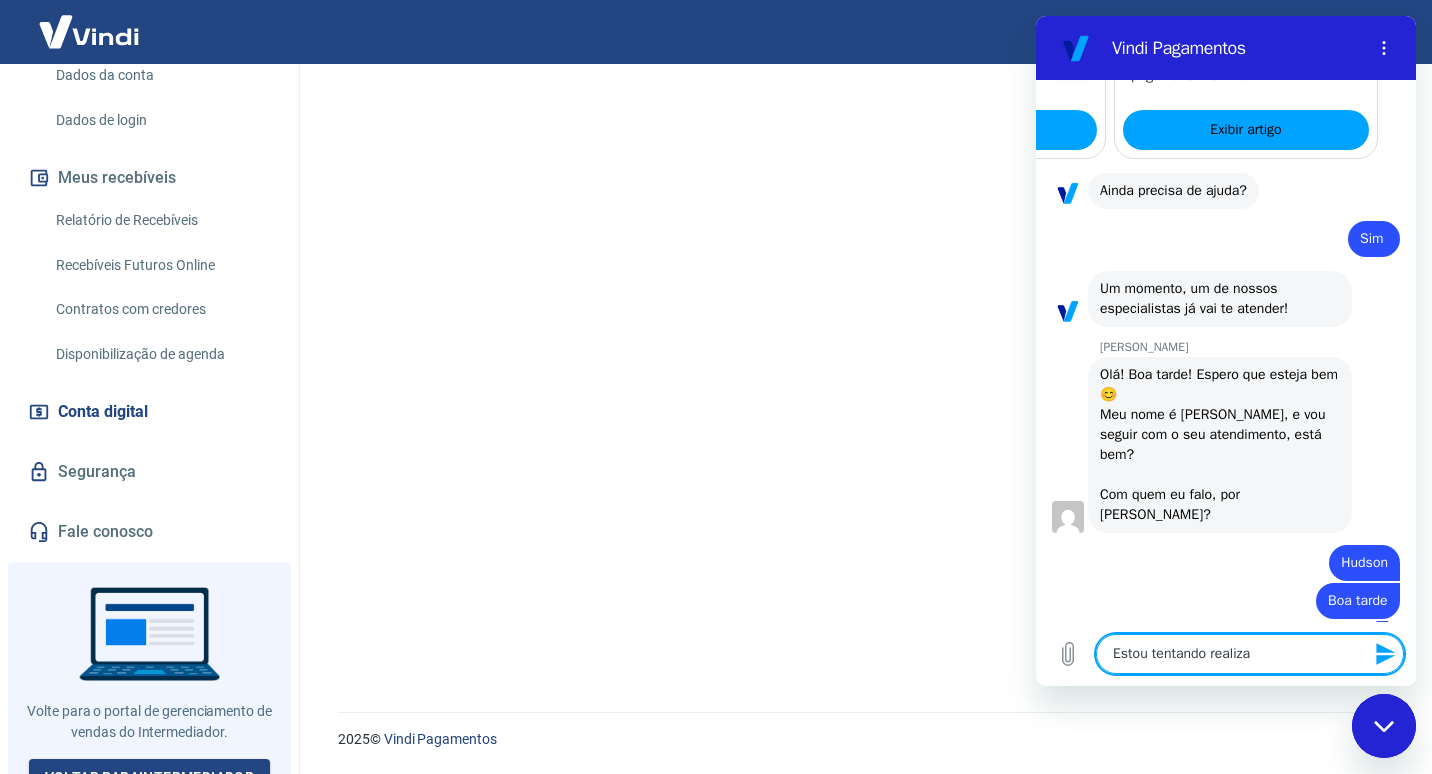 type on "Estou tentando realizar" 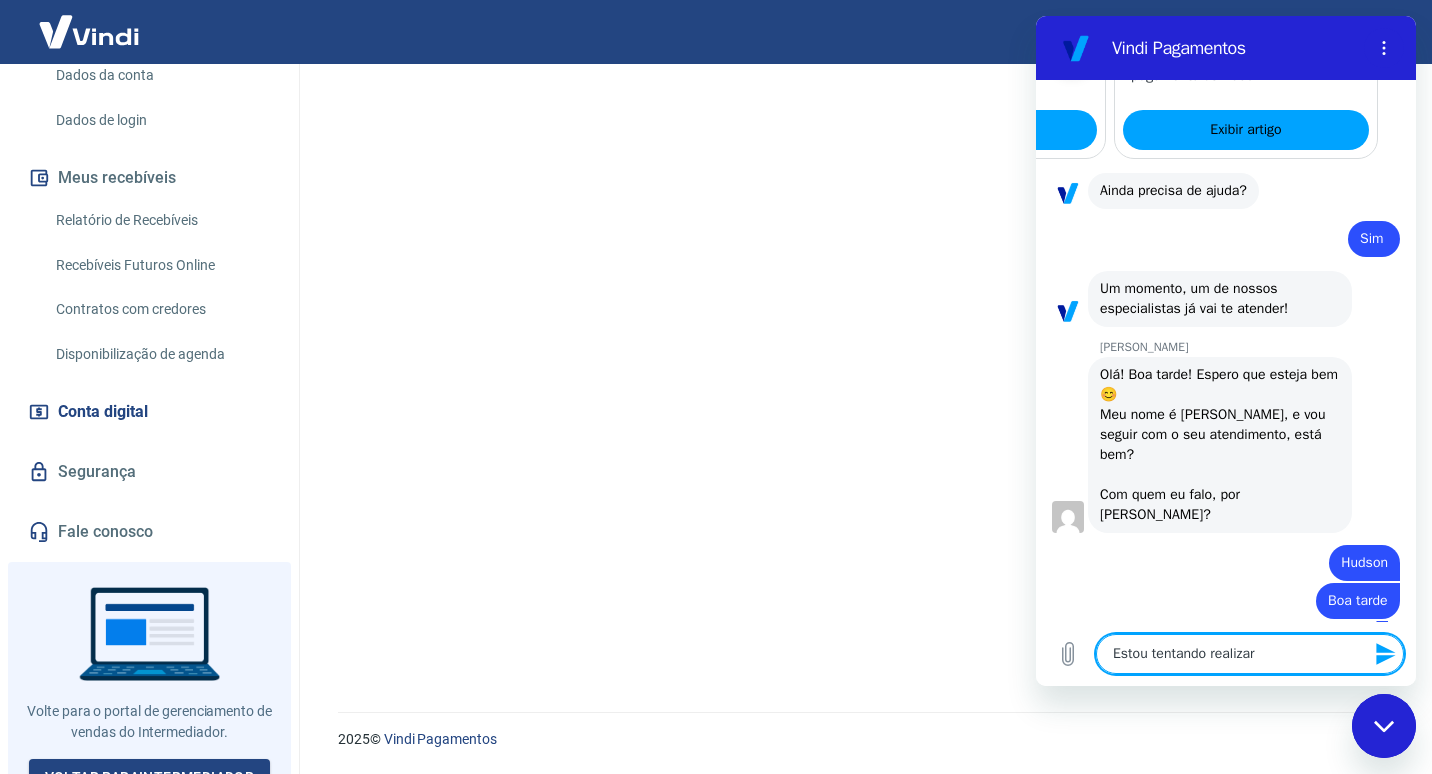 type on "Estou tentando realizar" 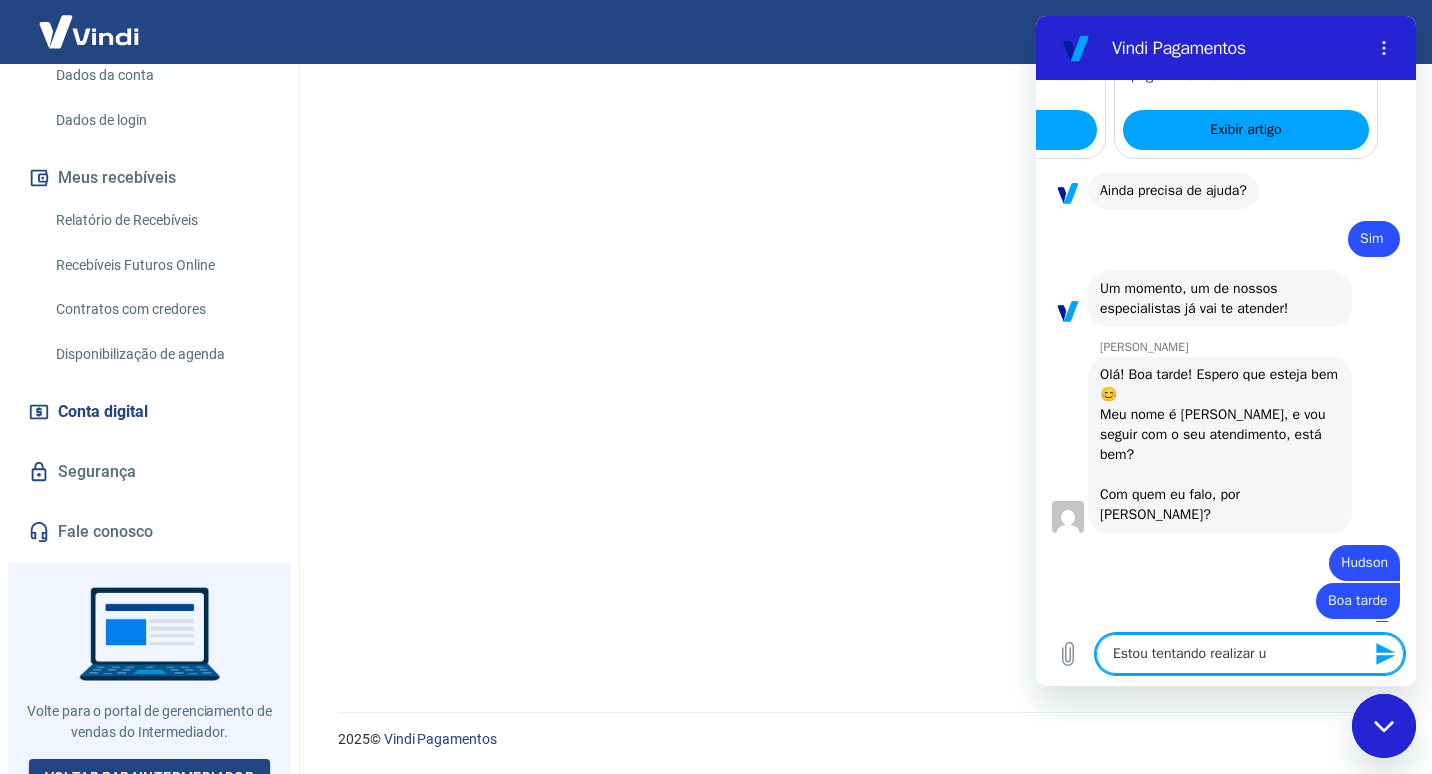 type on "Estou tentando realizar um" 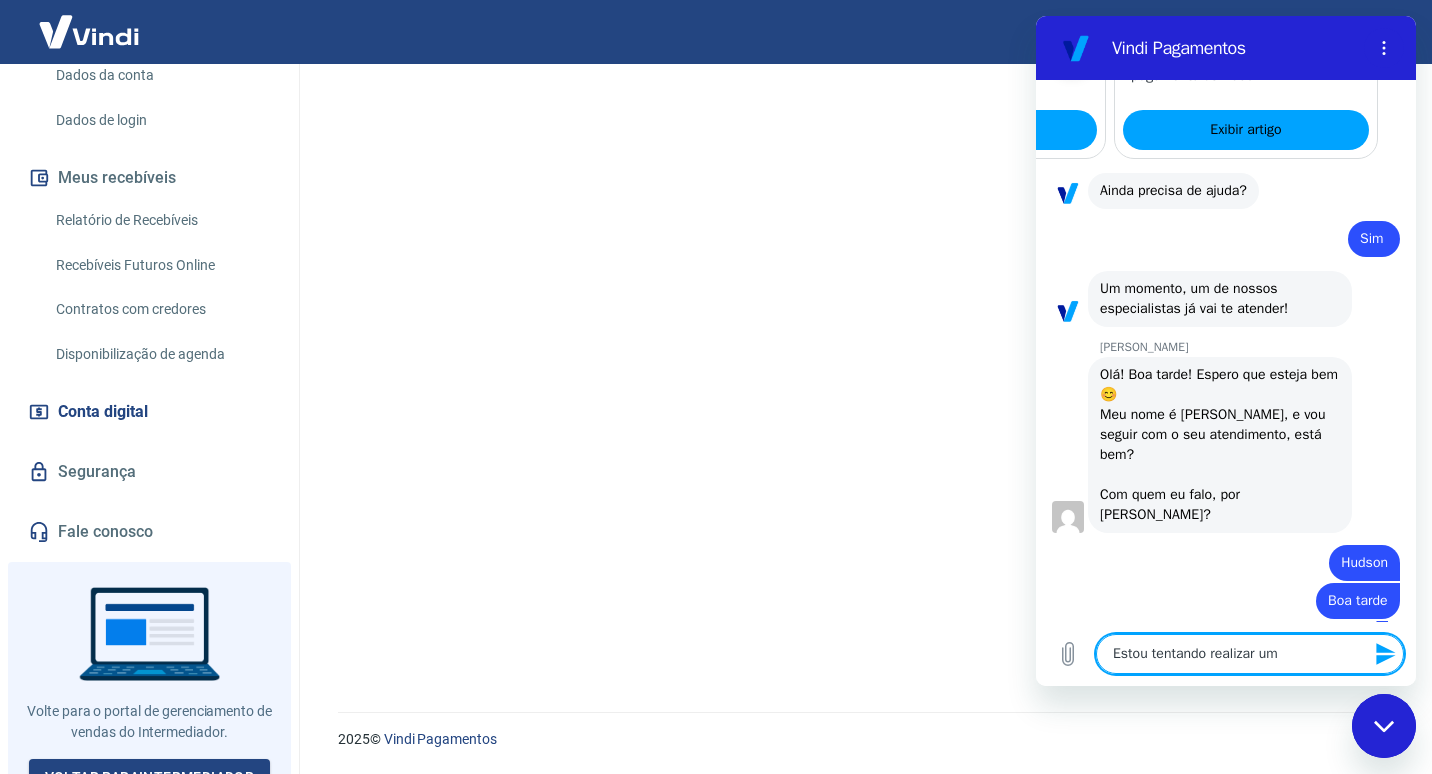 type on "Estou tentando realizar um" 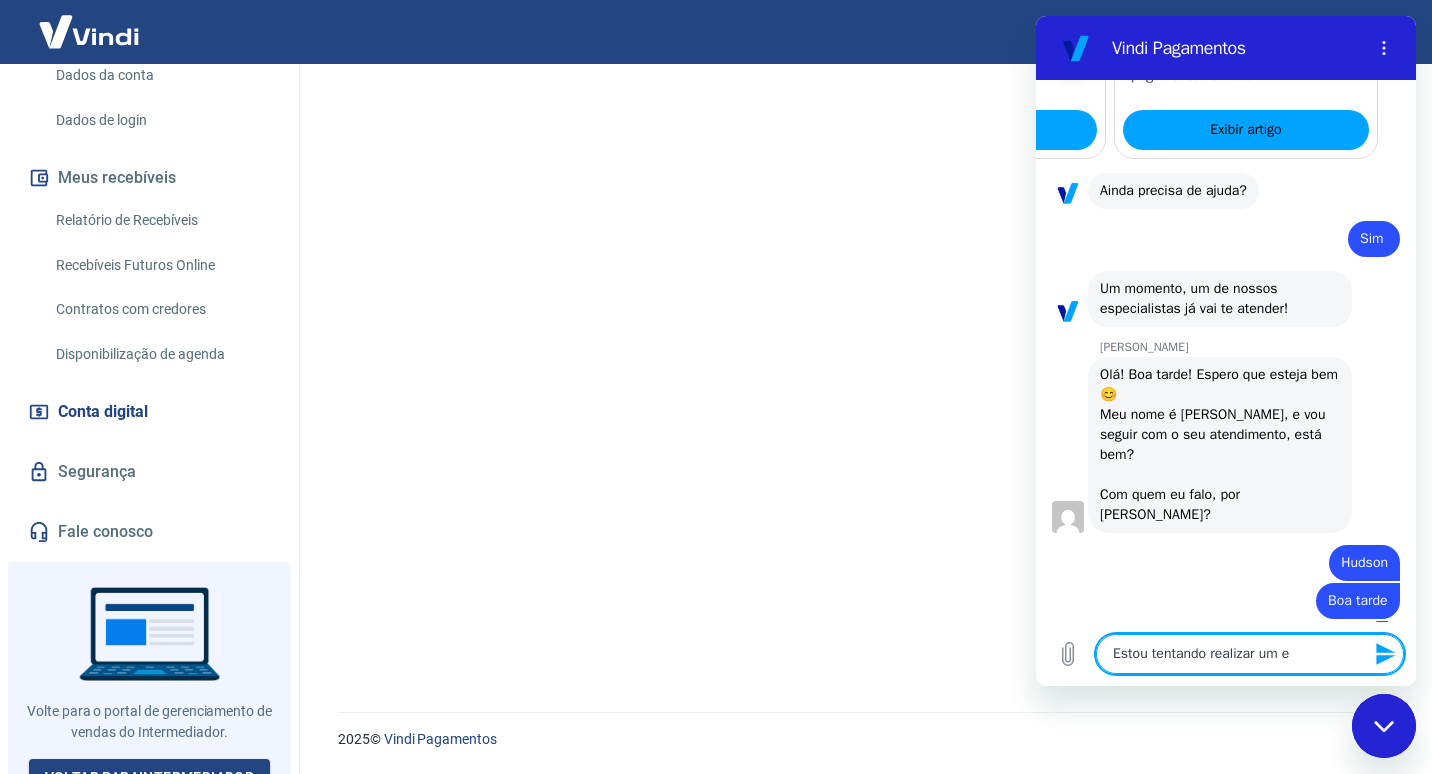 type on "Estou tentando realizar um es" 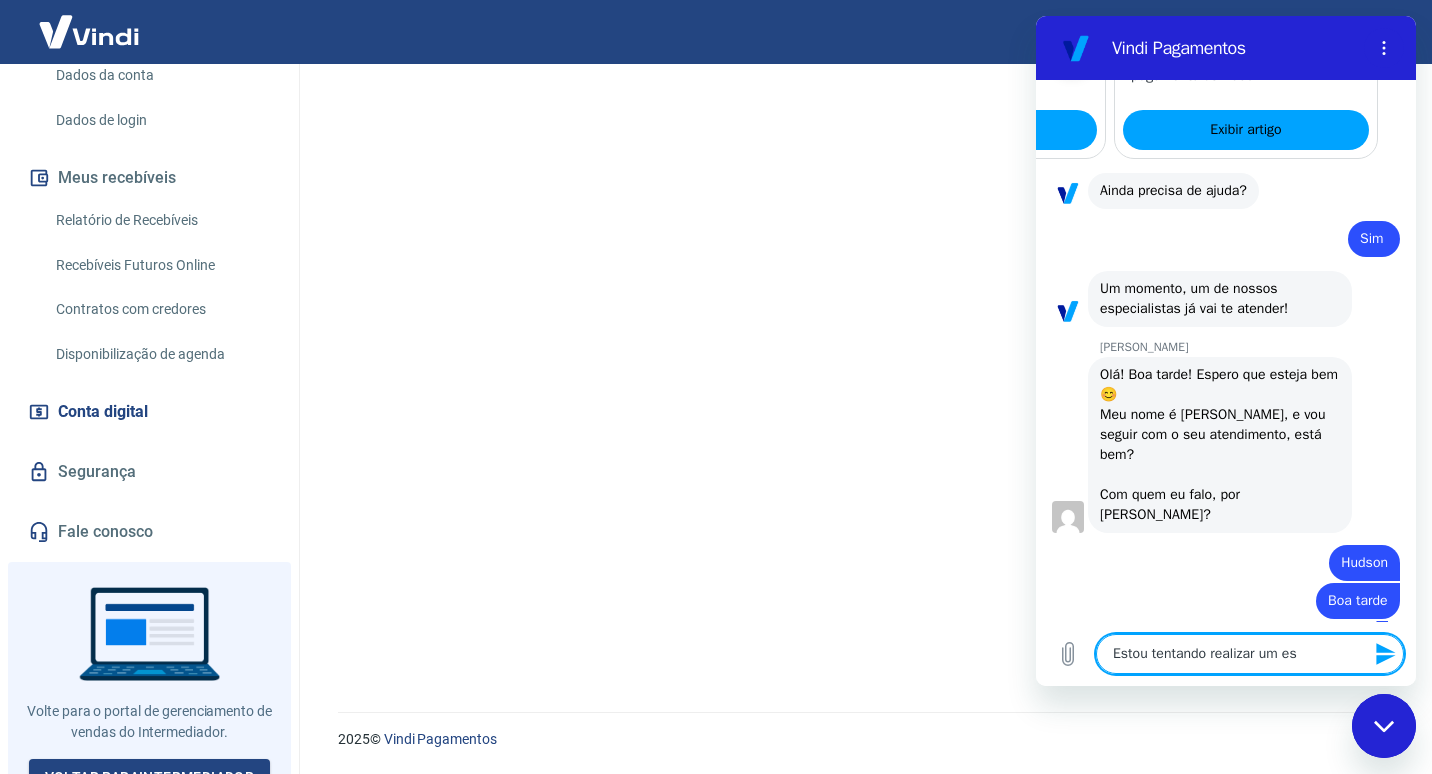type on "Estou tentando realizar um est" 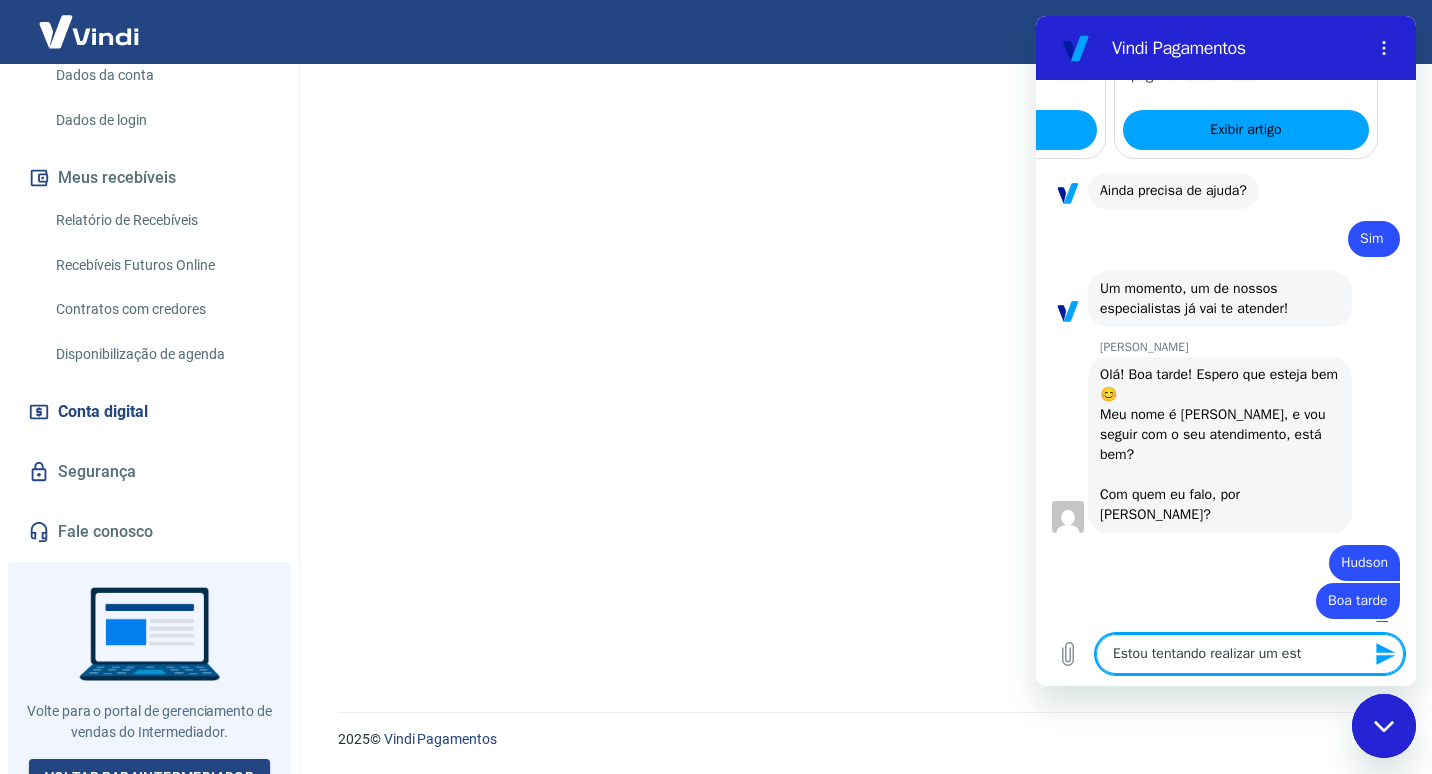 type on "Estou tentando realizar um esto" 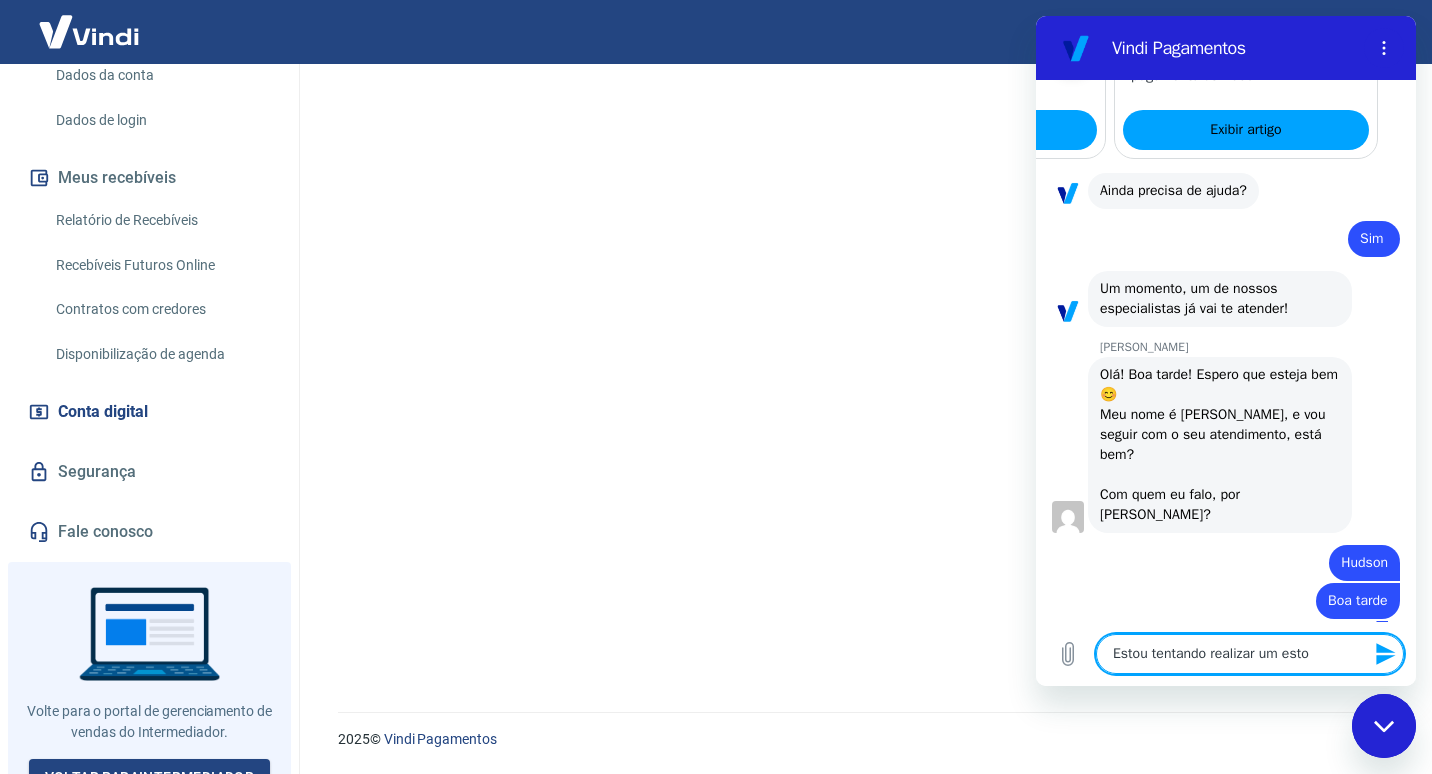 type on "Estou tentando realizar um estor" 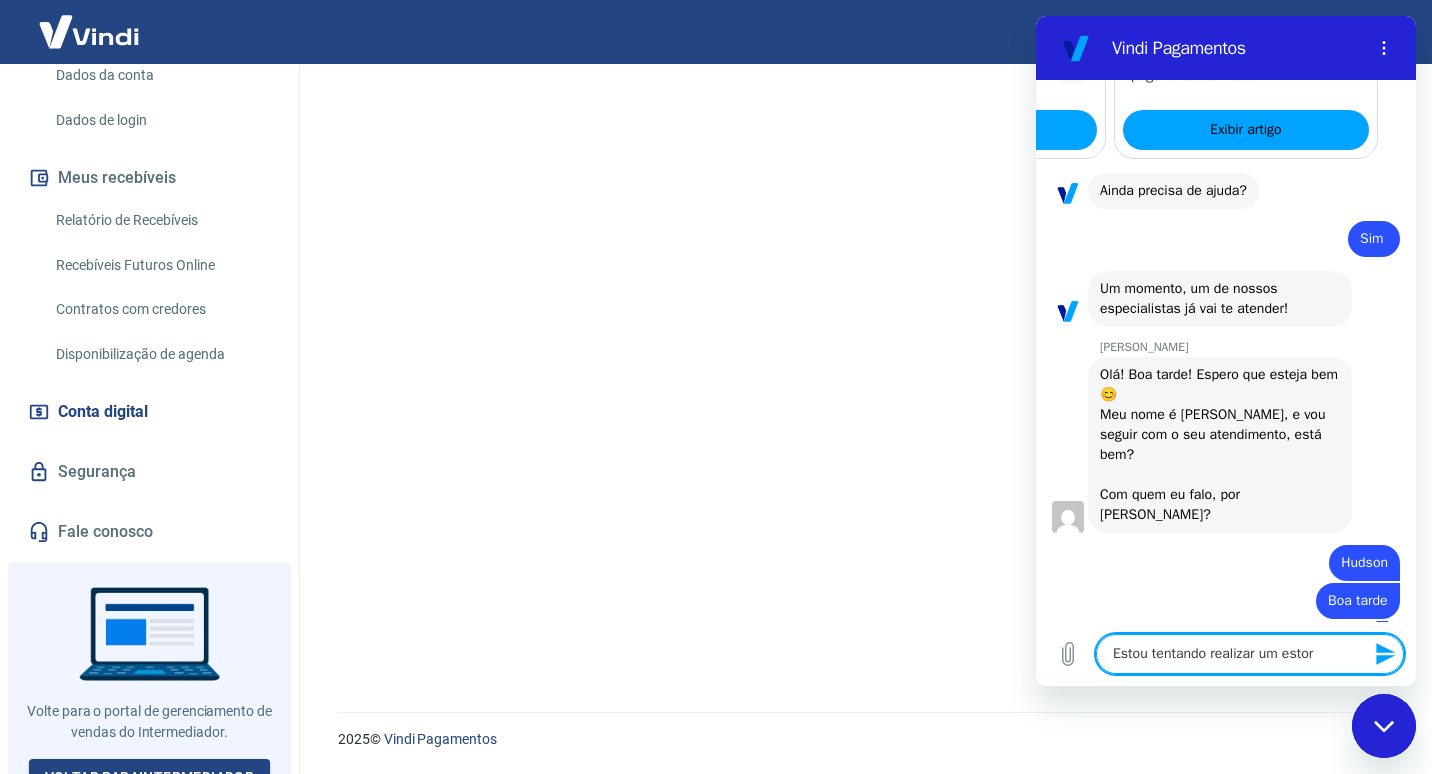 type on "Estou tentando realizar um estorn" 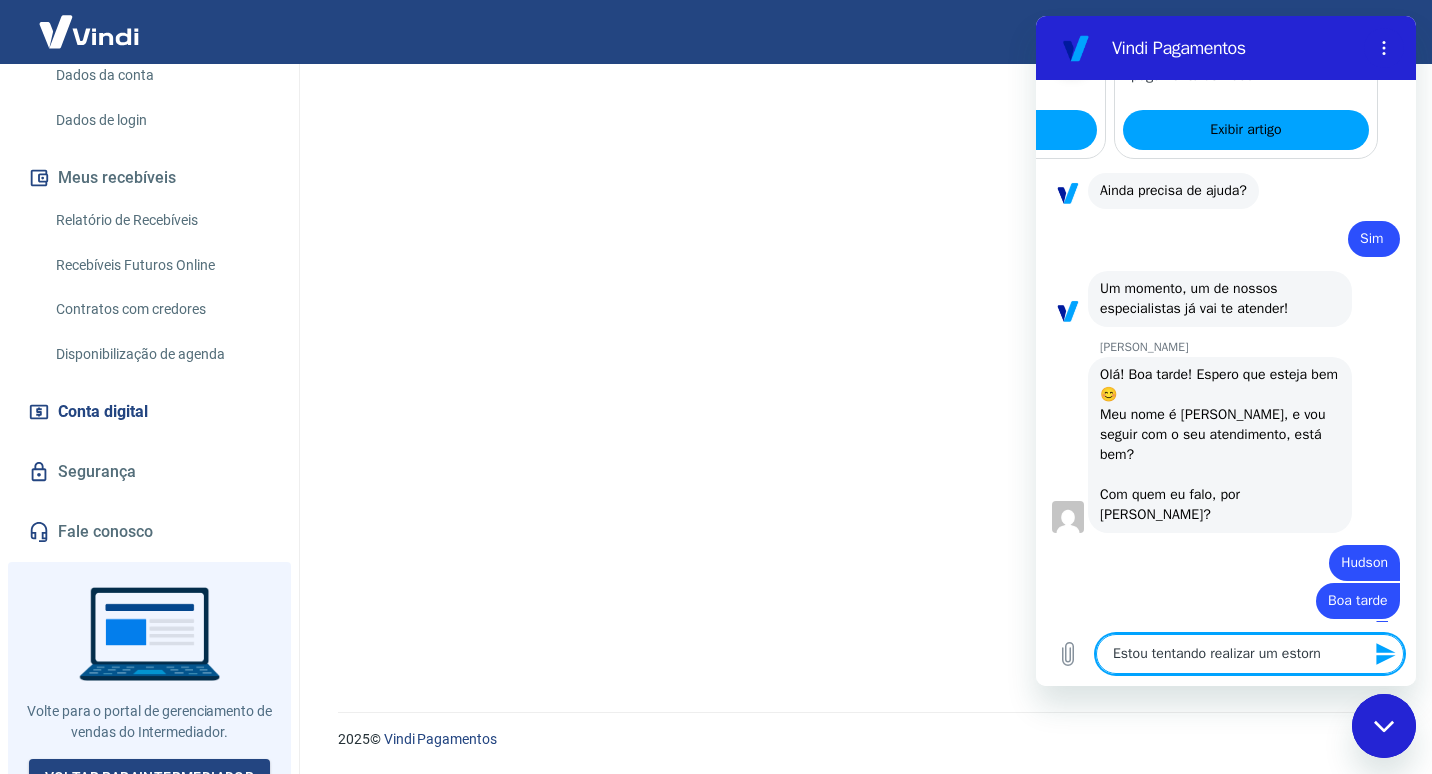 type on "Estou tentando realizar um estorno" 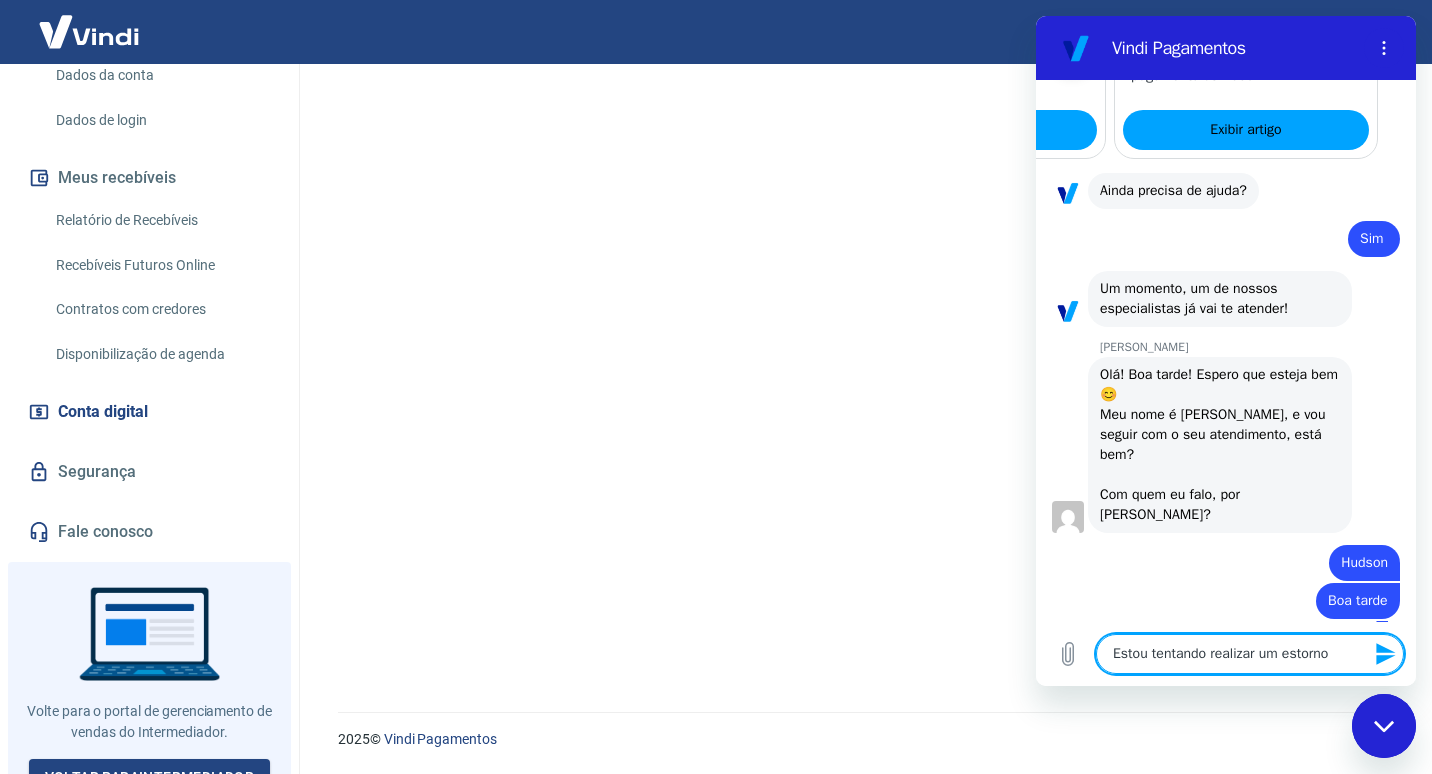 type on "Estou tentando realizar um estorno" 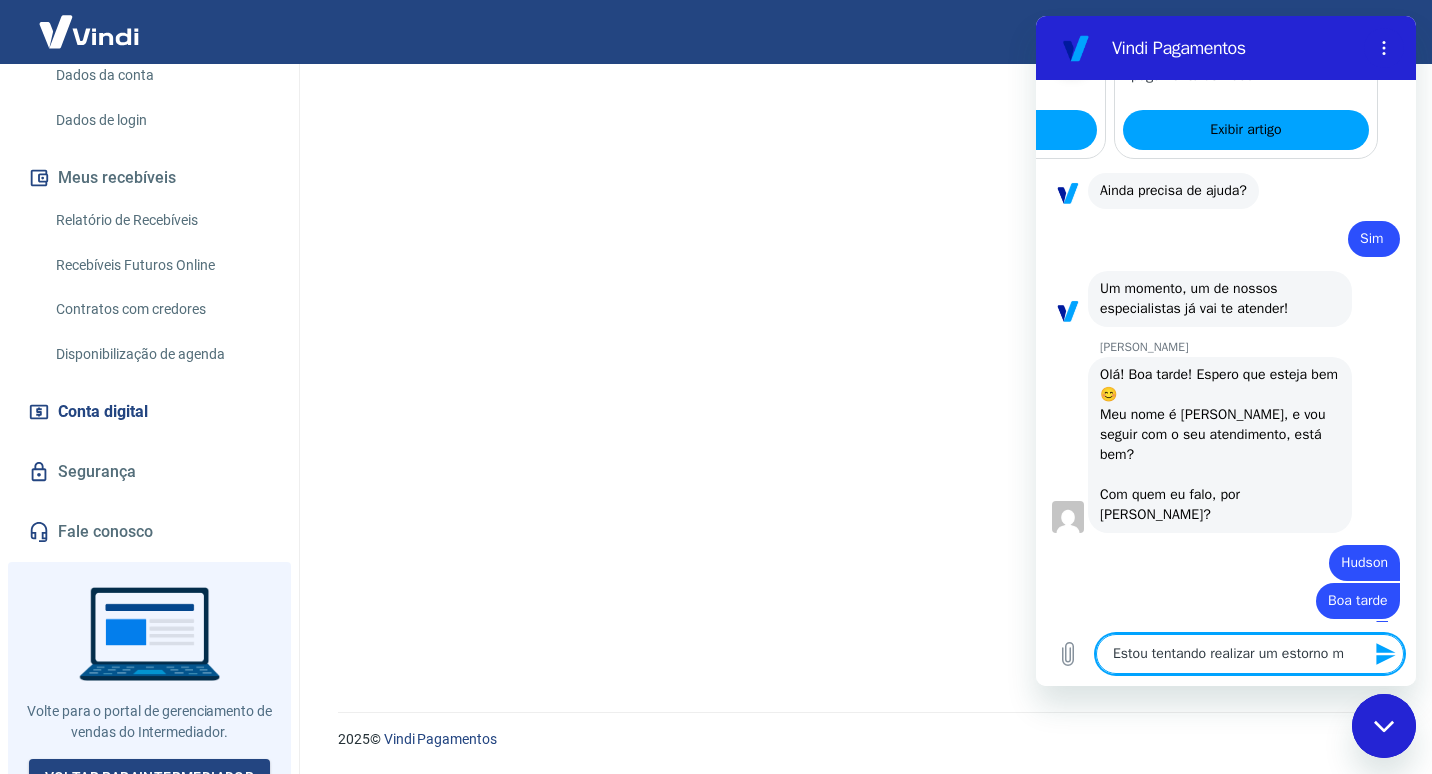 type on "Estou tentando realizar um estorno ma" 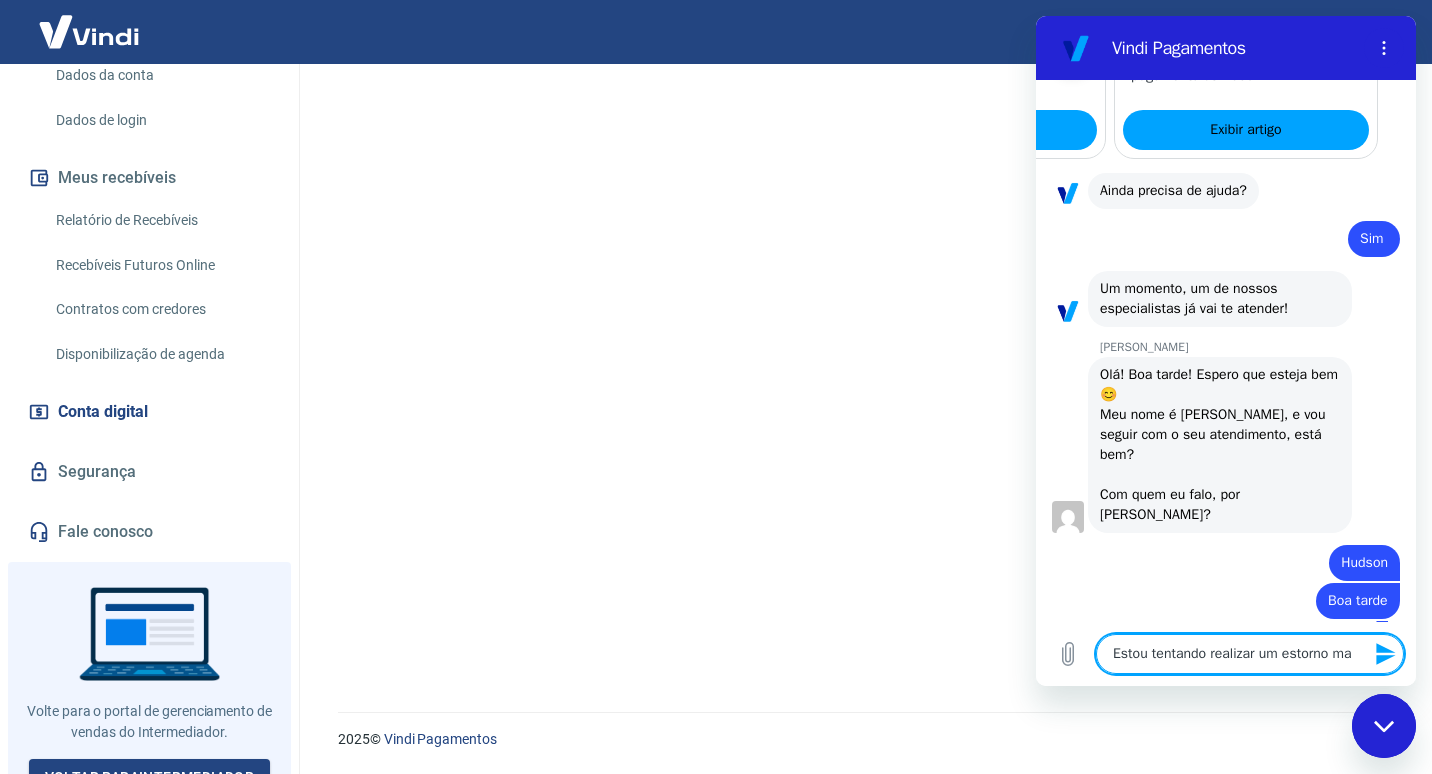 type on "Estou tentando realizar um estorno mas" 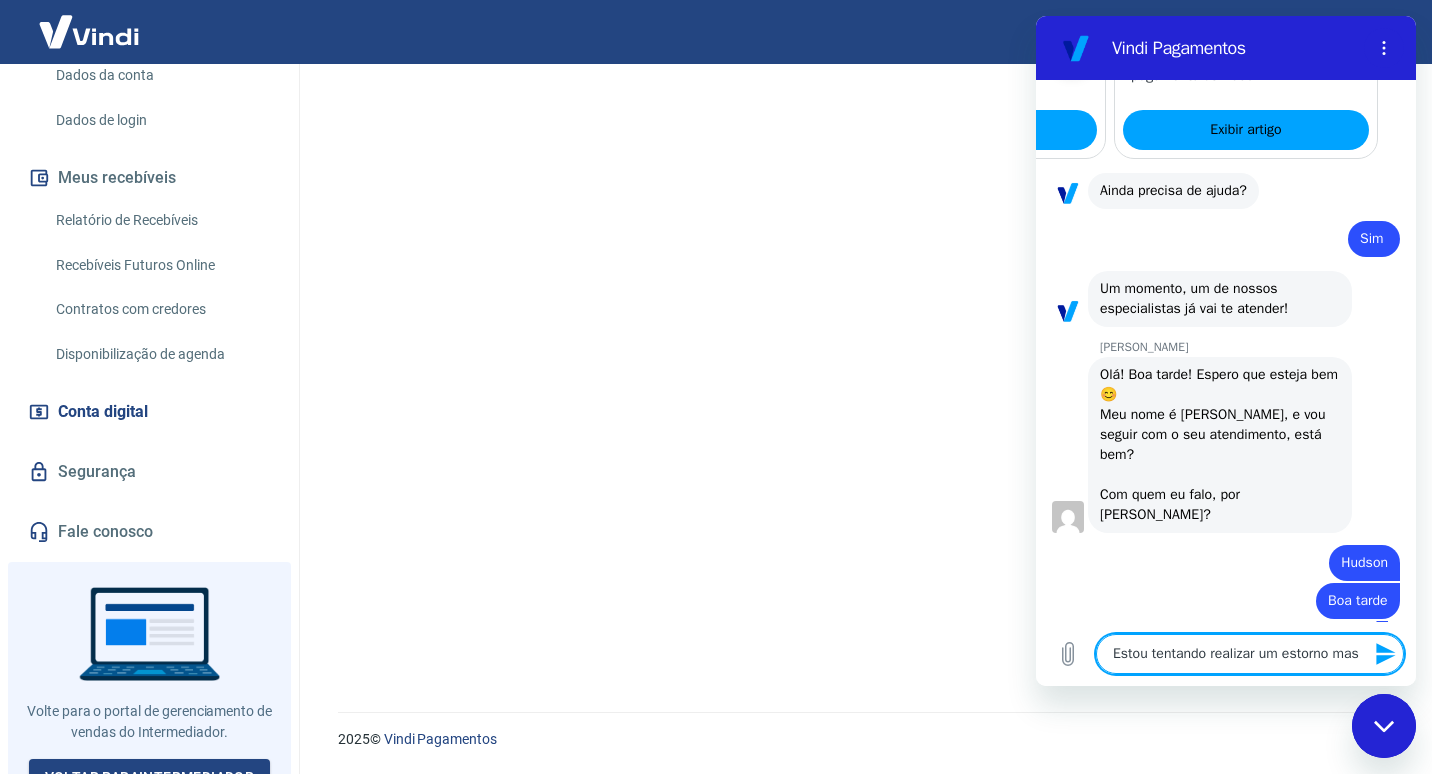 type on "Estou tentando realizar um estorno mas" 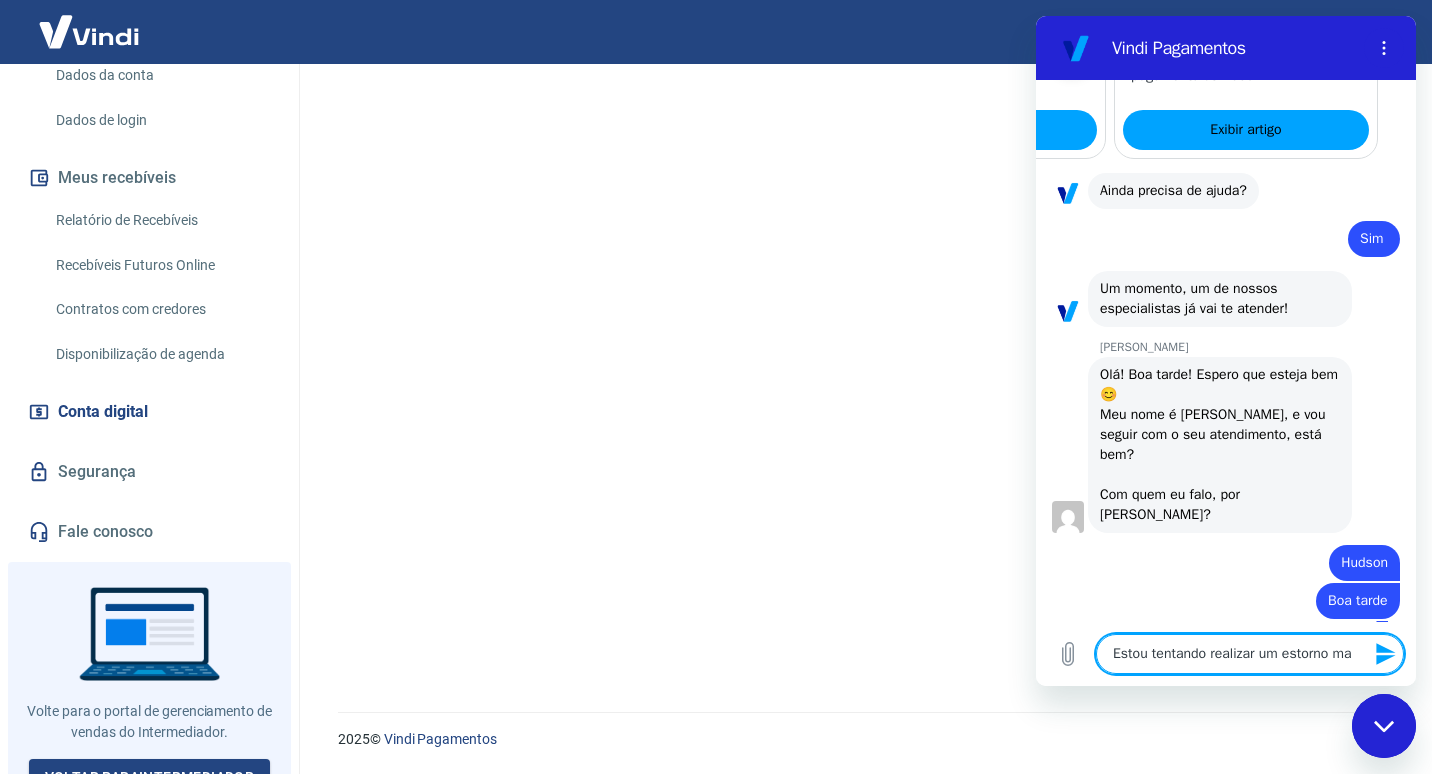 type on "Estou tentando realizar um estorno m" 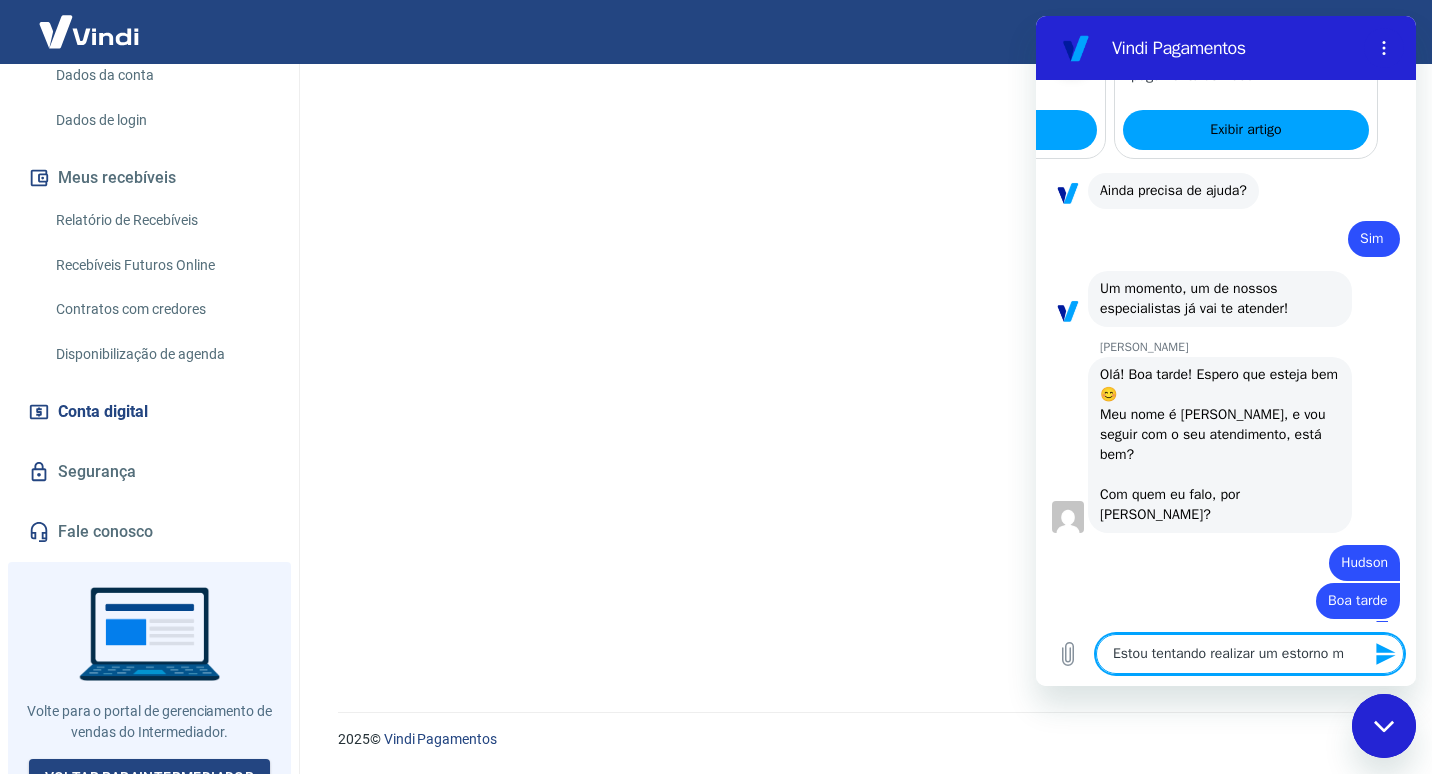 type on "Estou tentando realizar um estorno" 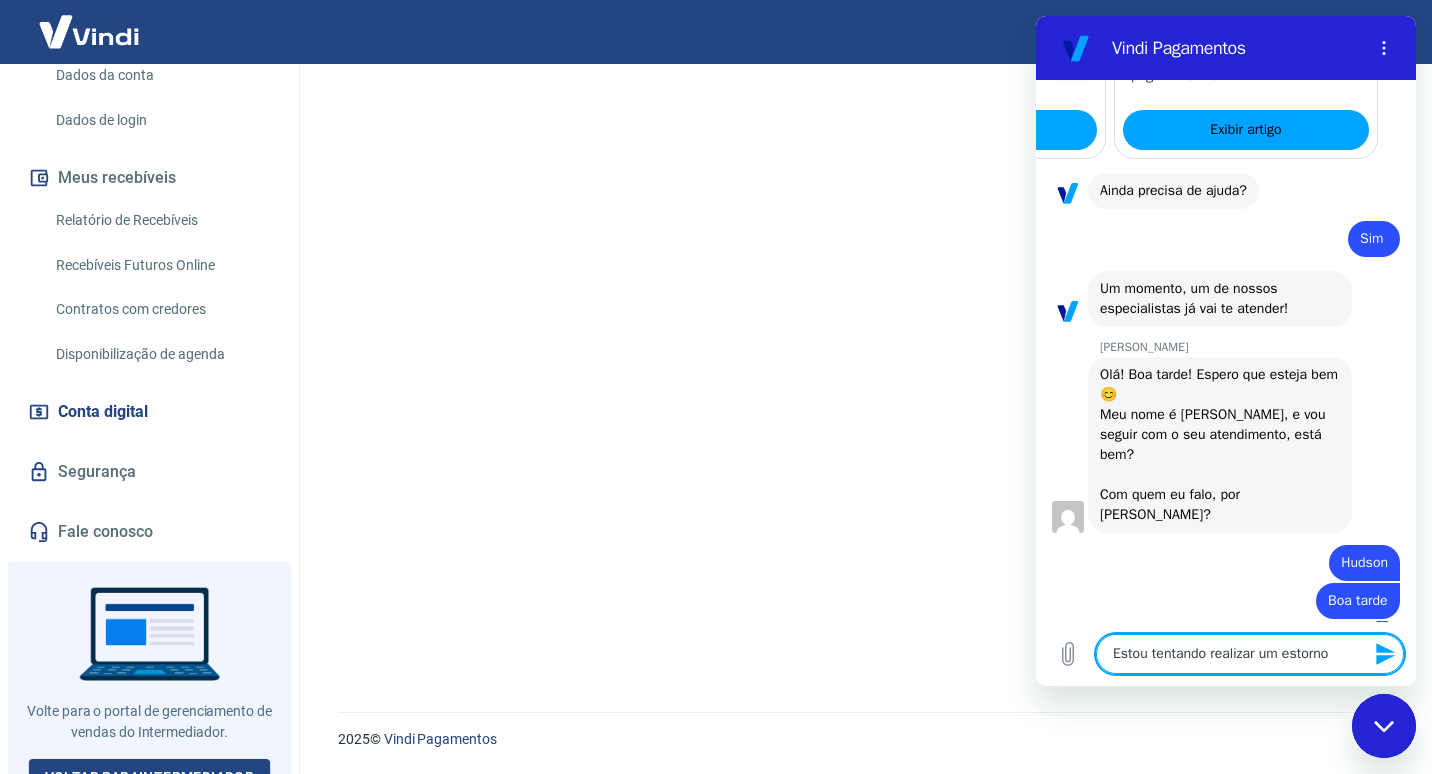 type on "Estou tentando realizar um estorno" 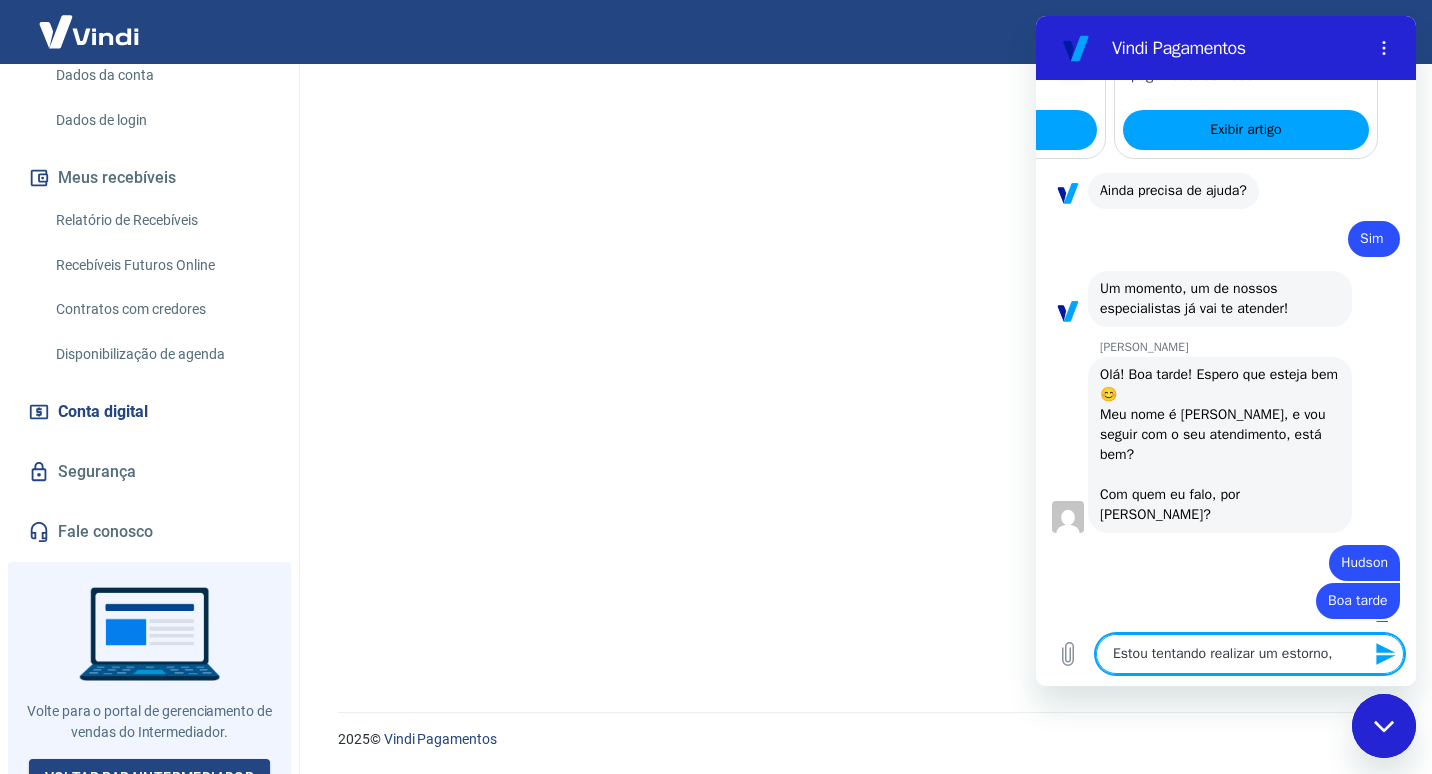 type on "Estou tentando realizar um estorno," 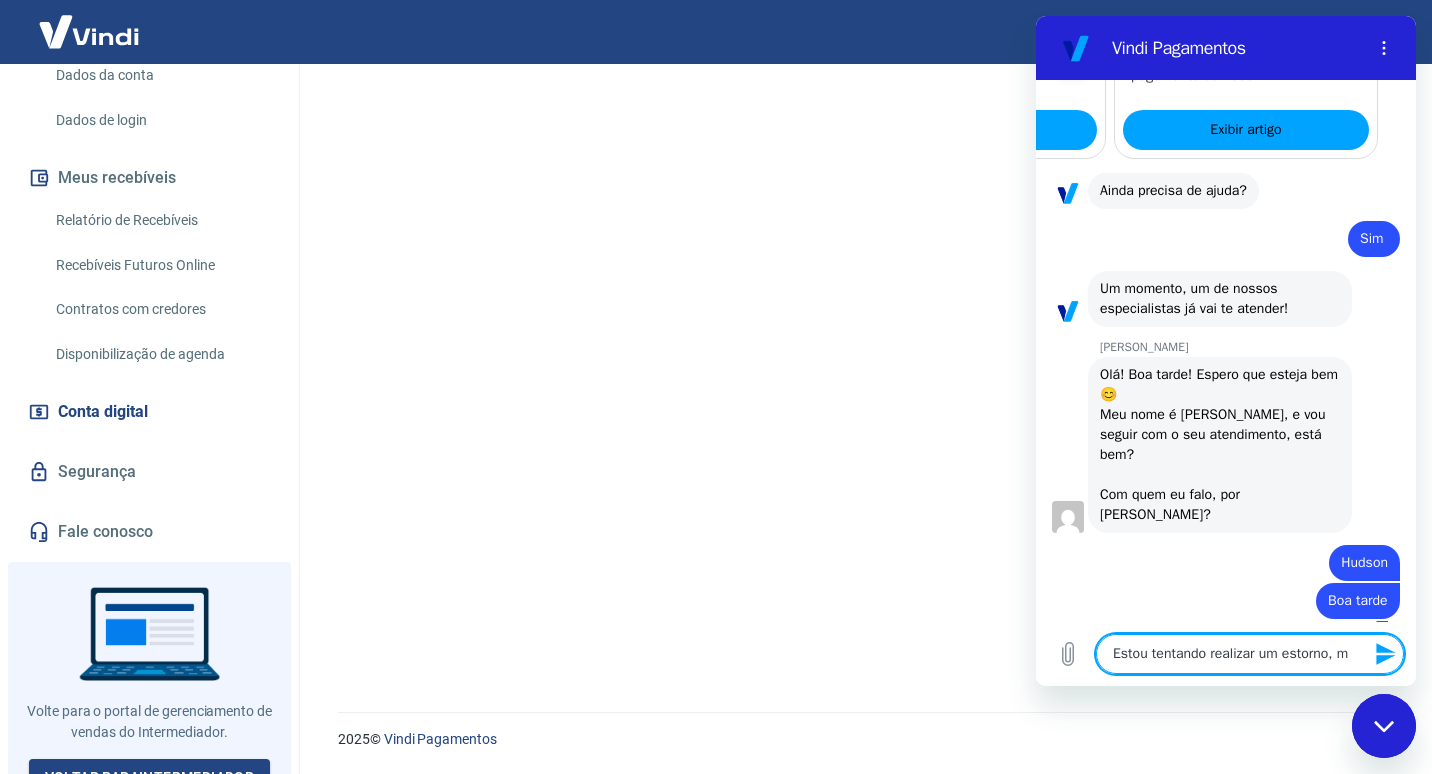 type on "Estou tentando realizar um estorno, ma" 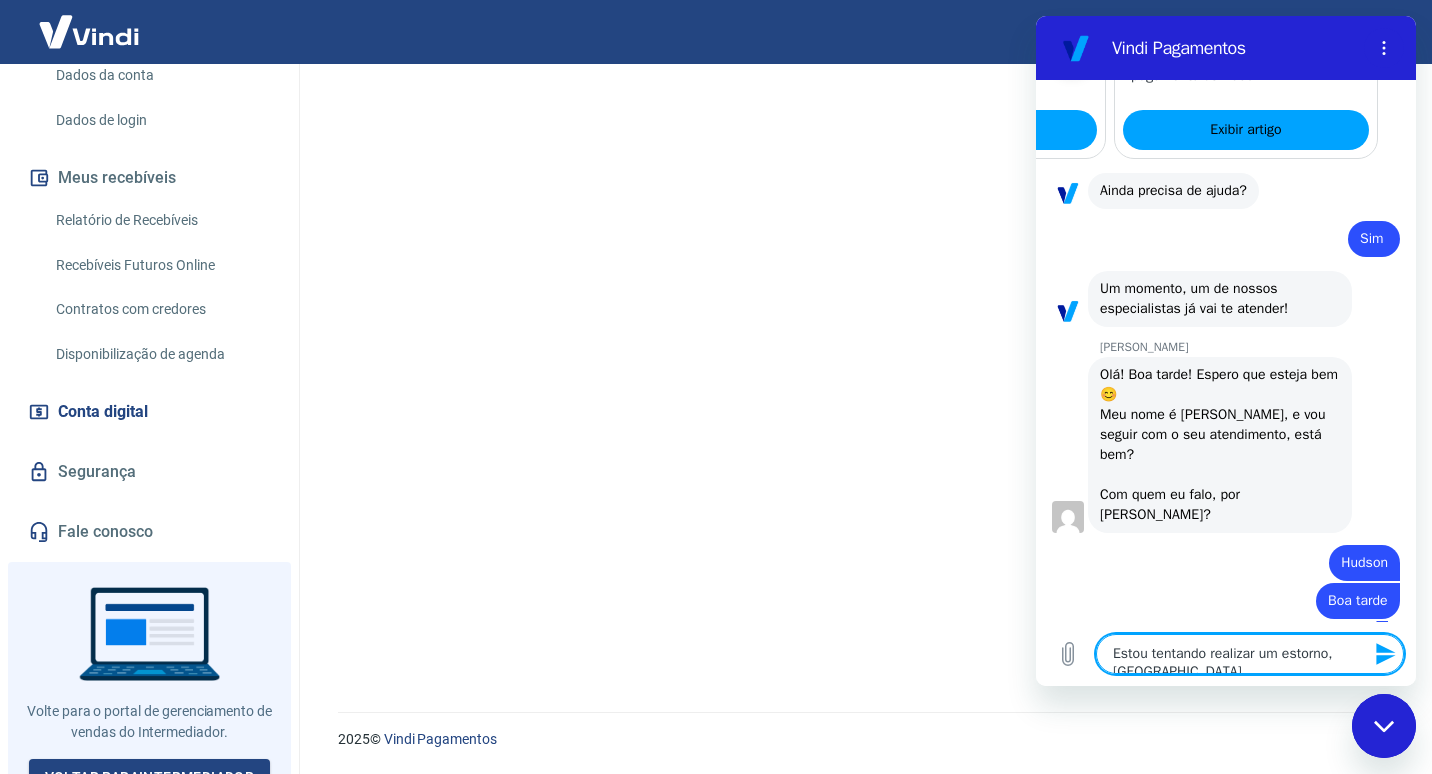 type on "Estou tentando realizar um estorno, mas" 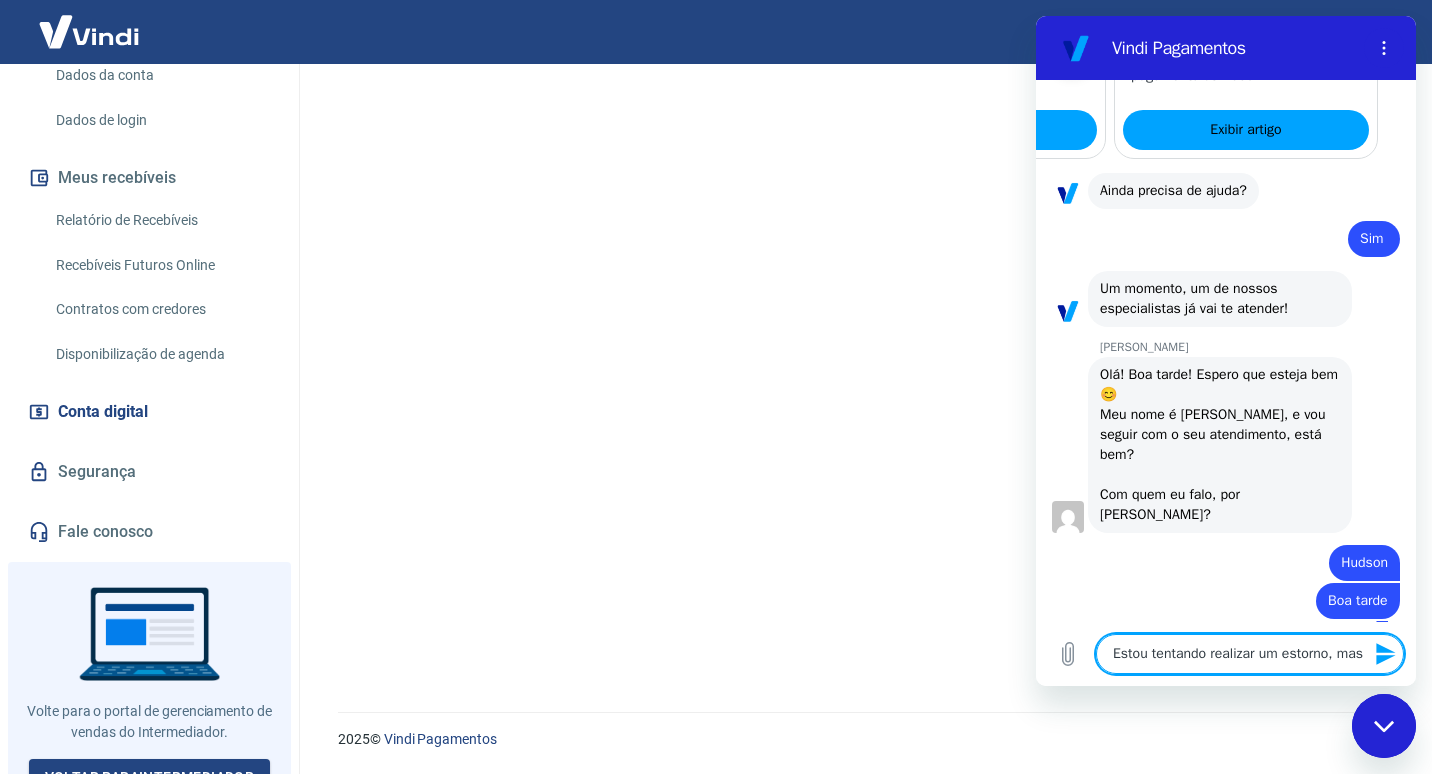 type on "Estou tentando realizar um estorno, mas" 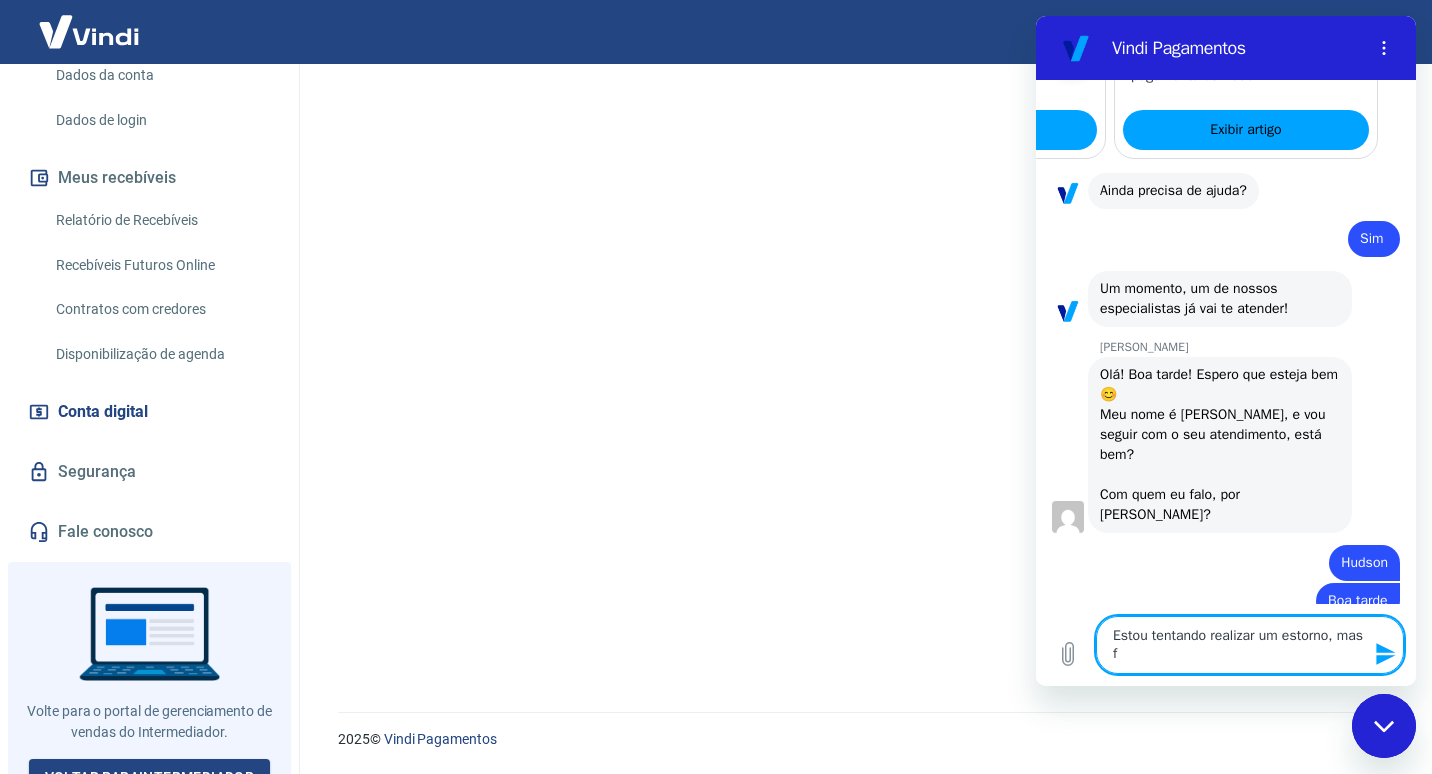 type on "Estou tentando realizar um estorno, mas fi" 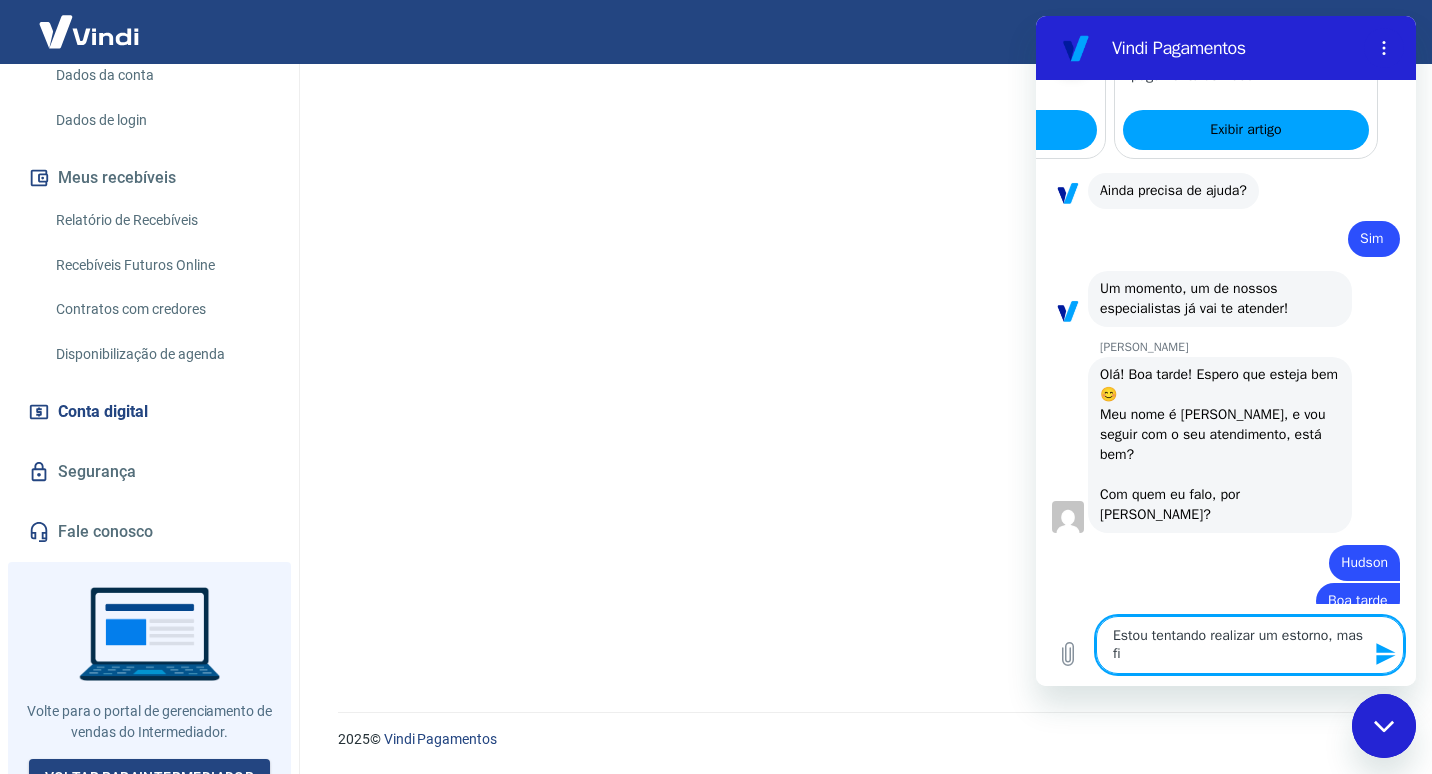 type on "x" 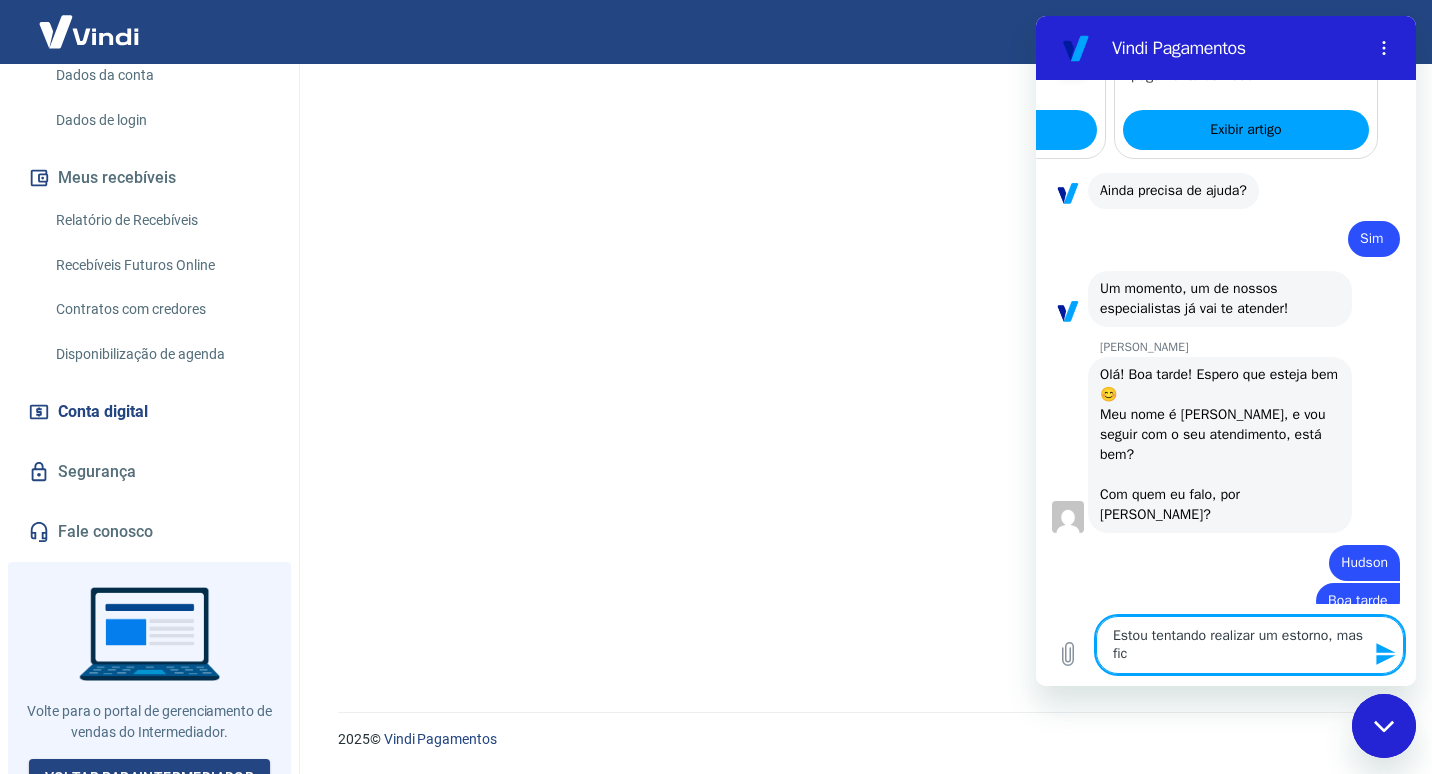 type on "Estou tentando realizar um estorno, mas fica" 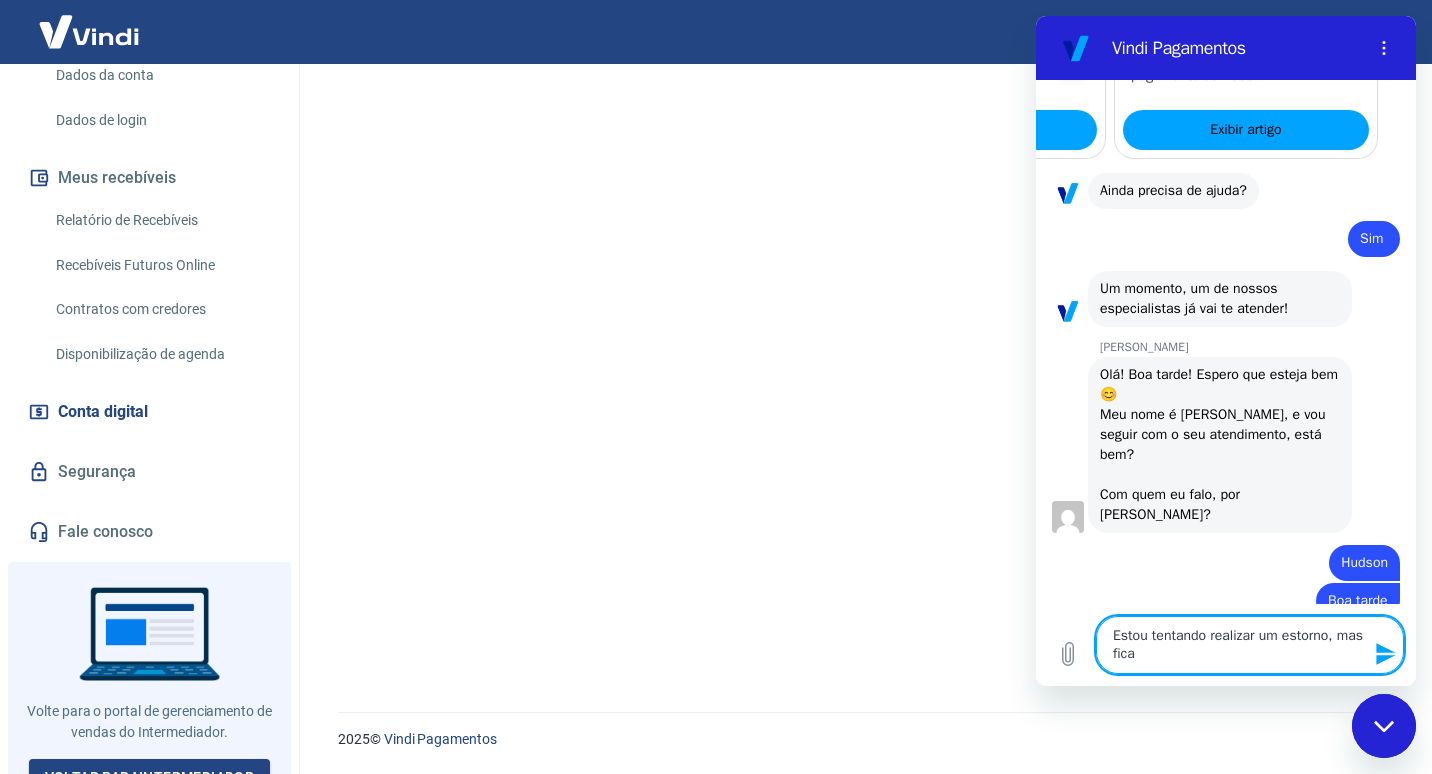 type 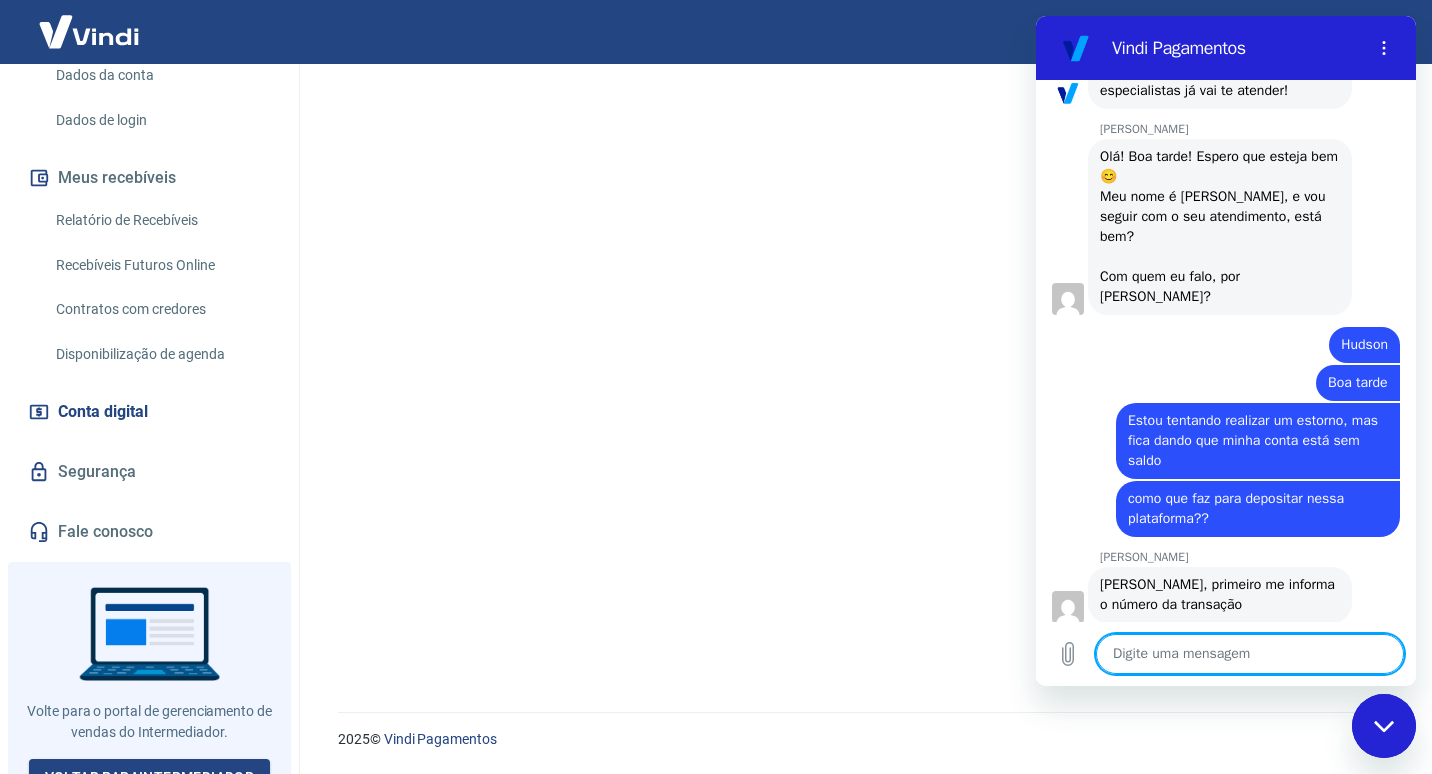 scroll, scrollTop: 2201, scrollLeft: 0, axis: vertical 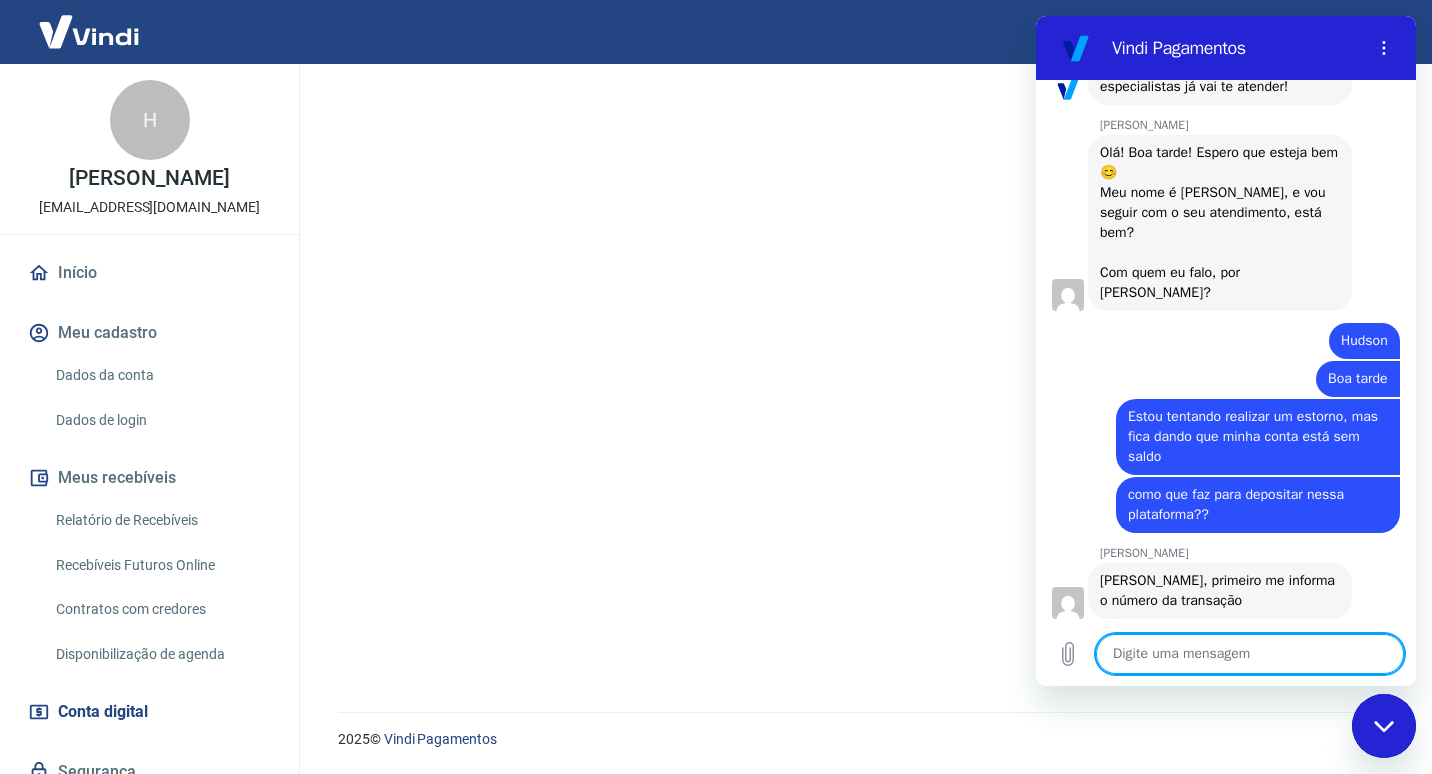 paste on "213811351" 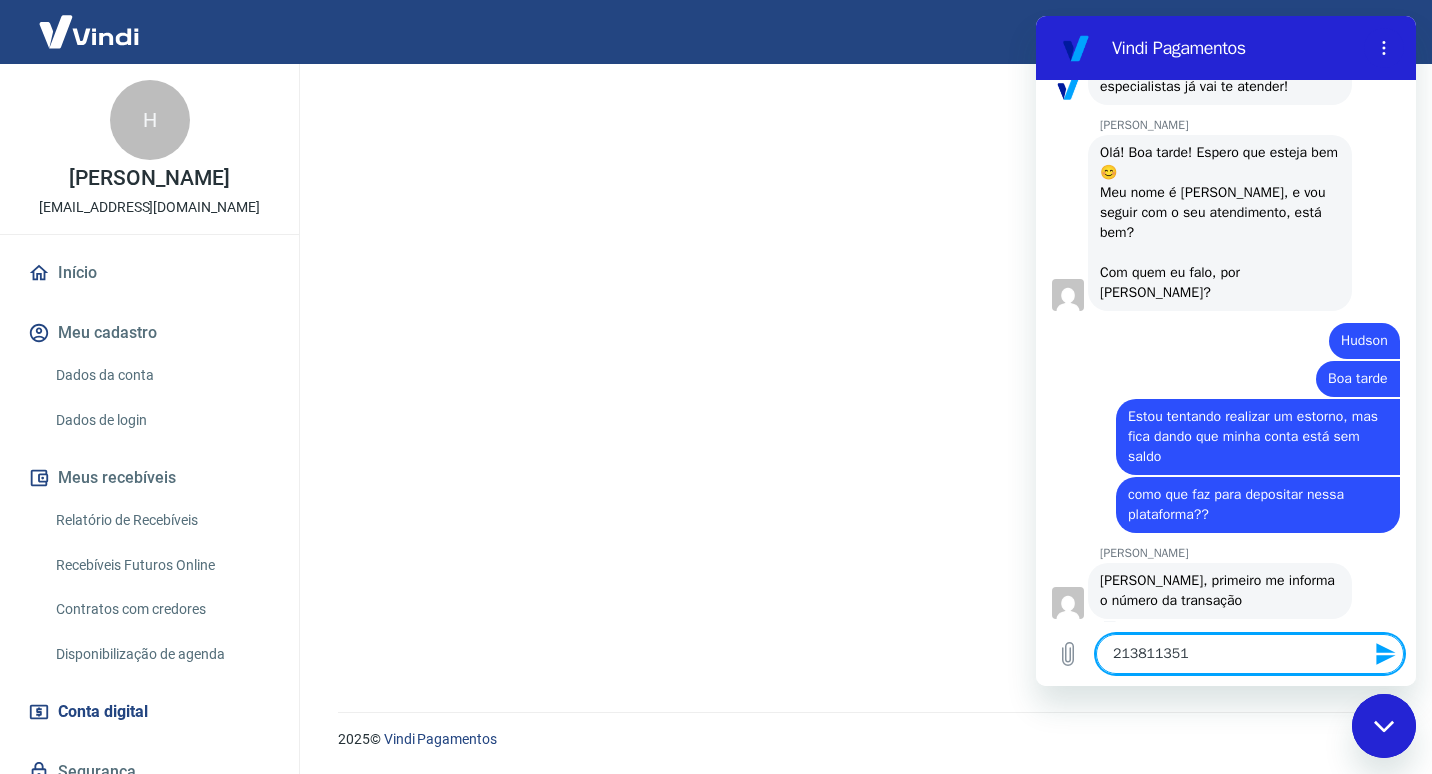click 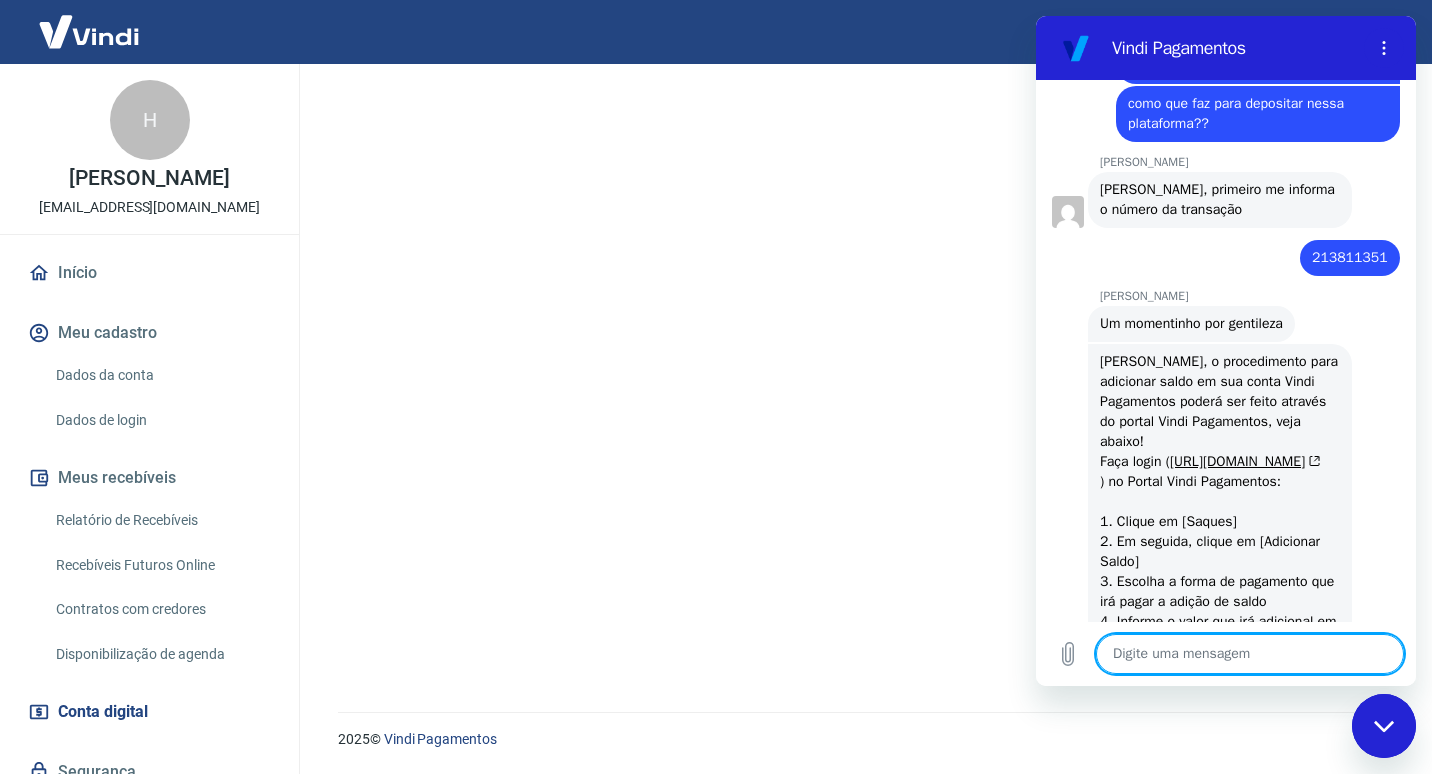 scroll, scrollTop: 2579, scrollLeft: 0, axis: vertical 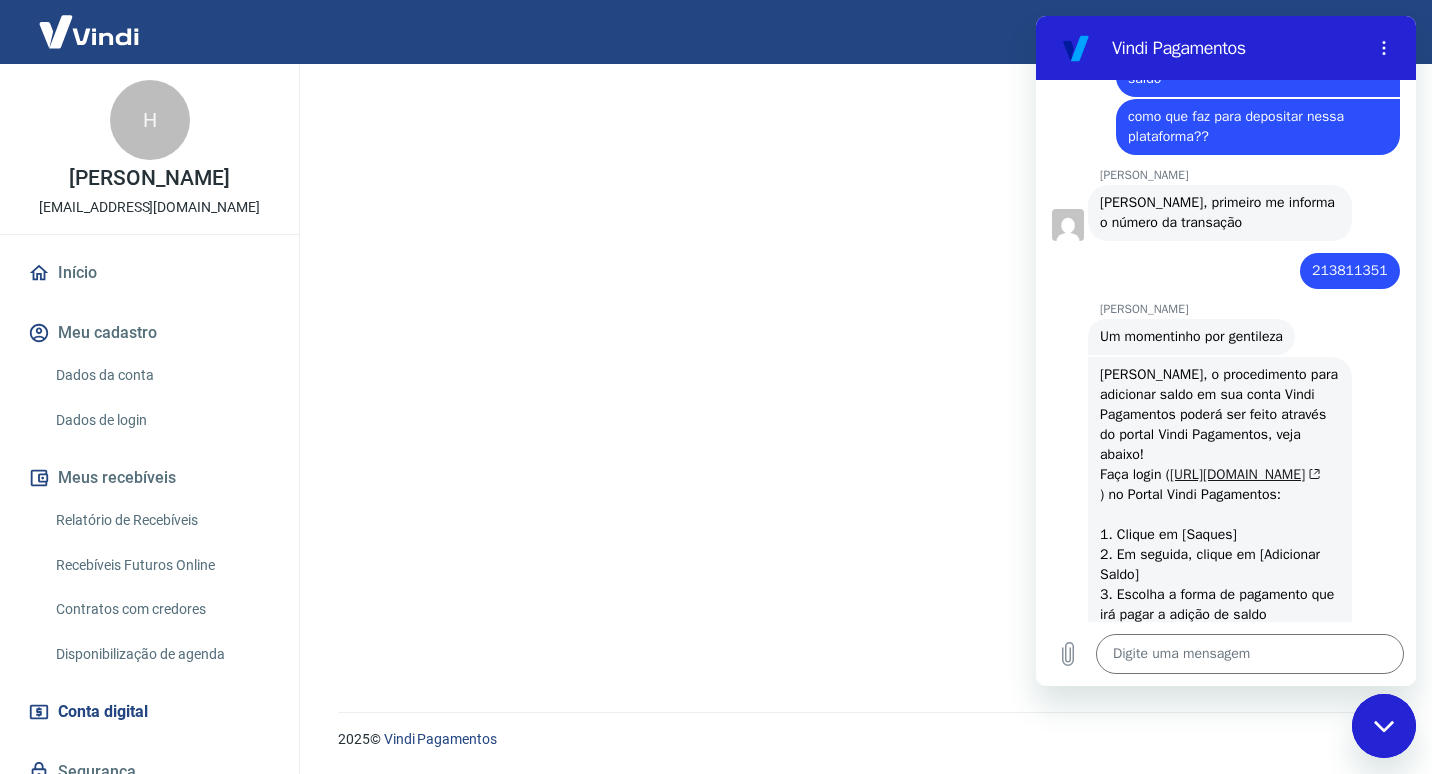 click on "https://intermediador.yapay.com.br/" at bounding box center [1245, 474] 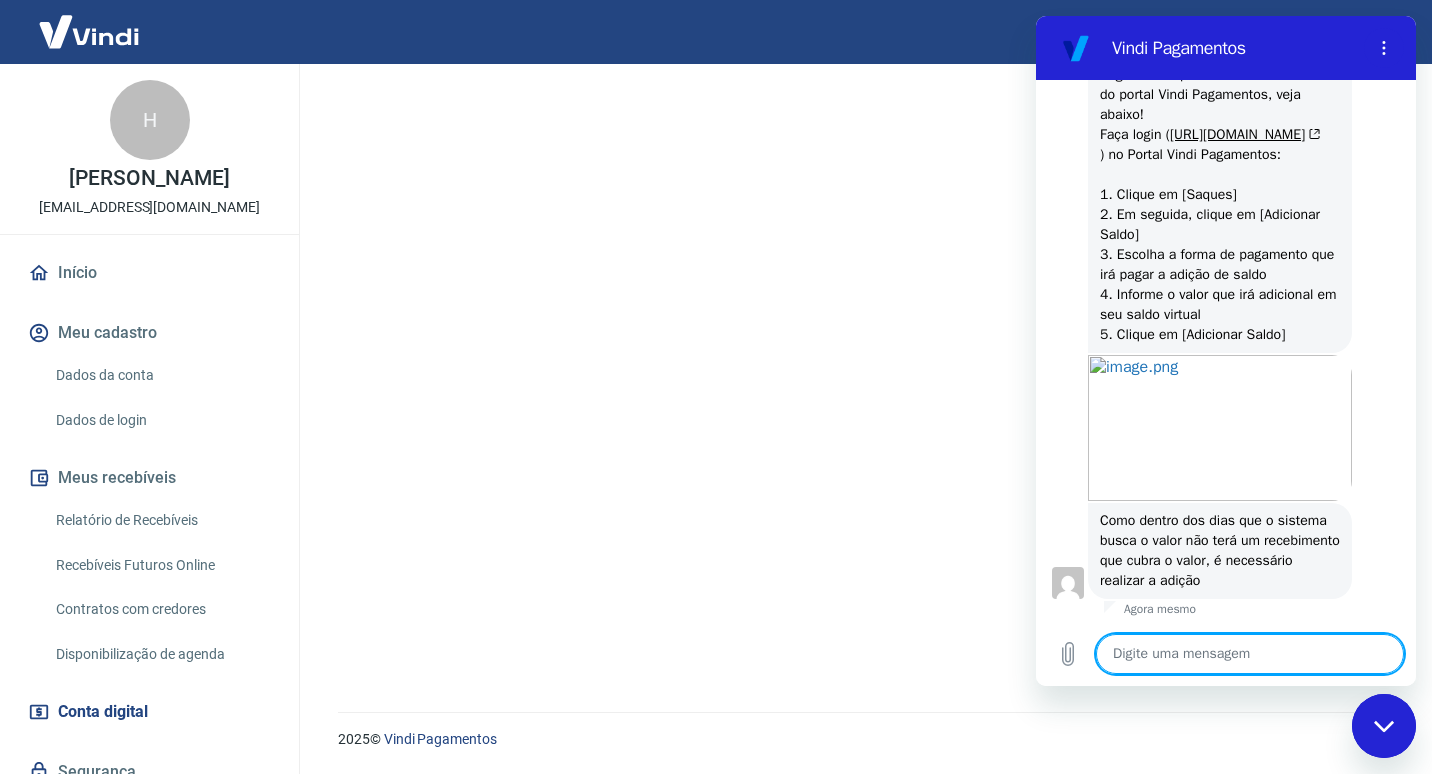 scroll, scrollTop: 2939, scrollLeft: 0, axis: vertical 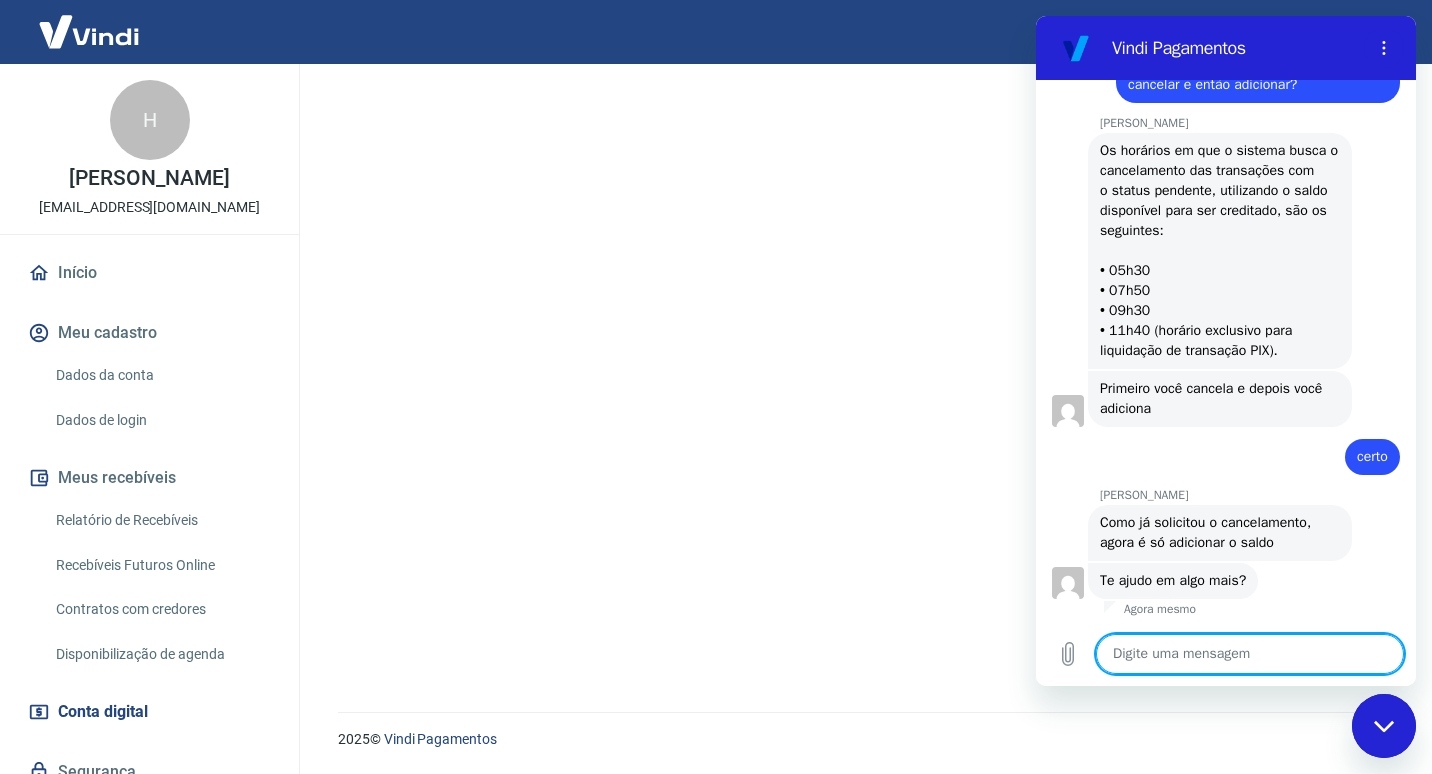 click at bounding box center [1250, 654] 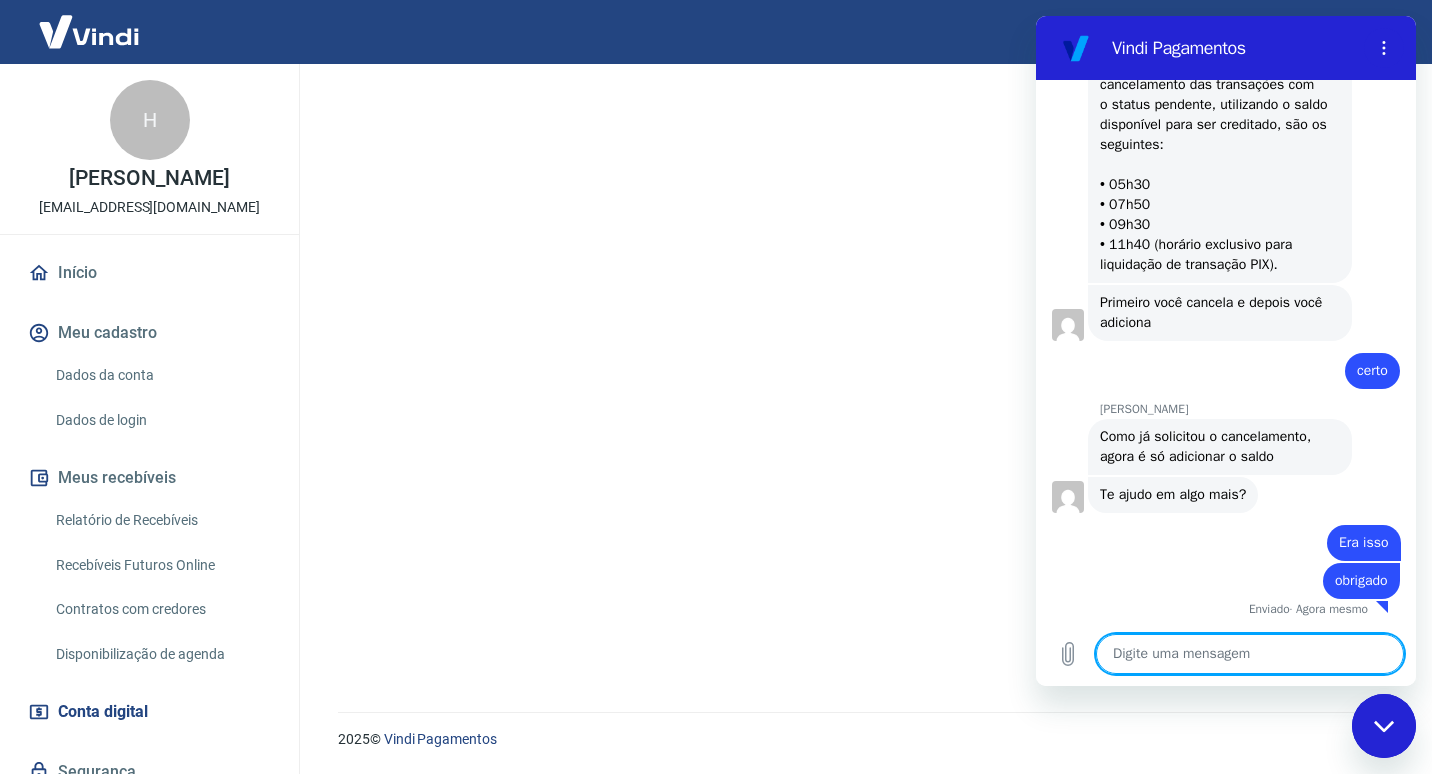 scroll, scrollTop: 3647, scrollLeft: 0, axis: vertical 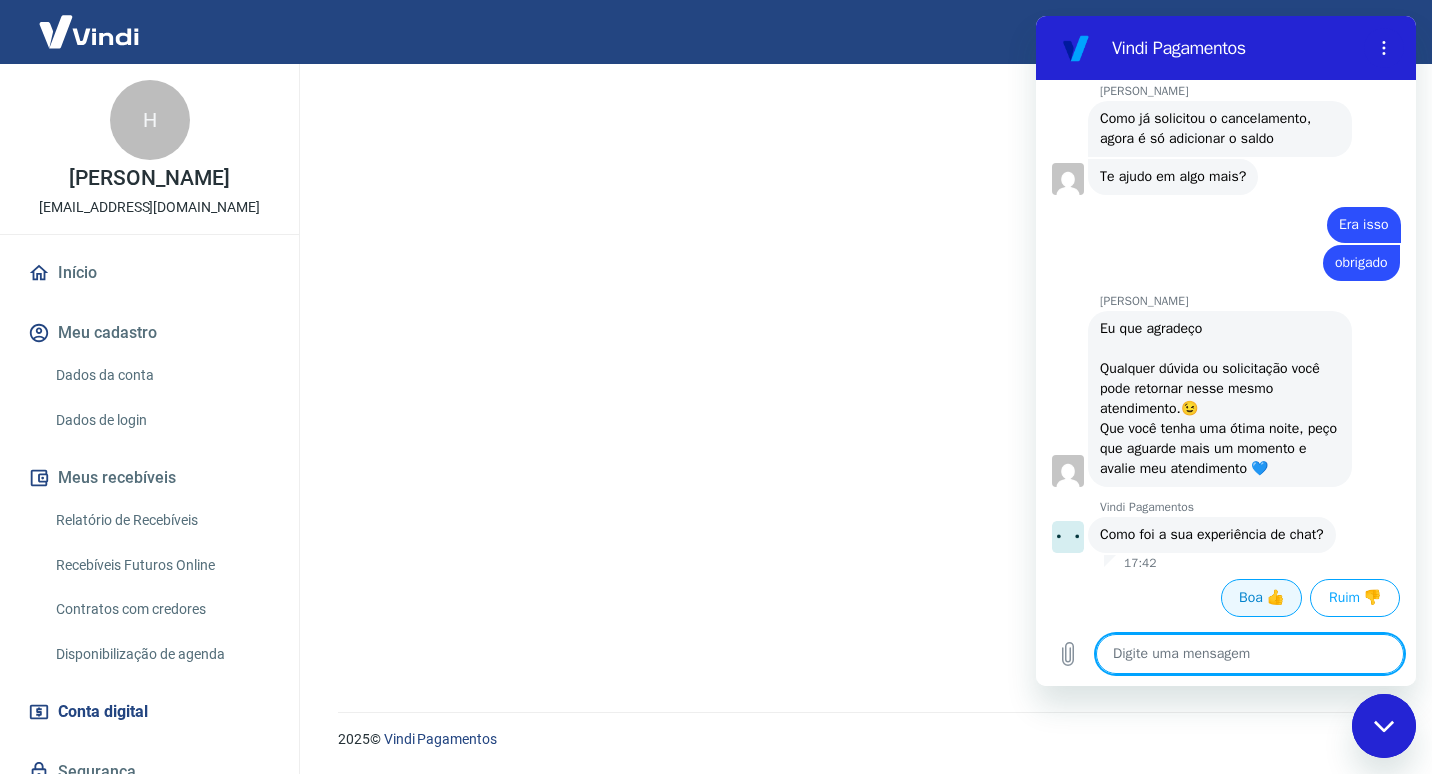 click on "Boa 👍" at bounding box center (1261, 598) 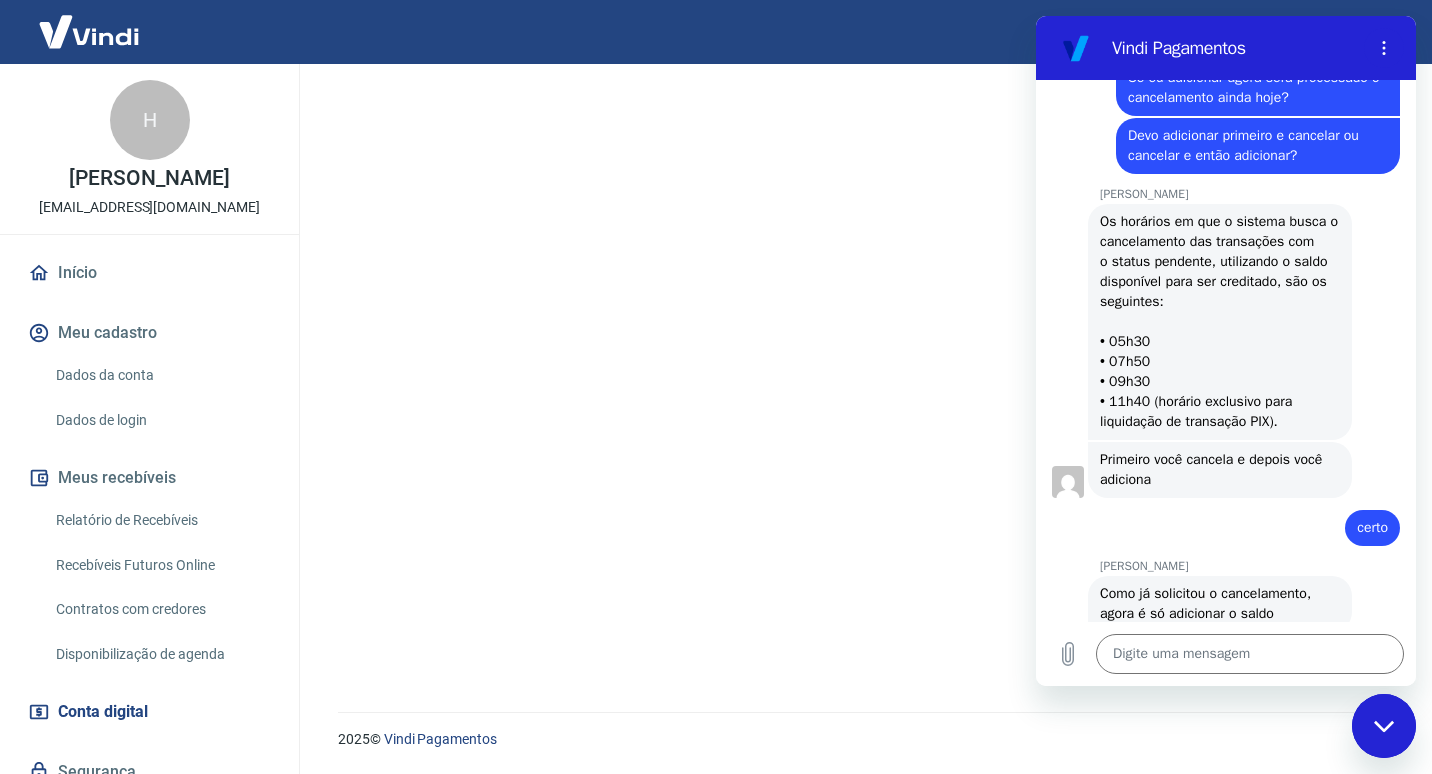 scroll, scrollTop: 3559, scrollLeft: 0, axis: vertical 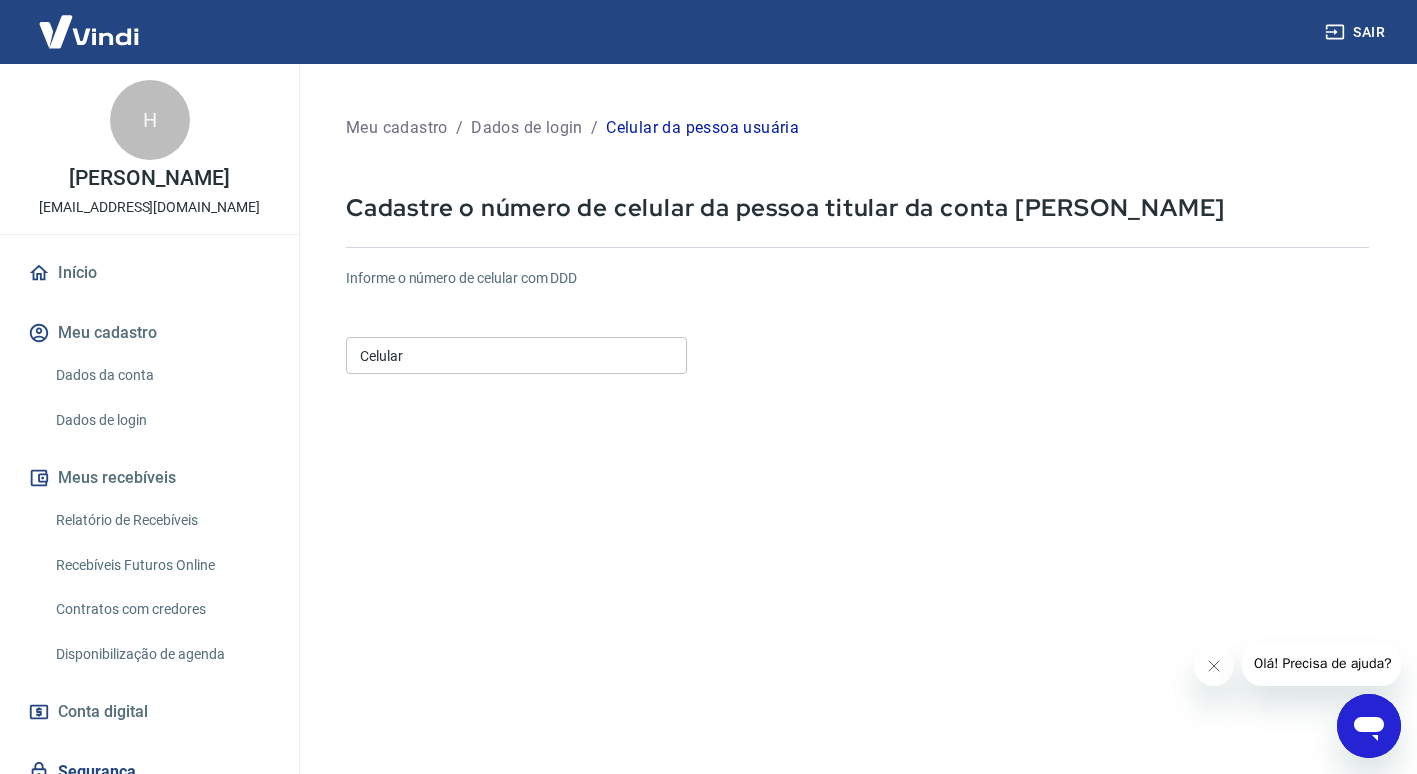 click on "Celular" at bounding box center [516, 355] 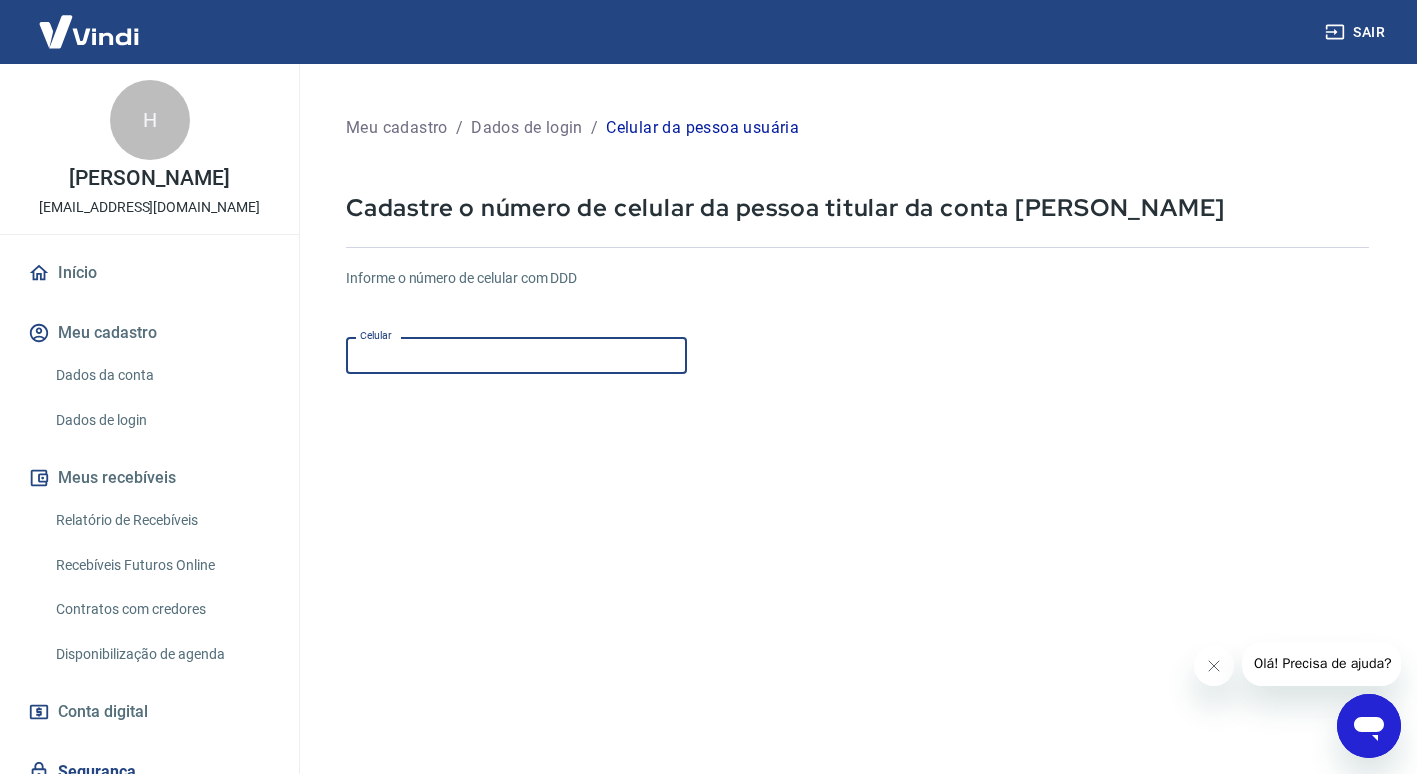 type on "(41) 99990-4092" 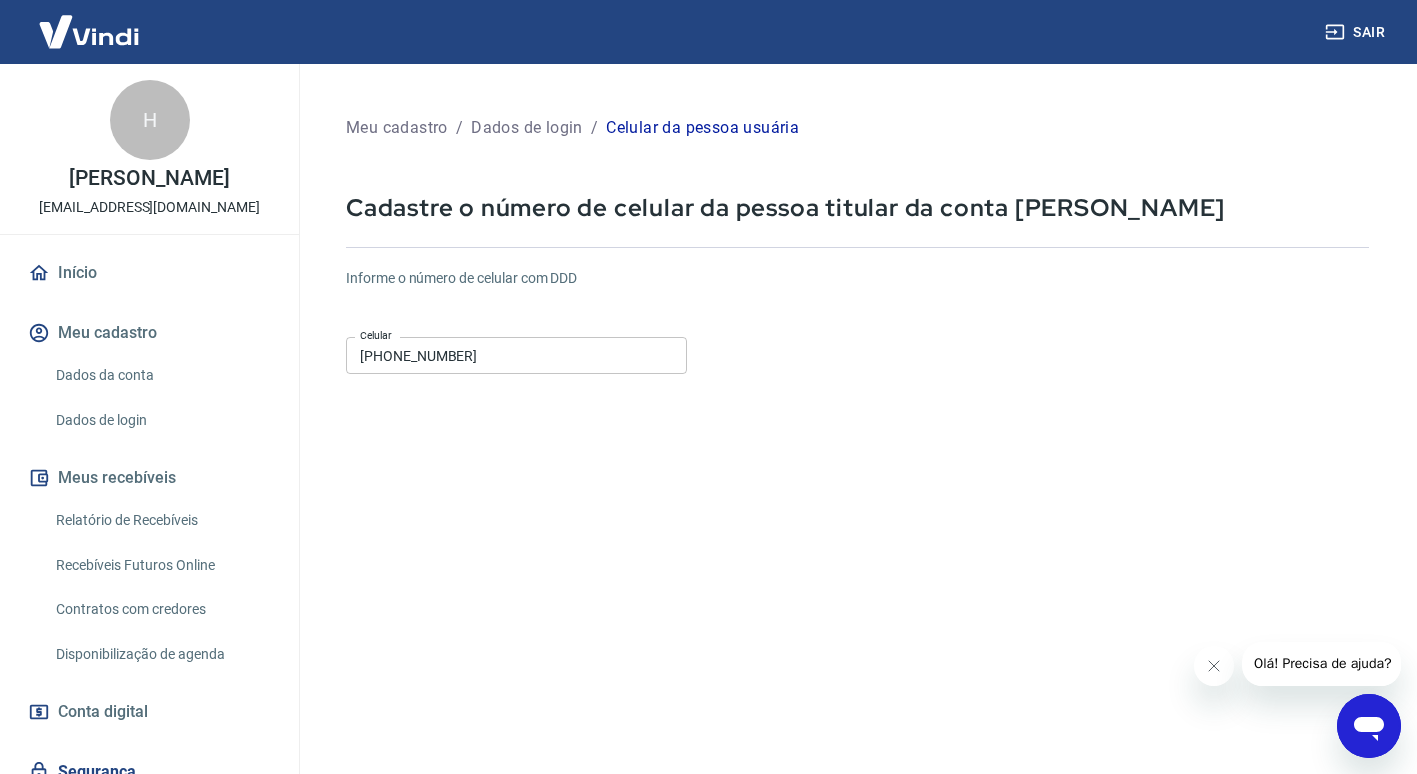 click on "Informe o número de celular com DDD Celular (41) 99990-4092 Celular Continuar Cancelar" at bounding box center [857, 544] 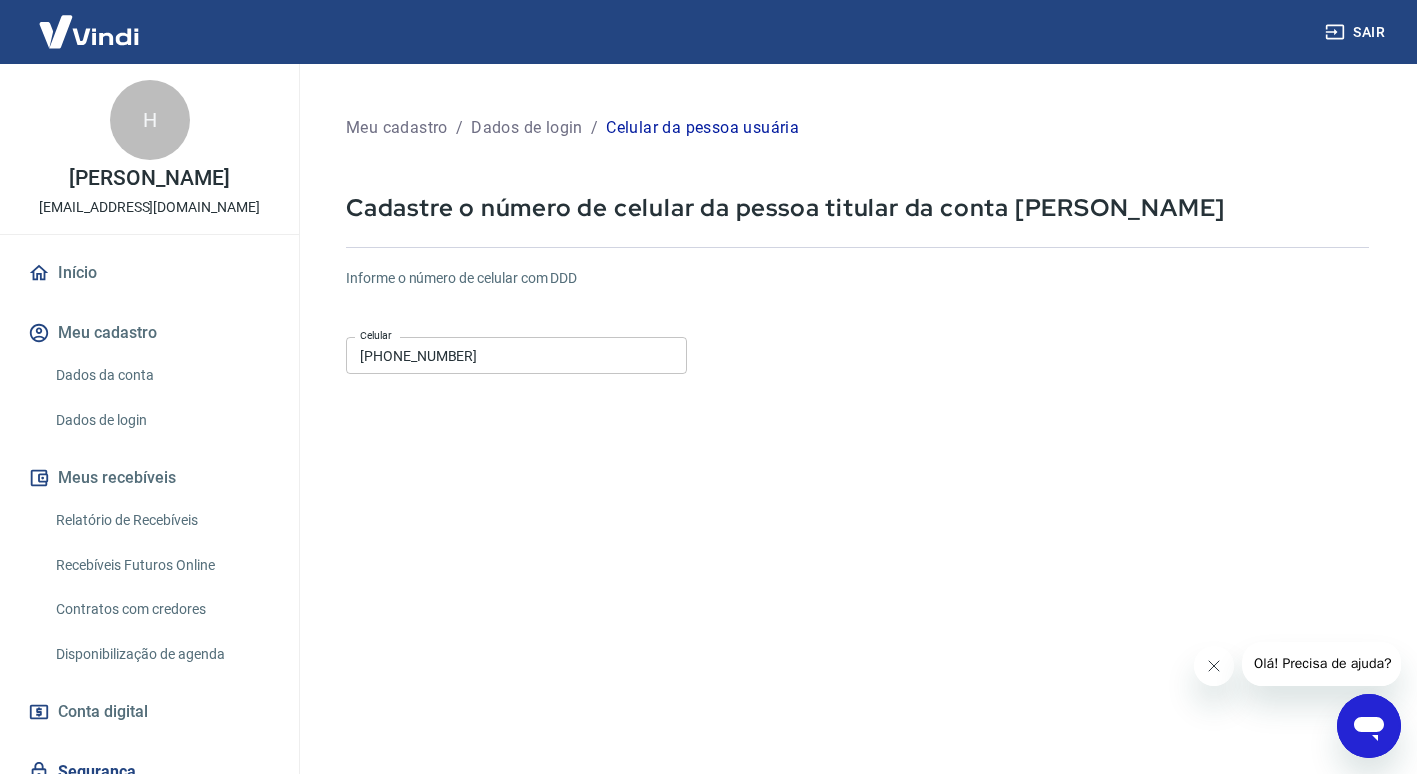 click 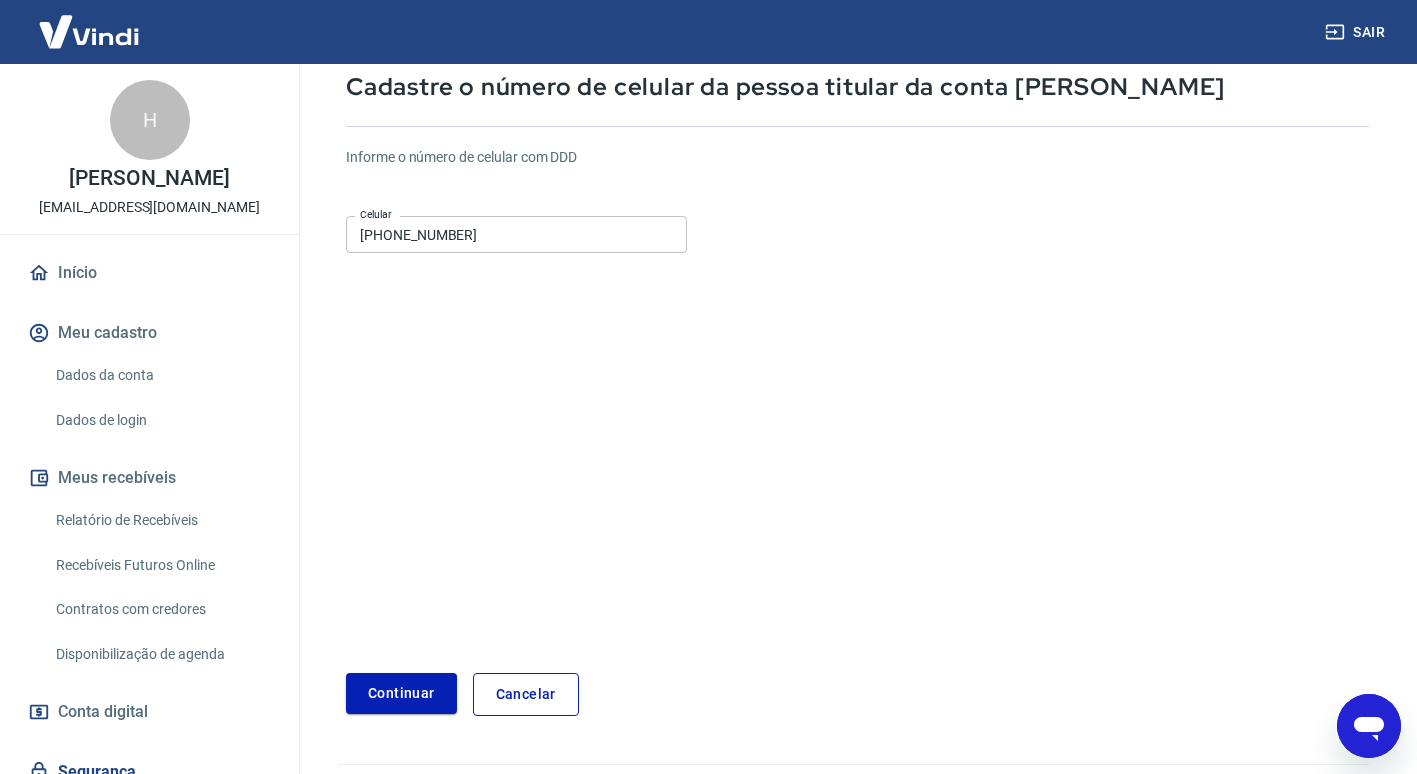 scroll, scrollTop: 173, scrollLeft: 0, axis: vertical 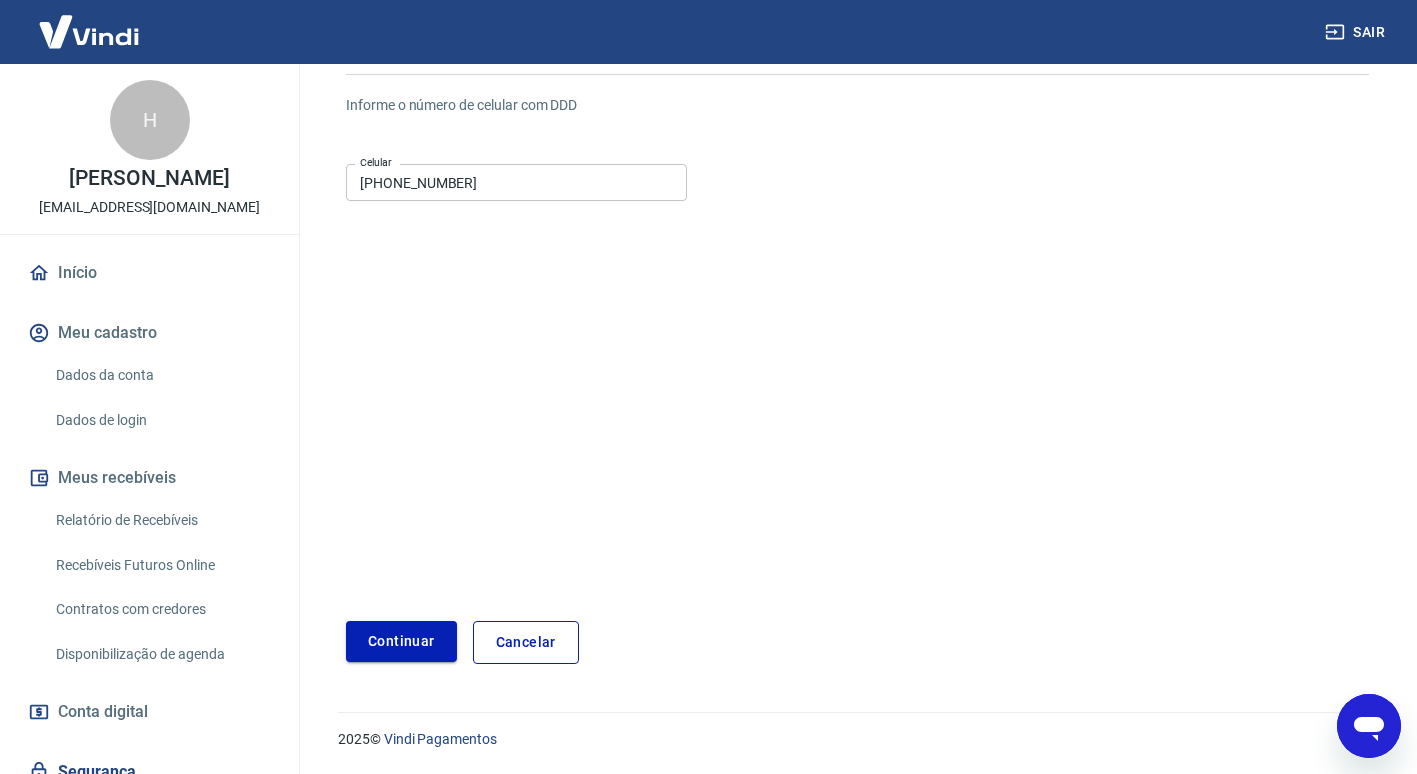 click on "Continuar" at bounding box center [401, 641] 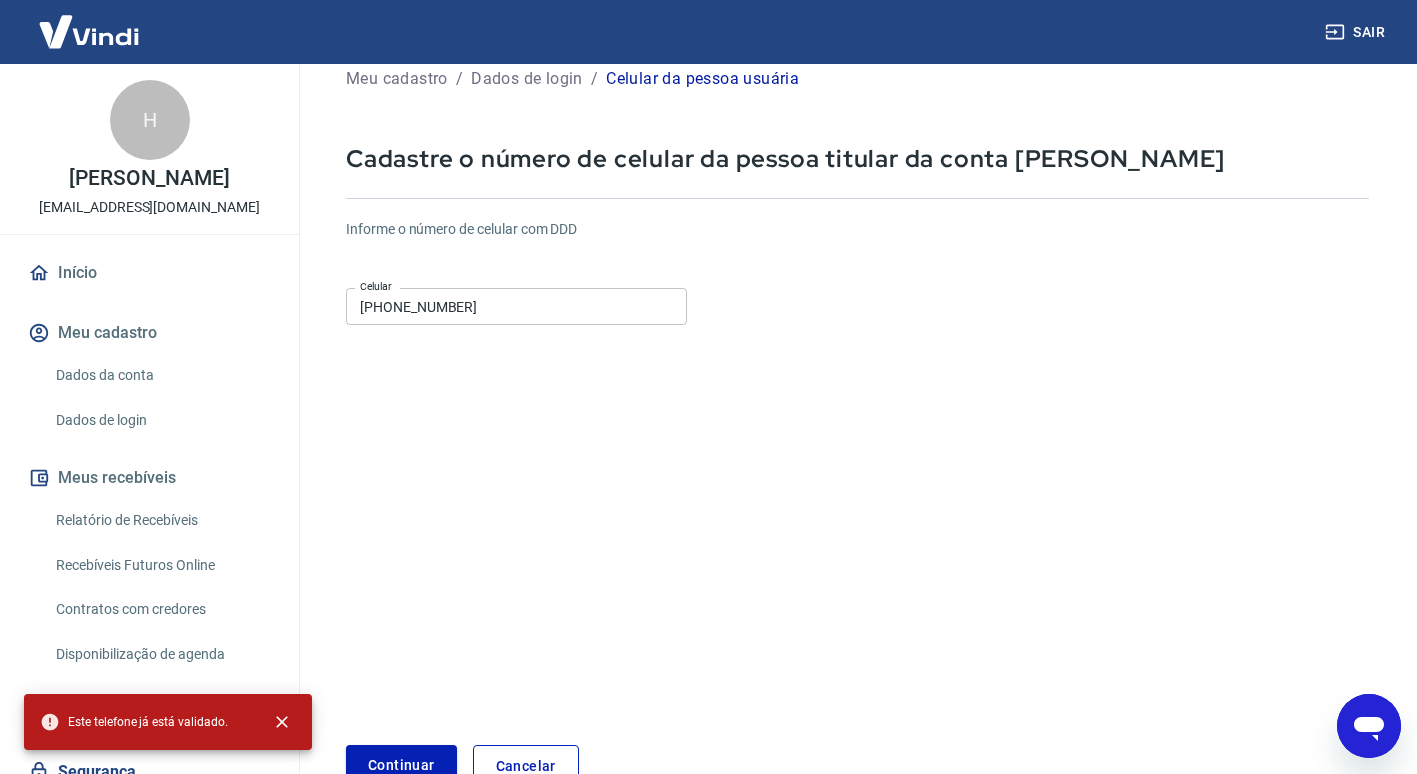 scroll, scrollTop: 0, scrollLeft: 0, axis: both 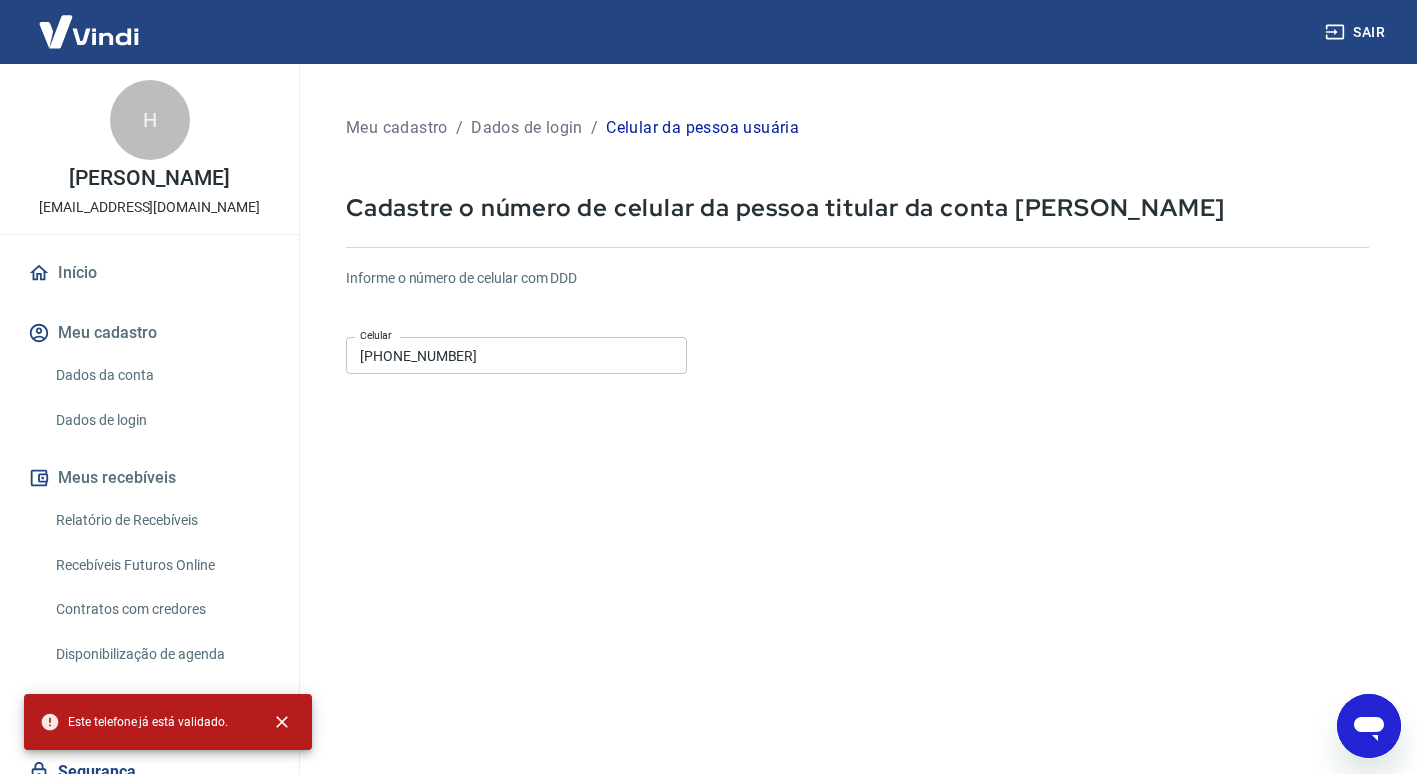 click on "Início" at bounding box center [149, 273] 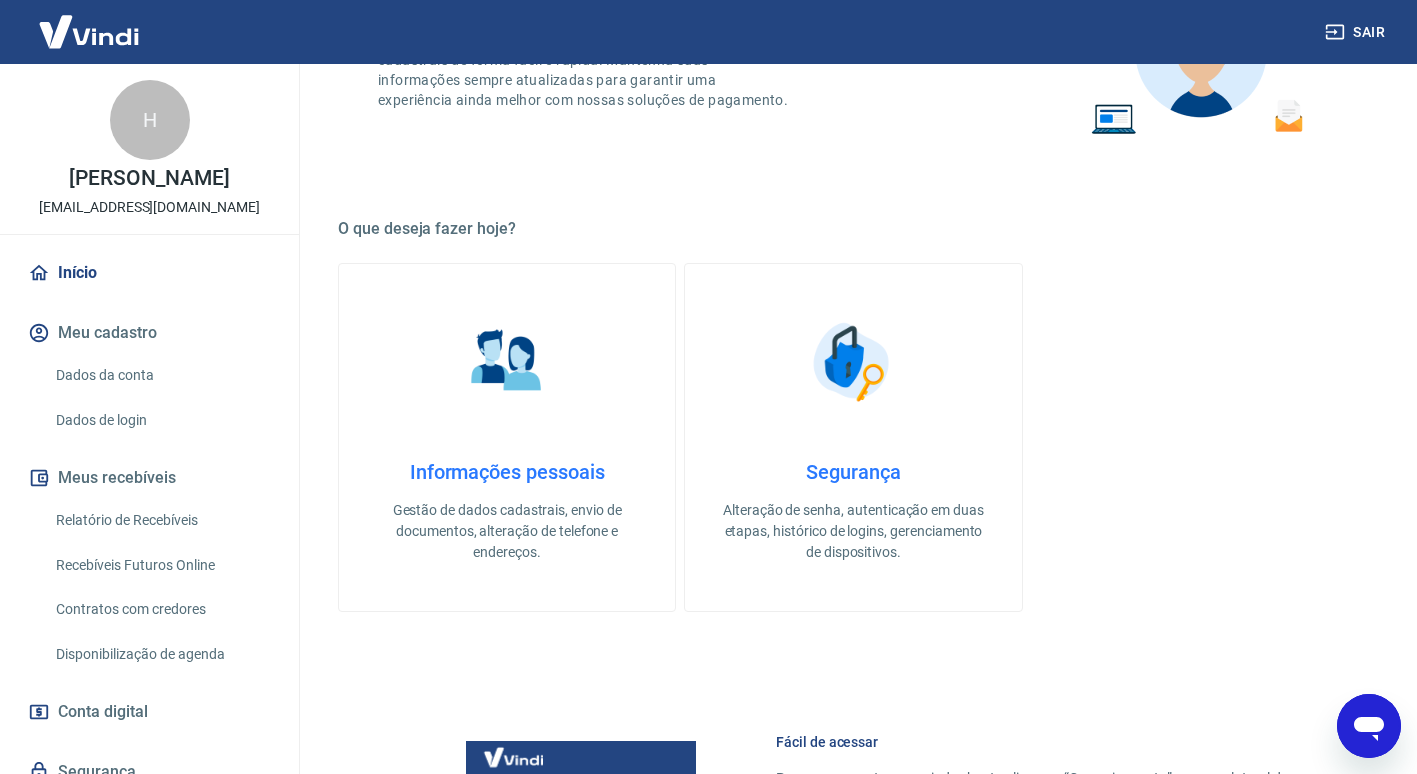 scroll, scrollTop: 0, scrollLeft: 0, axis: both 